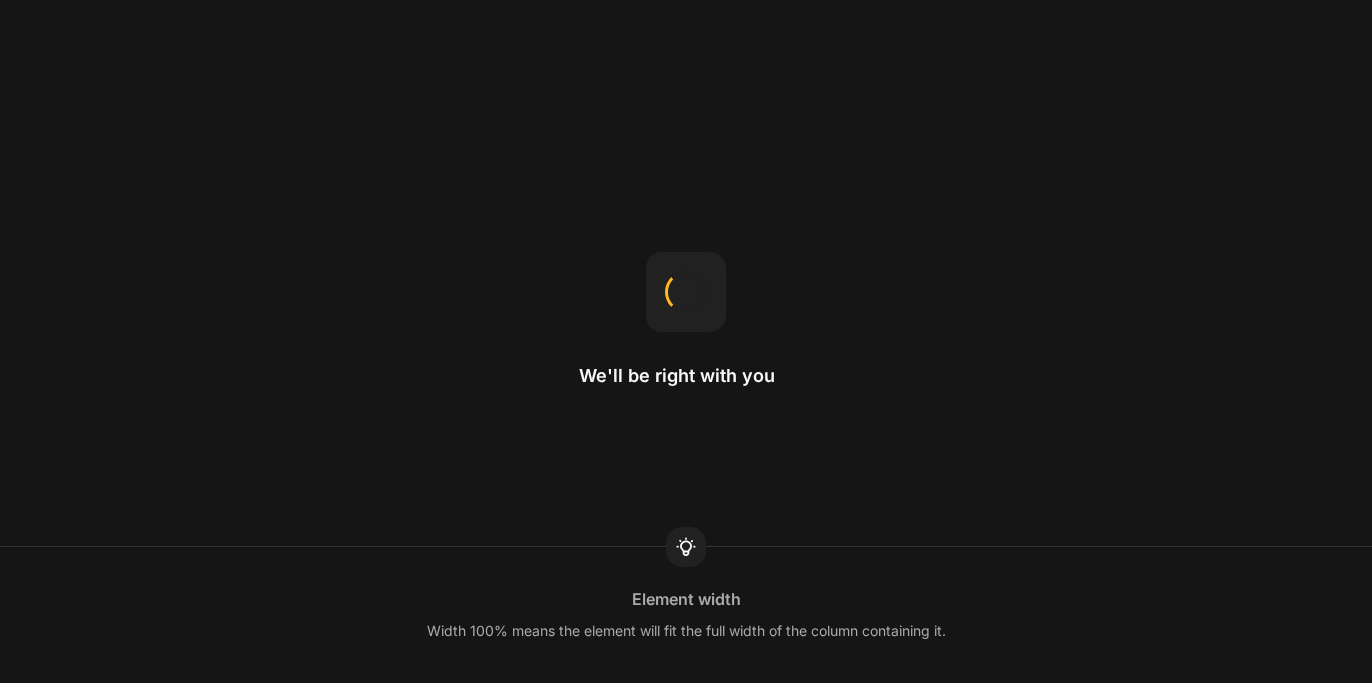 scroll, scrollTop: 0, scrollLeft: 0, axis: both 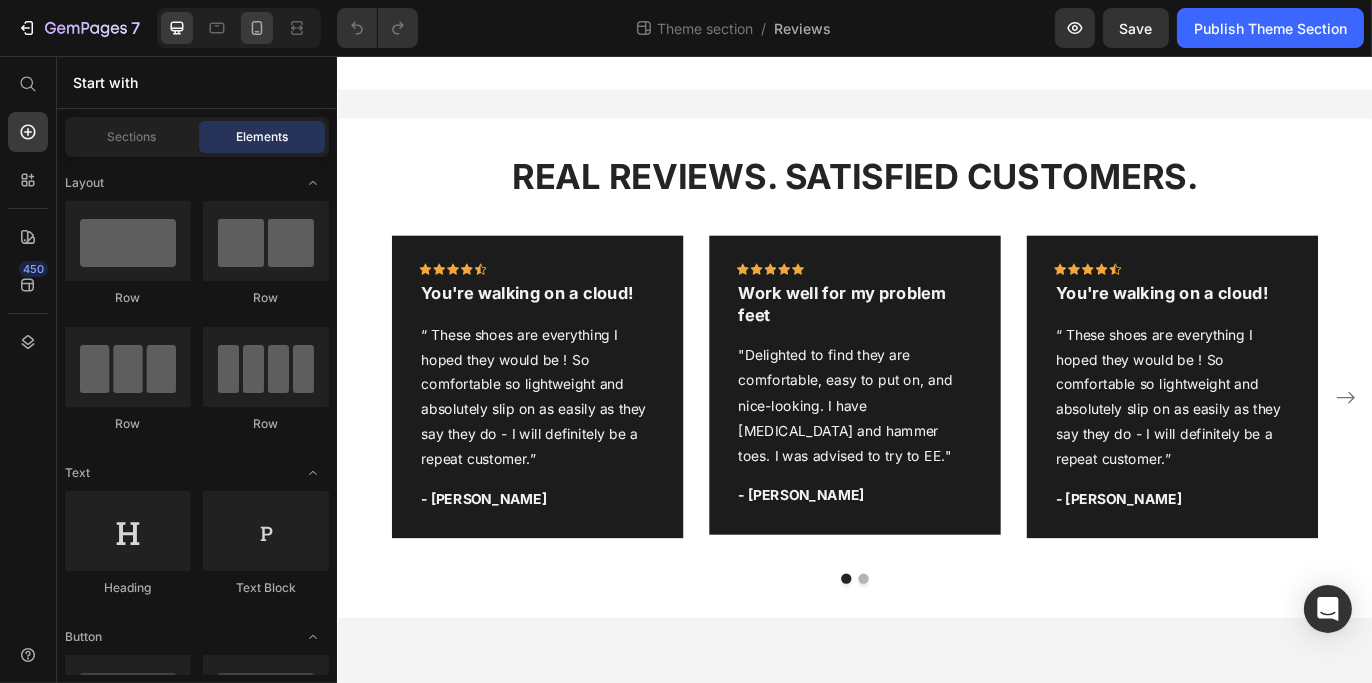 click 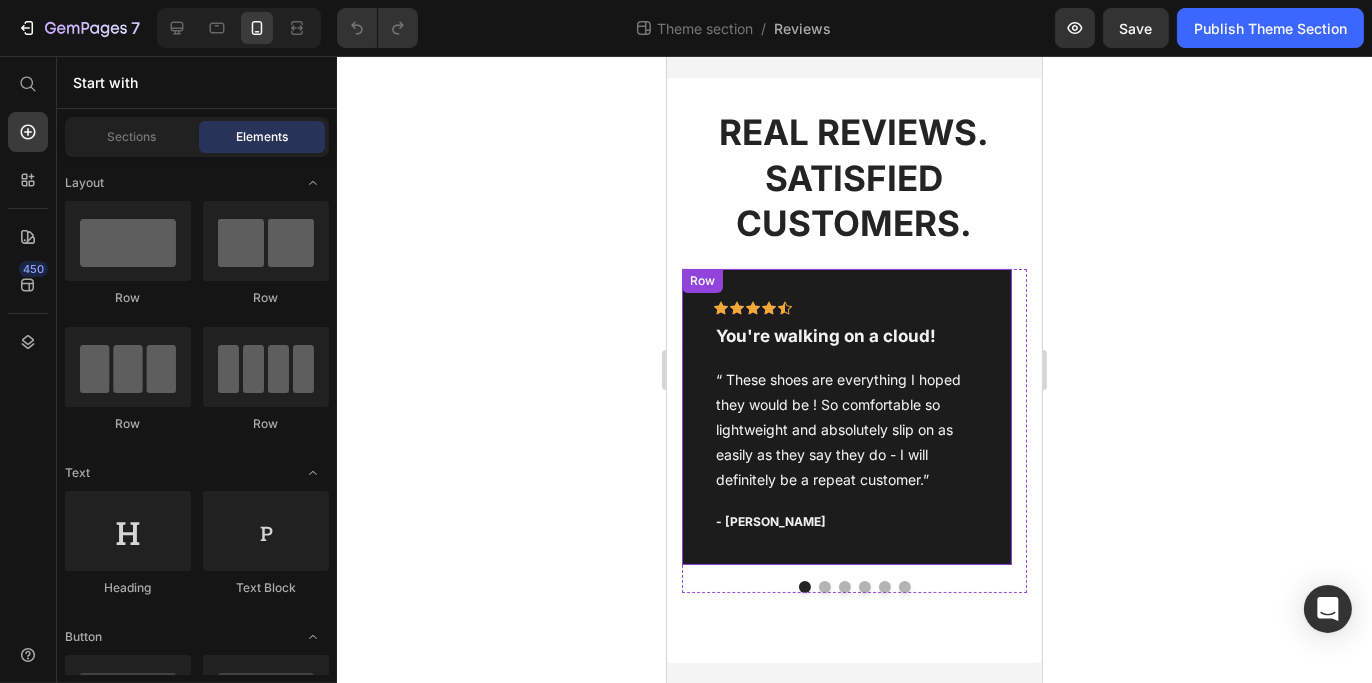 scroll, scrollTop: 60, scrollLeft: 0, axis: vertical 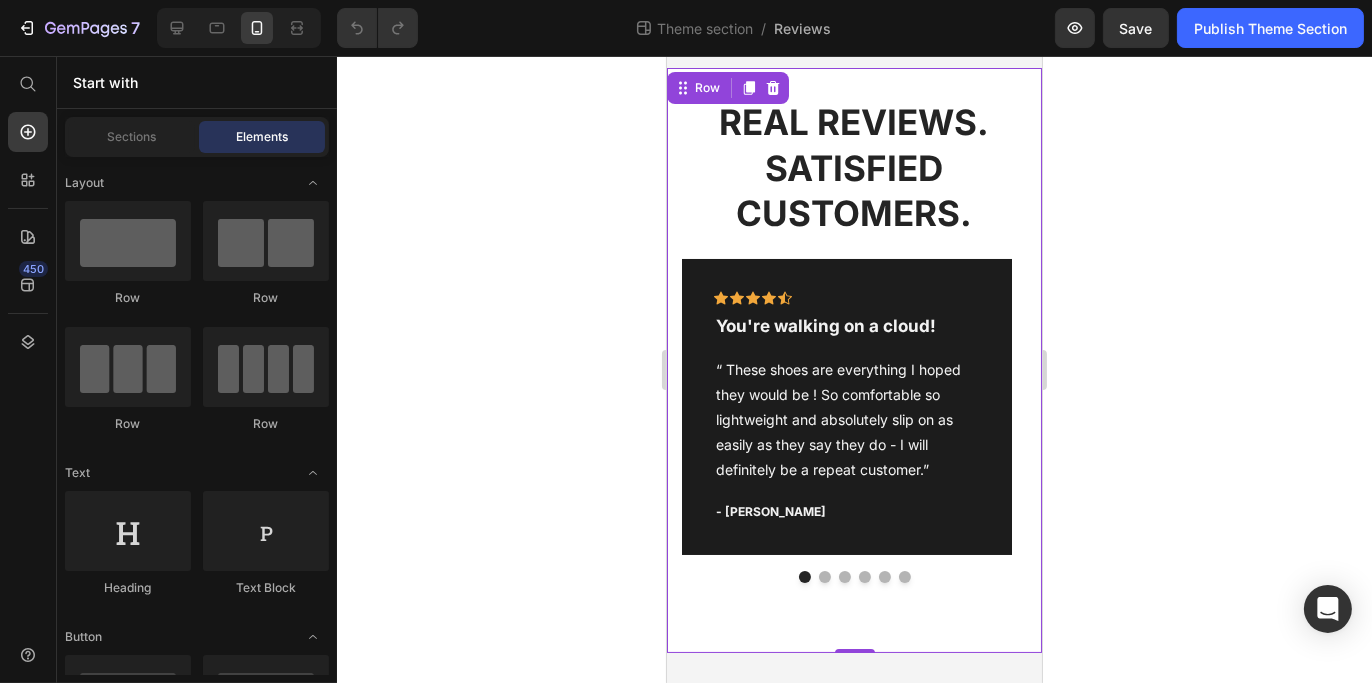 click on "REAL REVIEWS. SATISFIED CUSTOMERS. Heading
Icon
Icon
Icon
Icon
Icon Row You're walking on a cloud! Text block “ These shoes are everything I hoped they would be ! So comfortable so lightweight and absolutely slip on as easily as they say they do - I will definitely be a repeat customer.” Text block - [PERSON_NAME] Text block Row
Icon
Icon
Icon
Icon
Icon Row Work well for my problem feet Text block "Delighted to find they are comfortable, easy to put on, and nice-looking. I have [MEDICAL_DATA] and hammer toes. I was advised to try to EE." Text block - [PERSON_NAME] Text block Row
Icon
Icon
Icon
Icon
Icon Row You're walking on a cloud! Text block Text block - [PERSON_NAME] Text block Row
Icon
Icon
Icon
Icon
Icon Row" at bounding box center (853, 360) 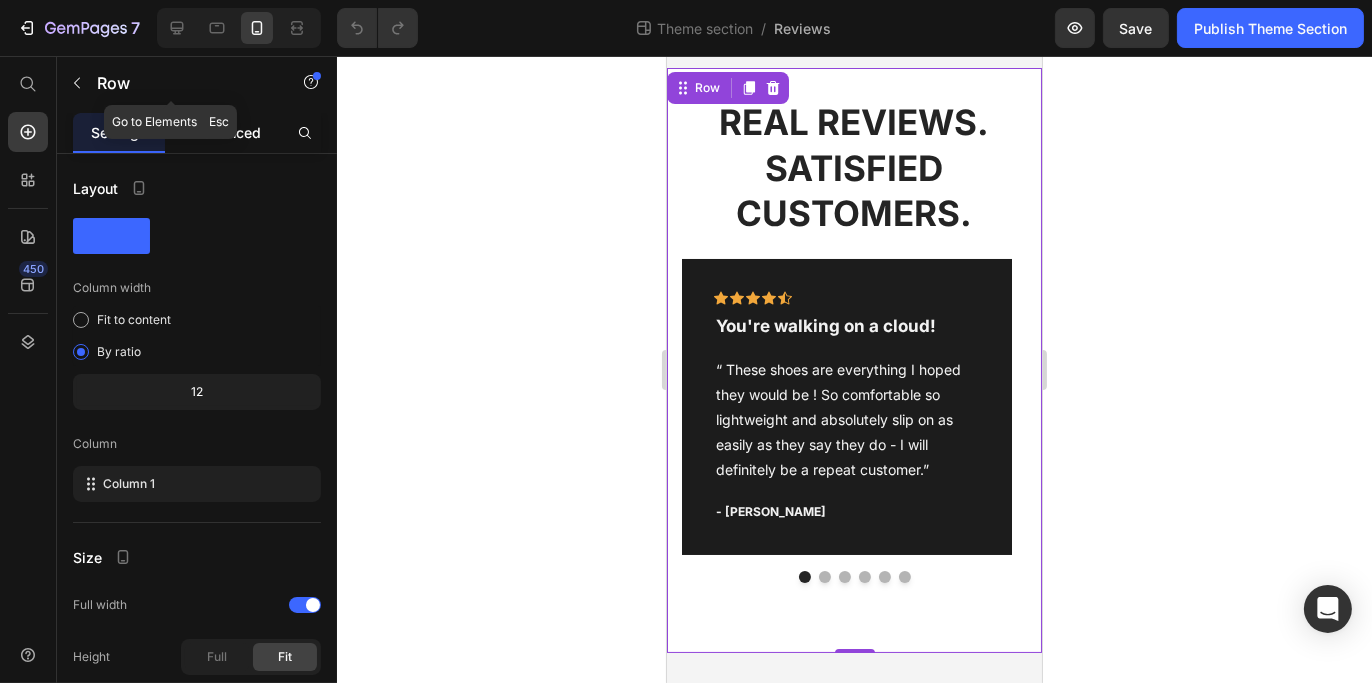 click on "Advanced" 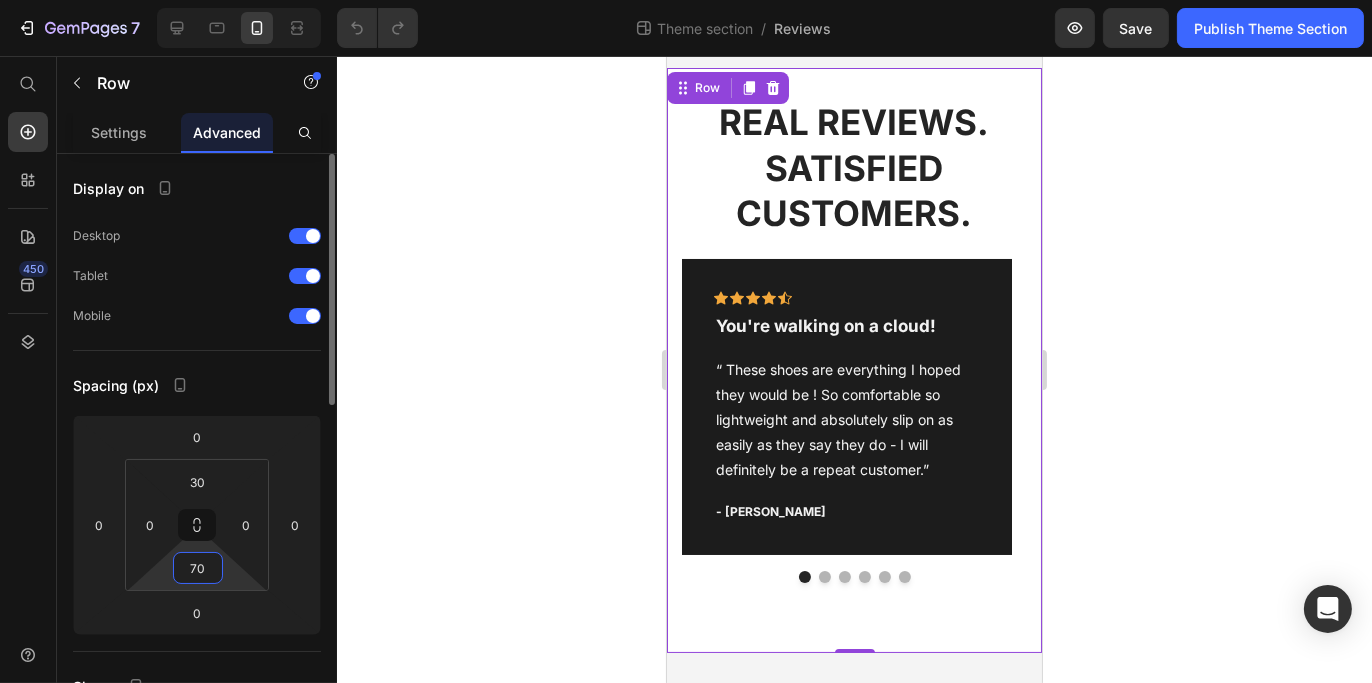 click on "70" at bounding box center [198, 568] 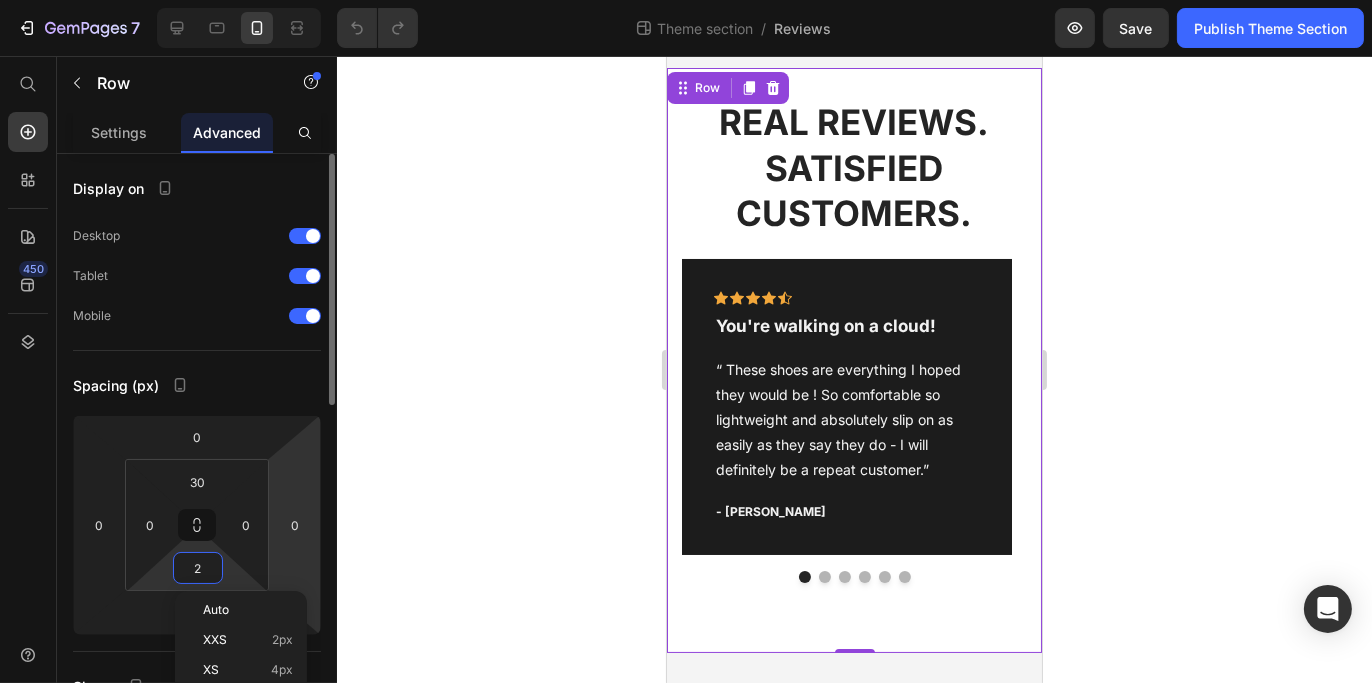 type on "25" 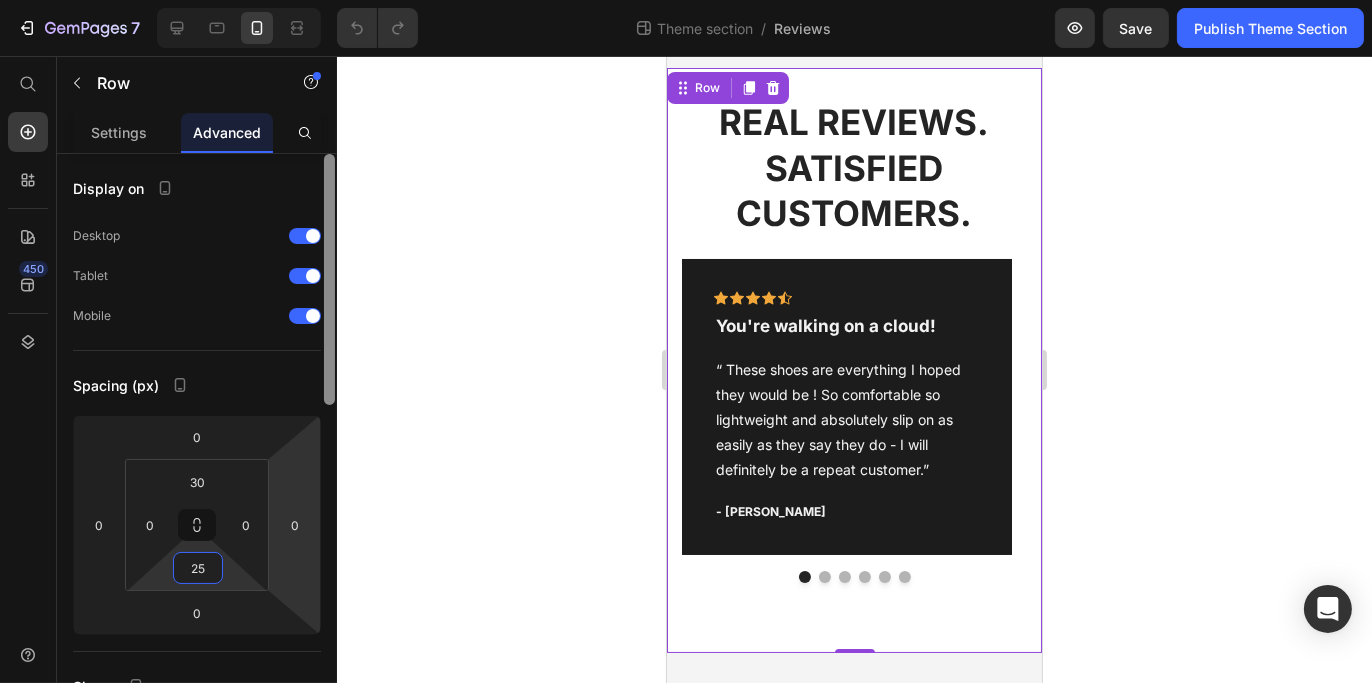 scroll, scrollTop: 0, scrollLeft: 0, axis: both 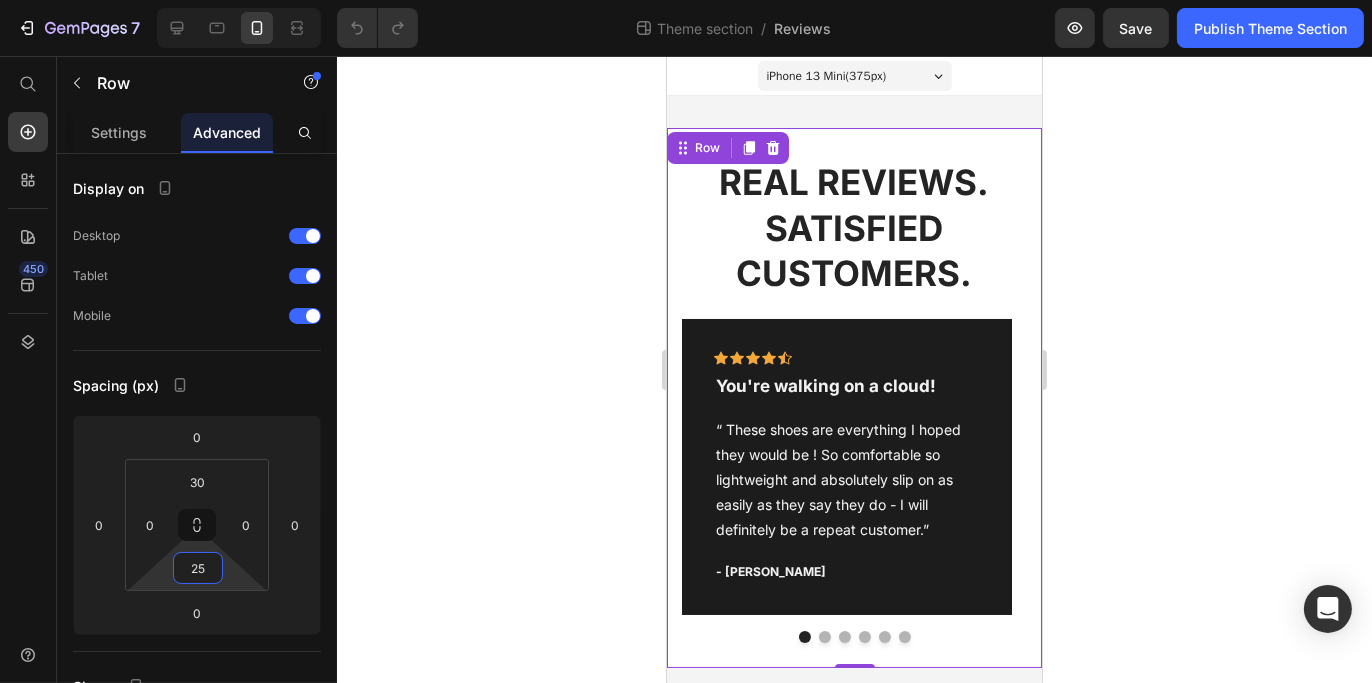 click 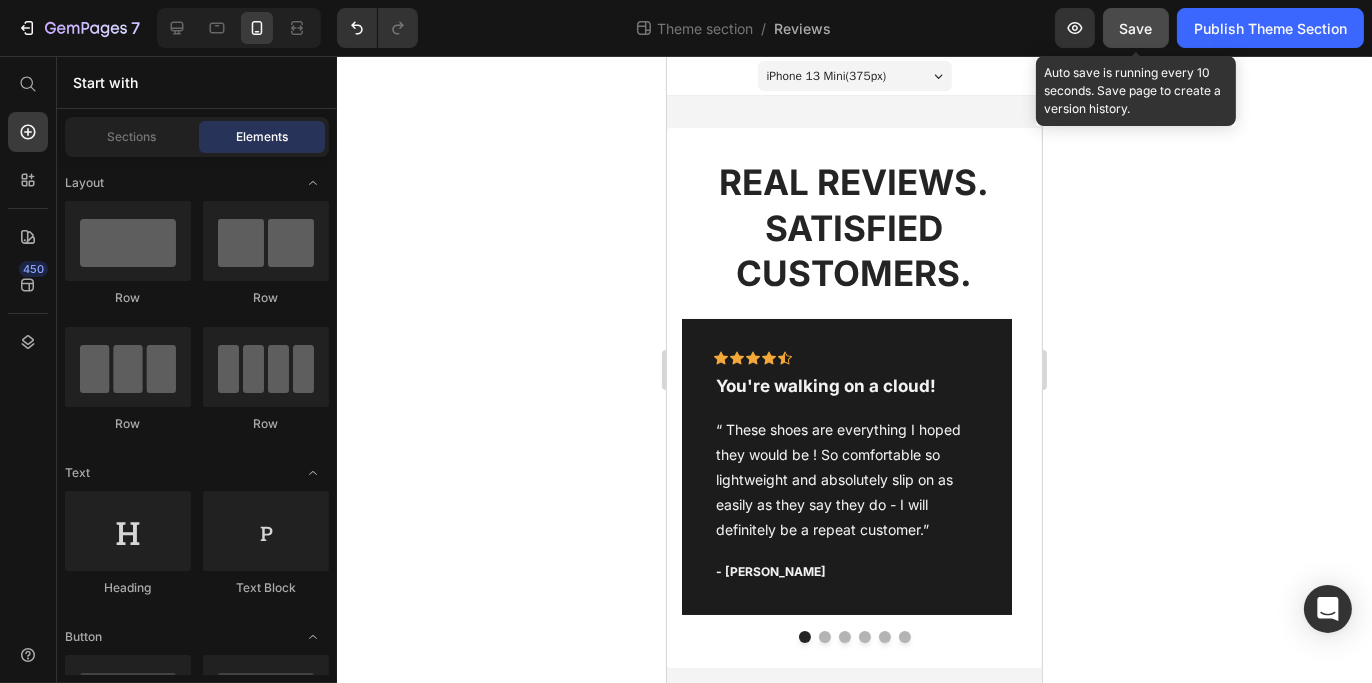 click on "Save" at bounding box center [1136, 28] 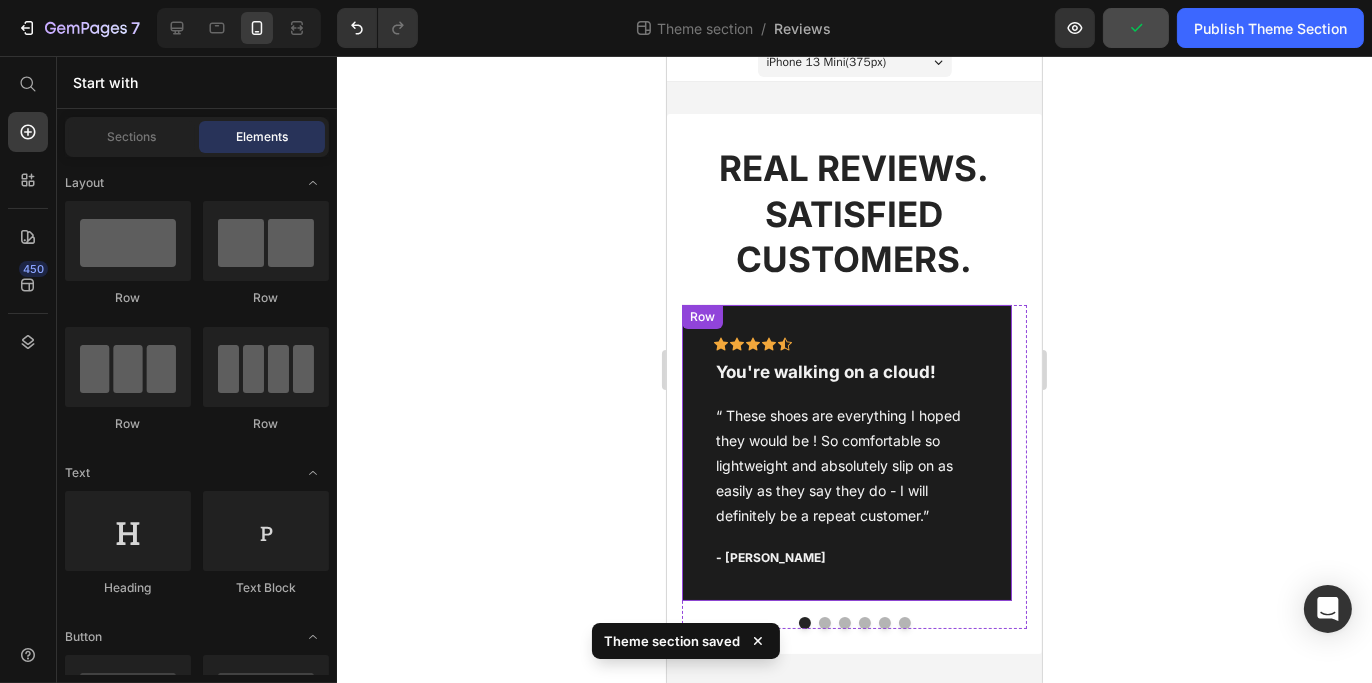 scroll, scrollTop: 15, scrollLeft: 0, axis: vertical 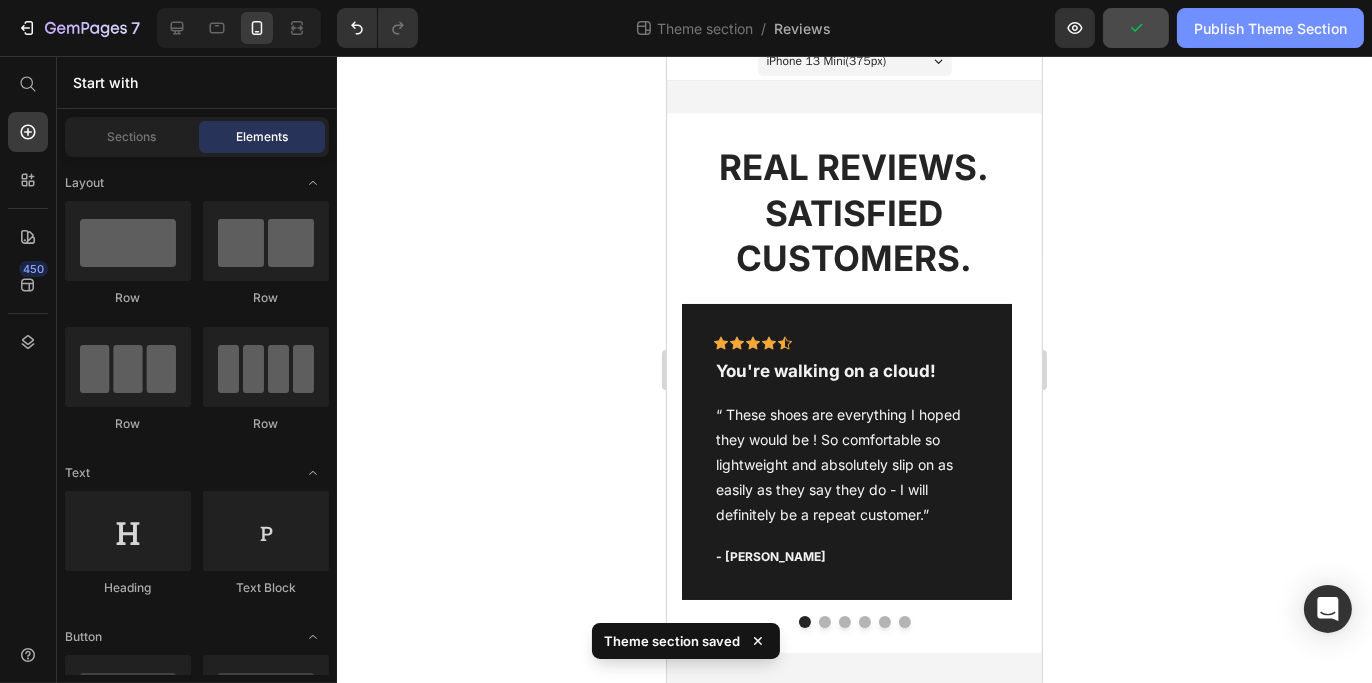 click on "Publish Theme Section" at bounding box center [1270, 28] 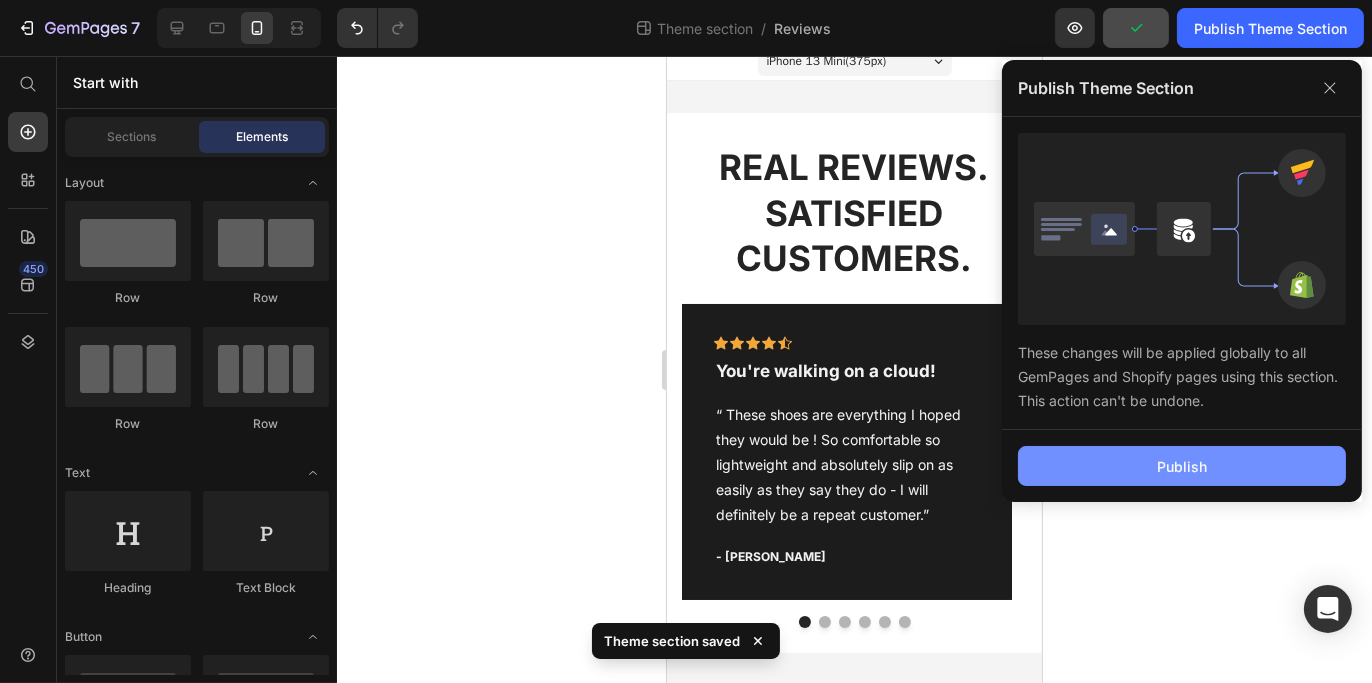 click on "Publish" at bounding box center [1182, 466] 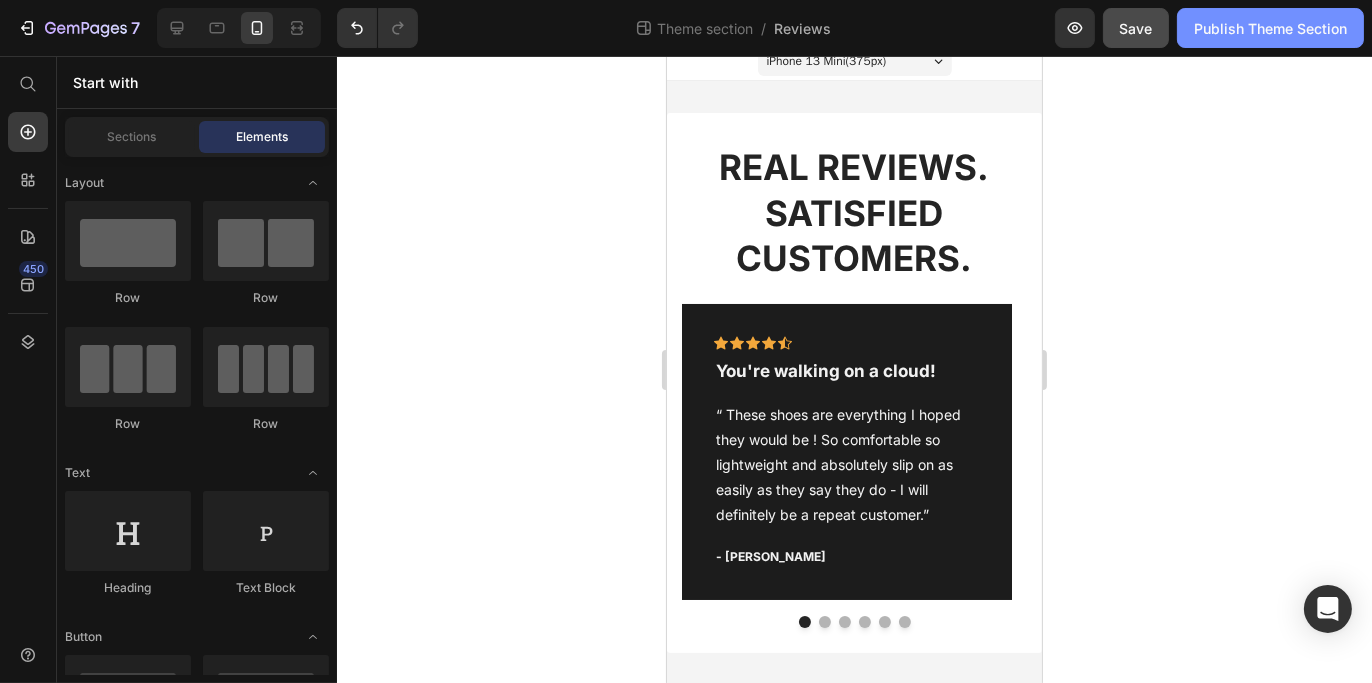 click on "Publish Theme Section" at bounding box center [1270, 28] 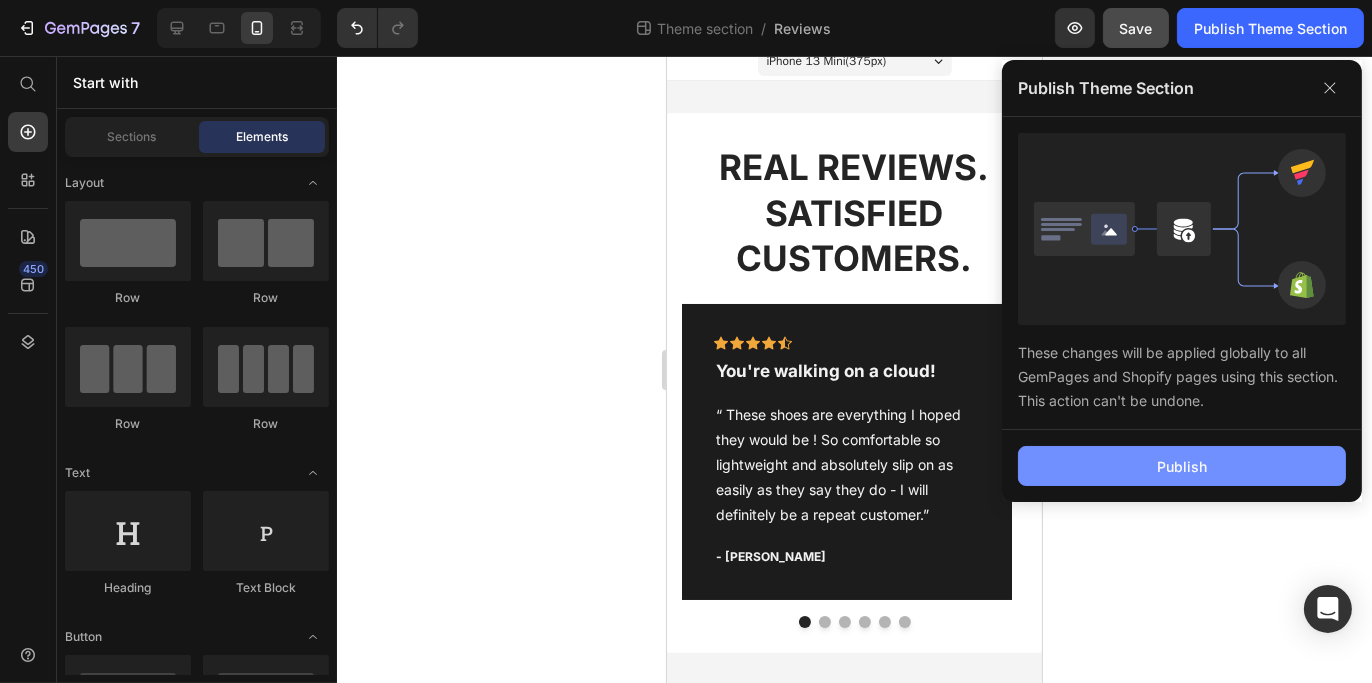 click on "Publish" at bounding box center (1182, 466) 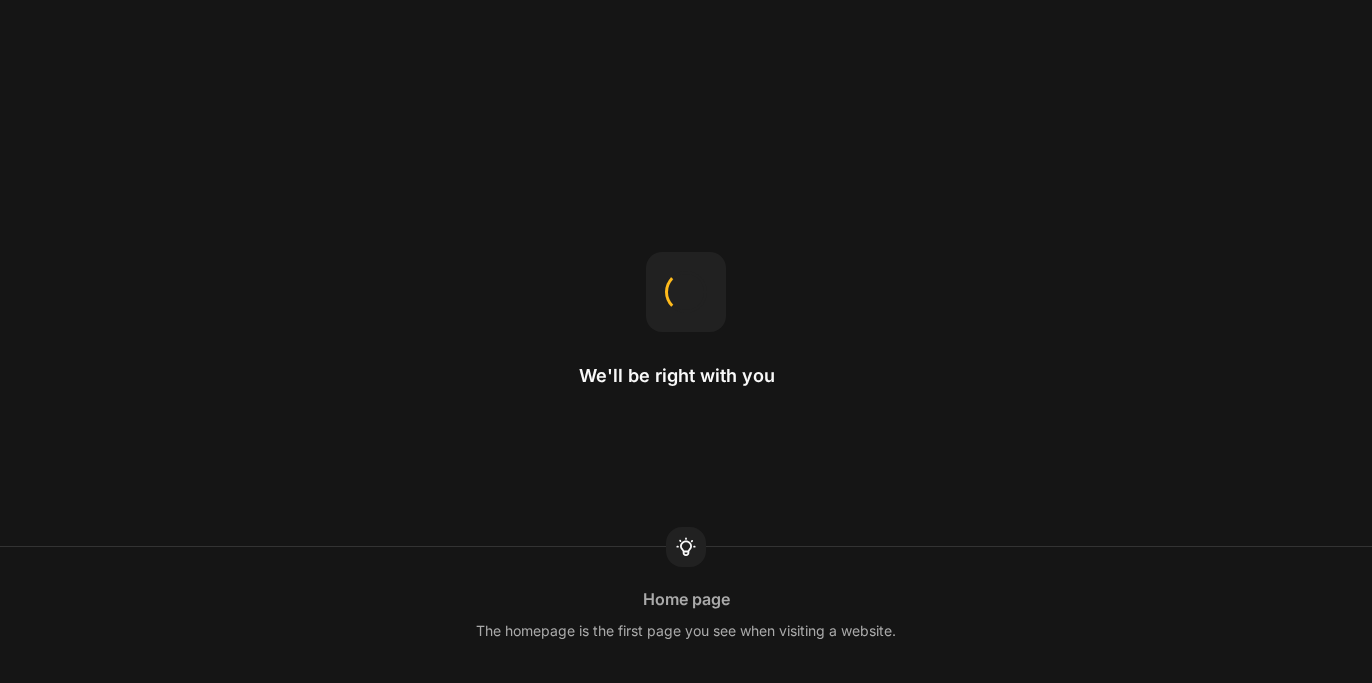 scroll, scrollTop: 0, scrollLeft: 0, axis: both 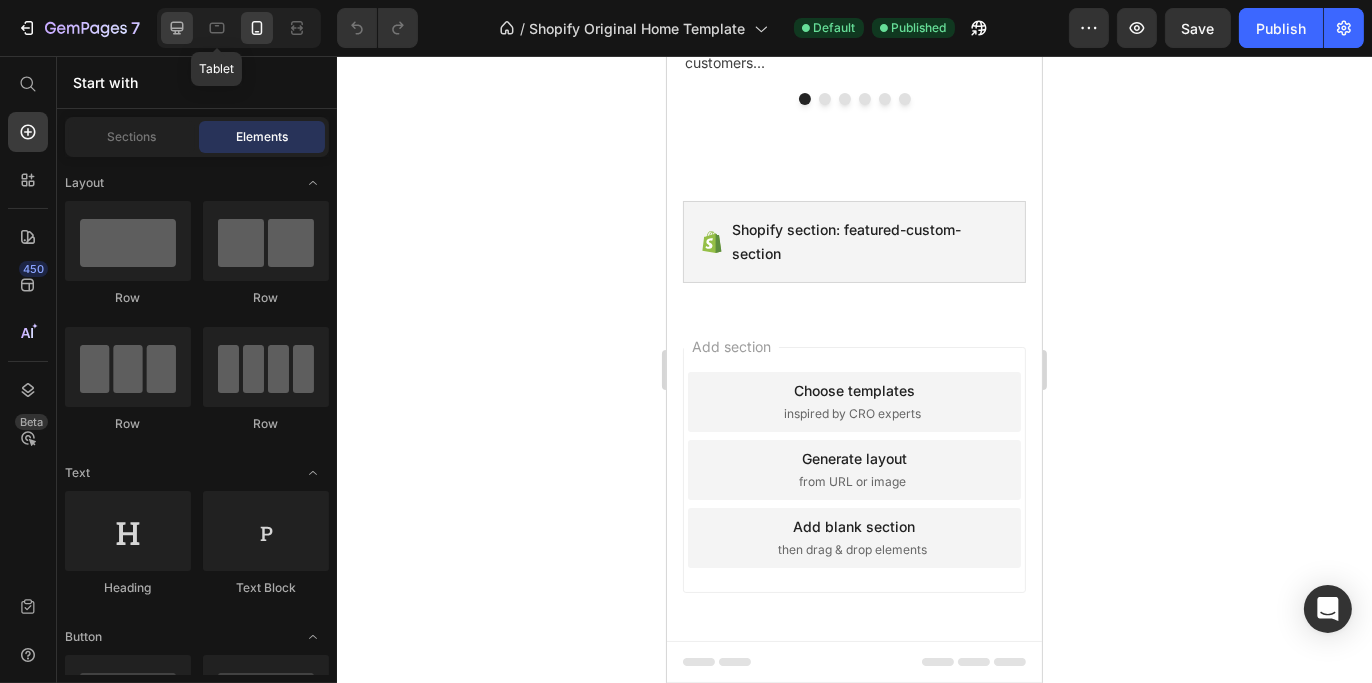click 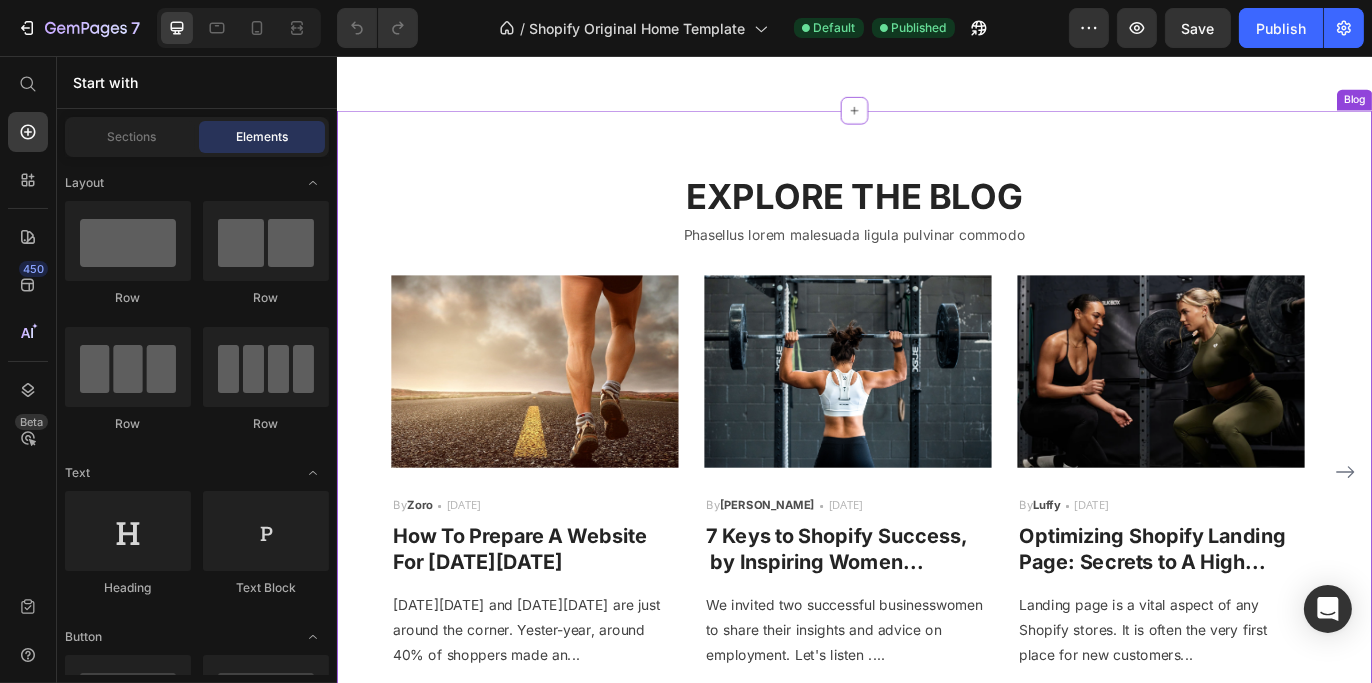 scroll, scrollTop: 1955, scrollLeft: 0, axis: vertical 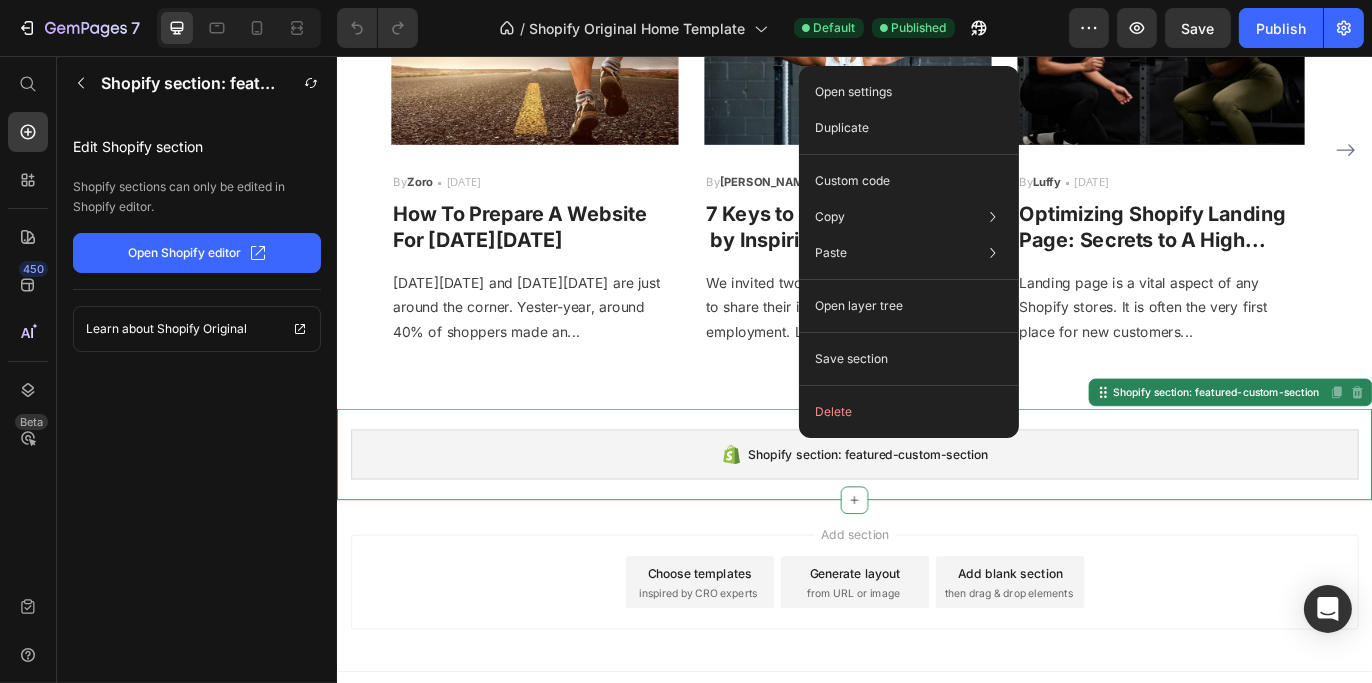 click on "Add section Choose templates inspired by CRO experts Generate layout from URL or image Add blank section then drag & drop elements" at bounding box center [936, 670] 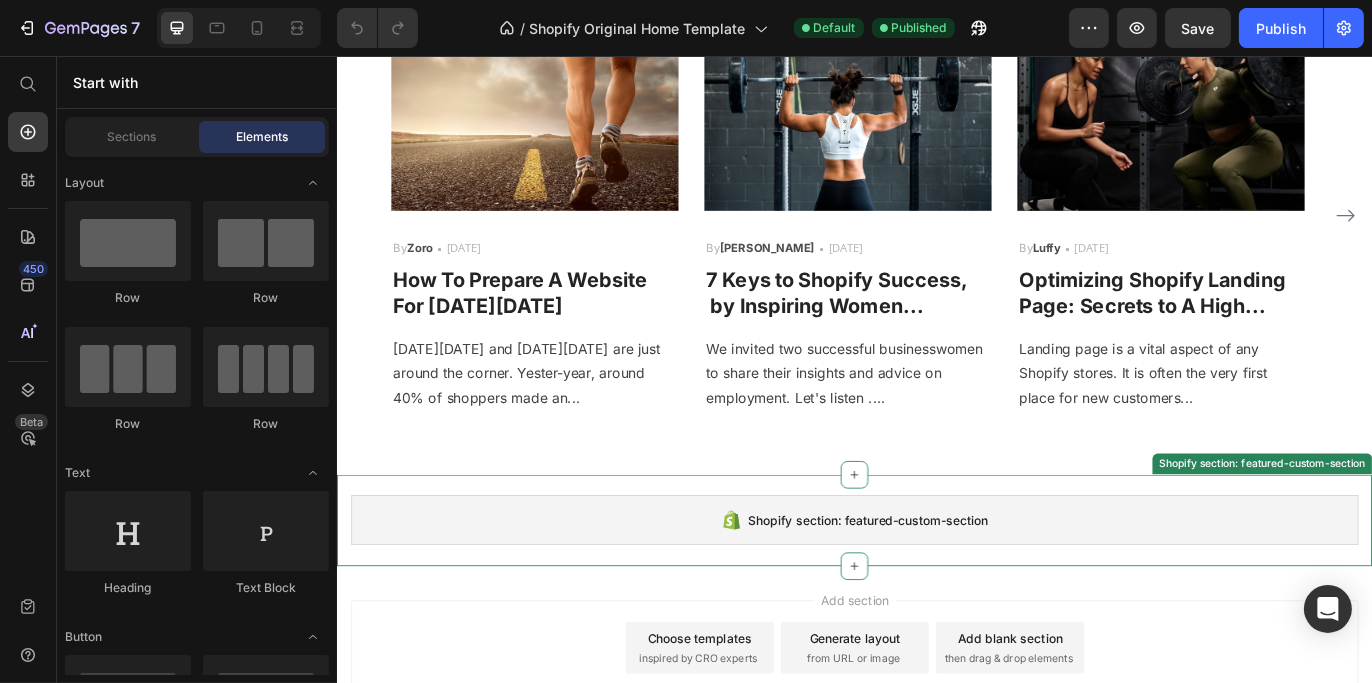 scroll, scrollTop: 1900, scrollLeft: 0, axis: vertical 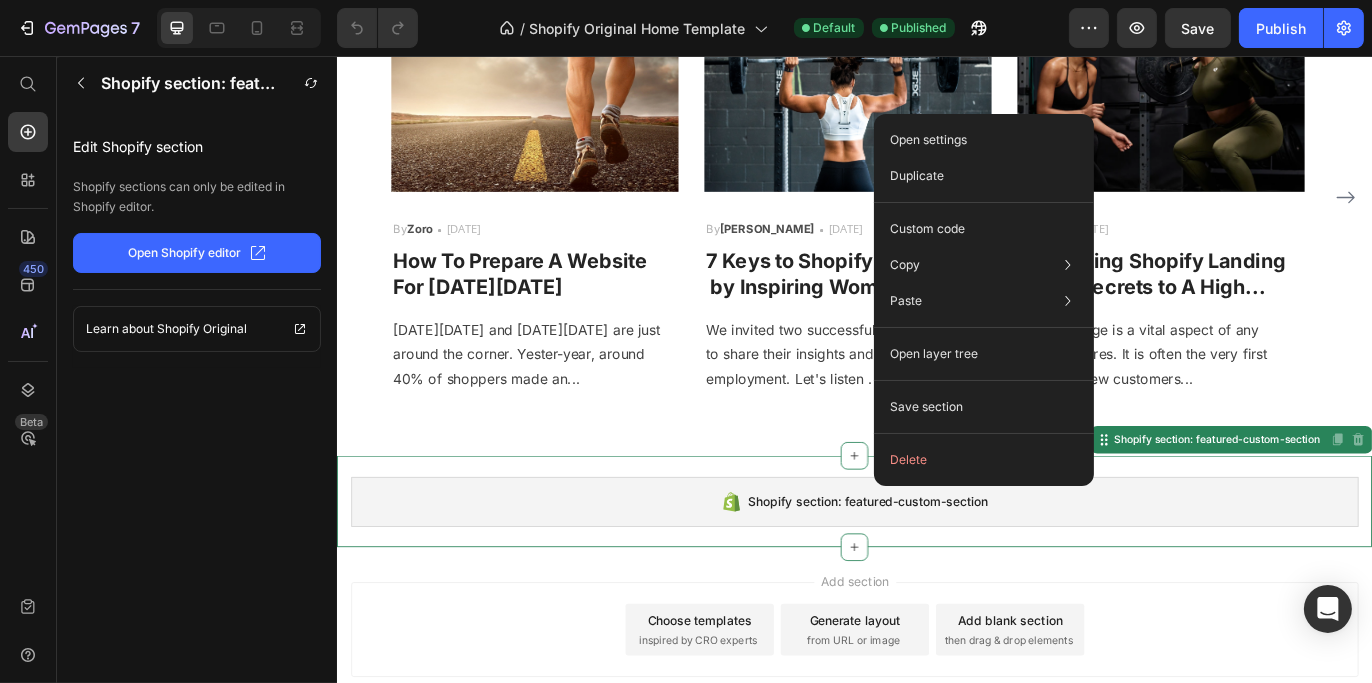 click on "Shopify section: featured-custom-section" at bounding box center [952, 573] 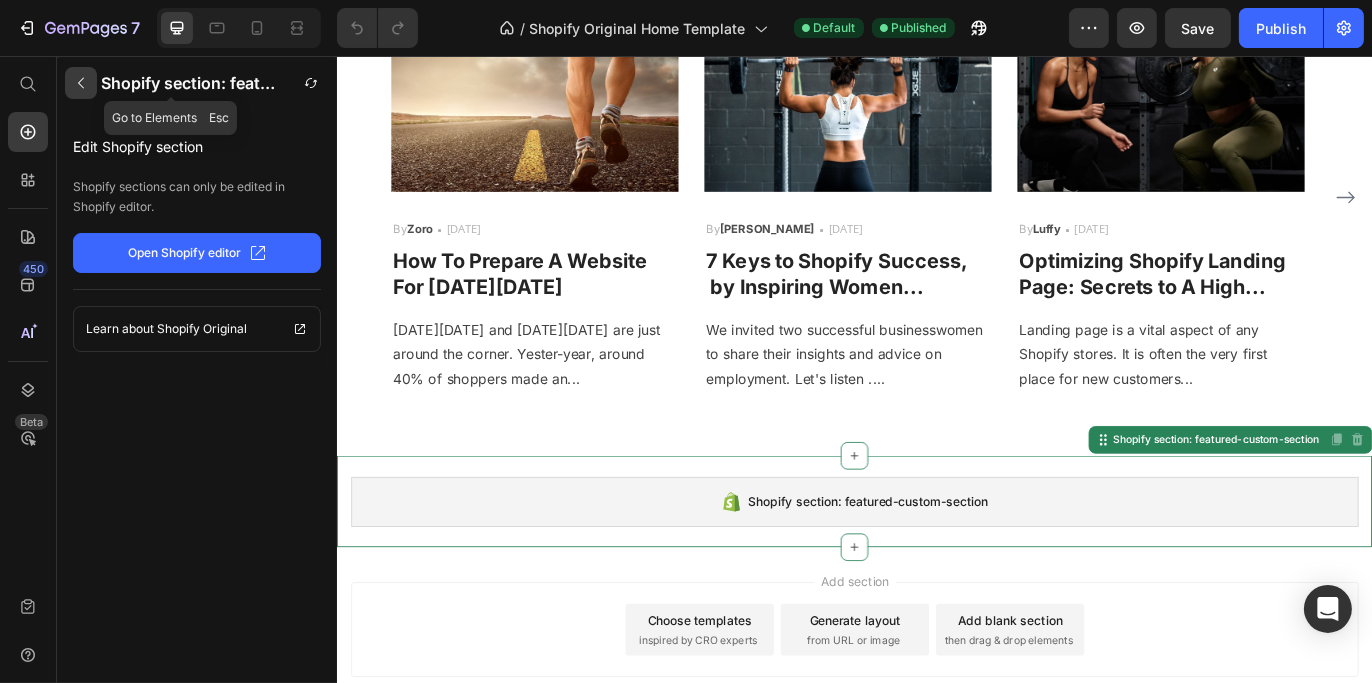 click 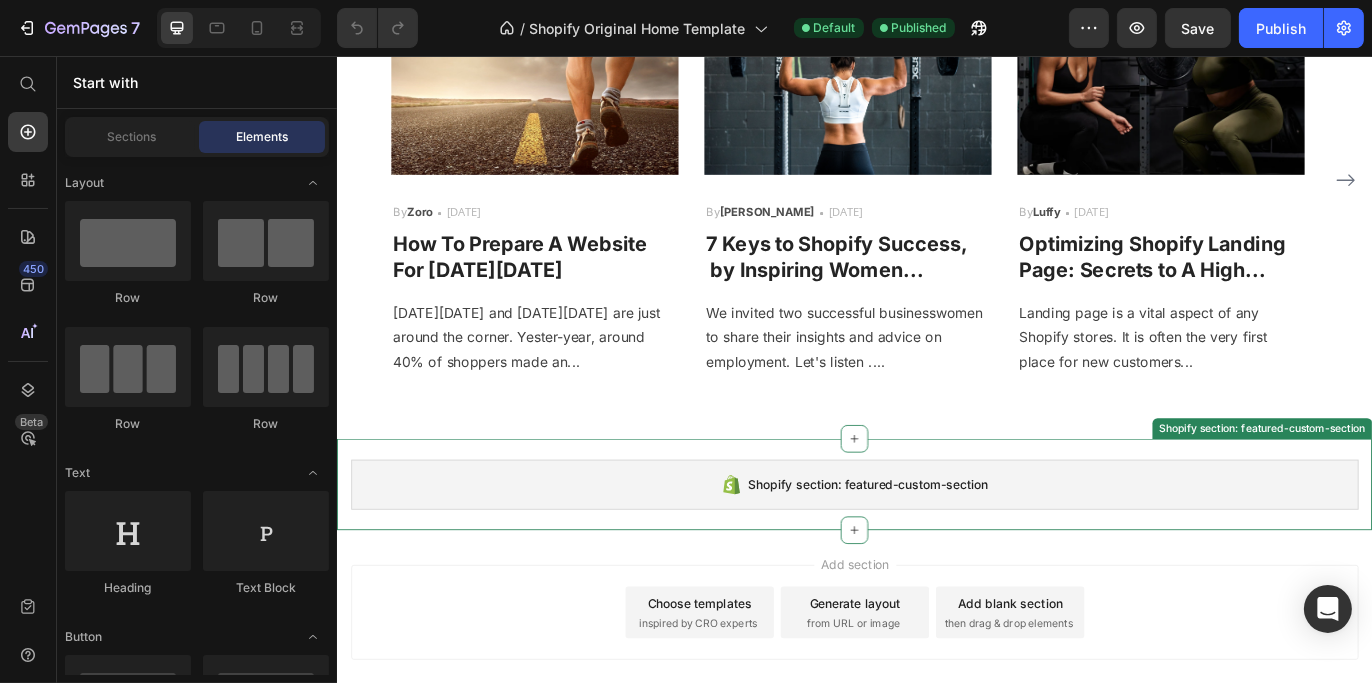 scroll, scrollTop: 1955, scrollLeft: 0, axis: vertical 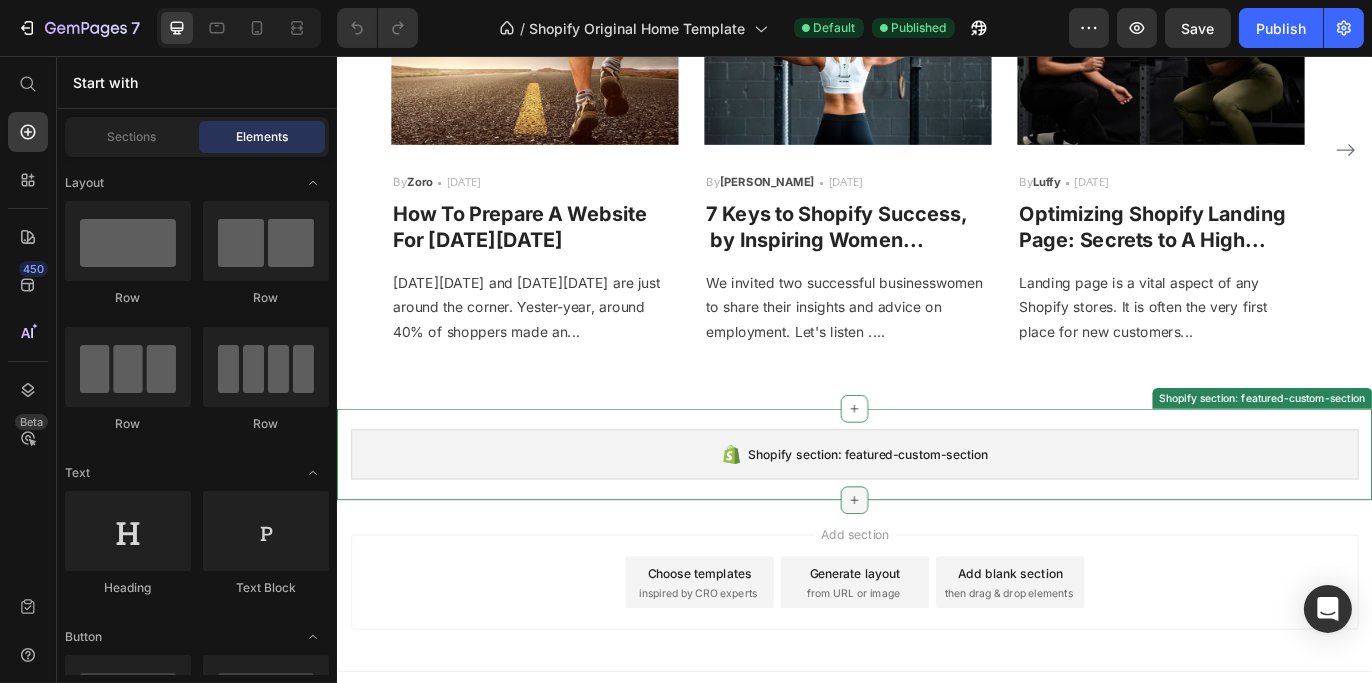 click 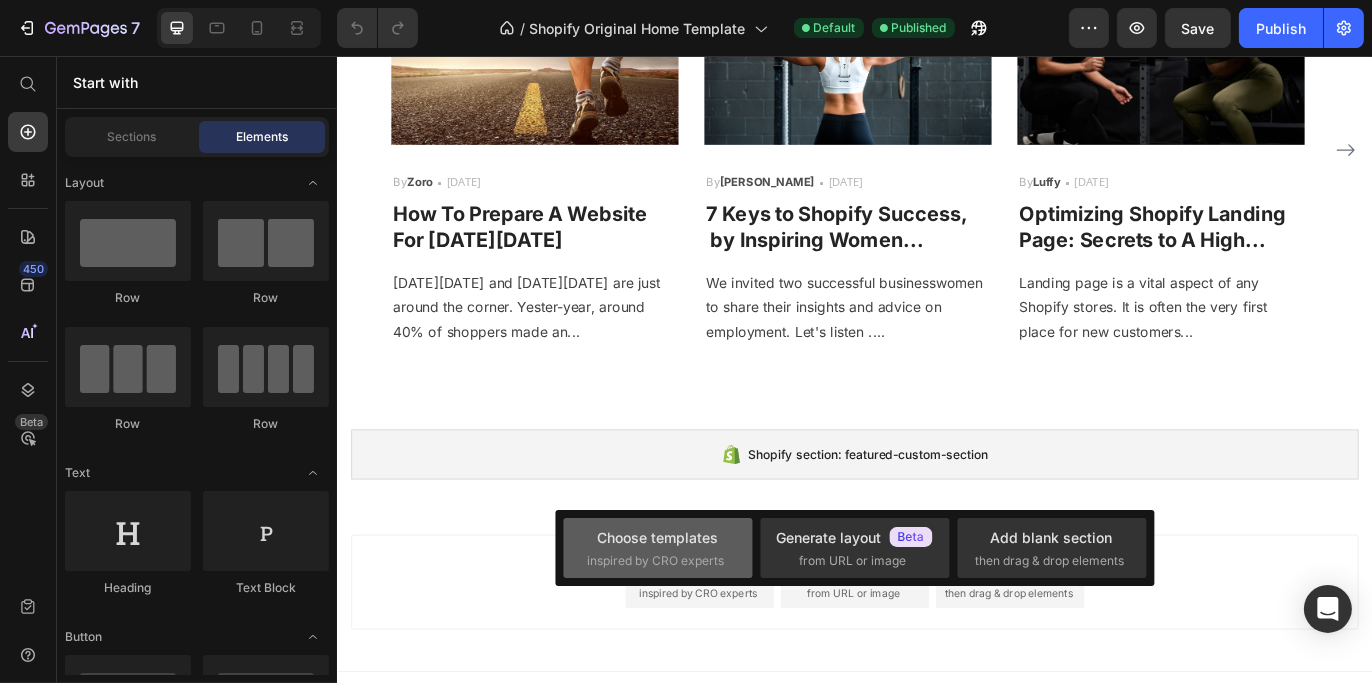 click on "inspired by CRO experts" at bounding box center (656, 561) 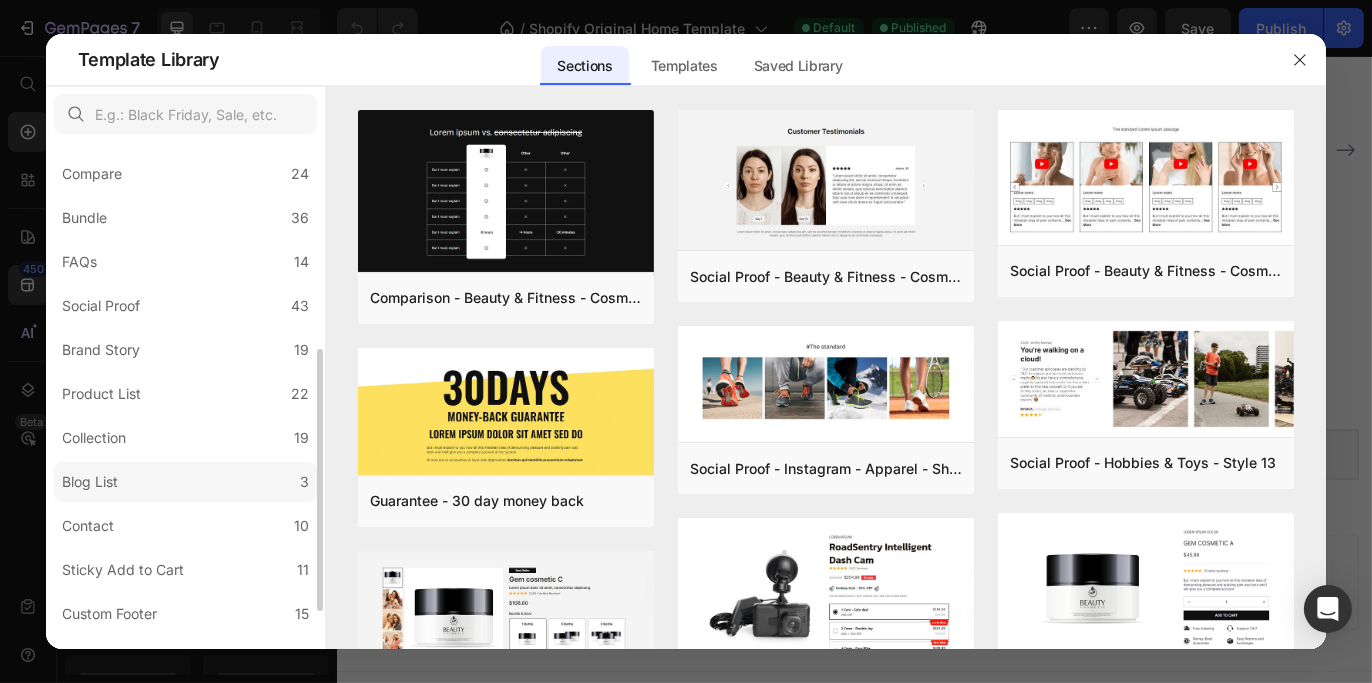 scroll, scrollTop: 472, scrollLeft: 0, axis: vertical 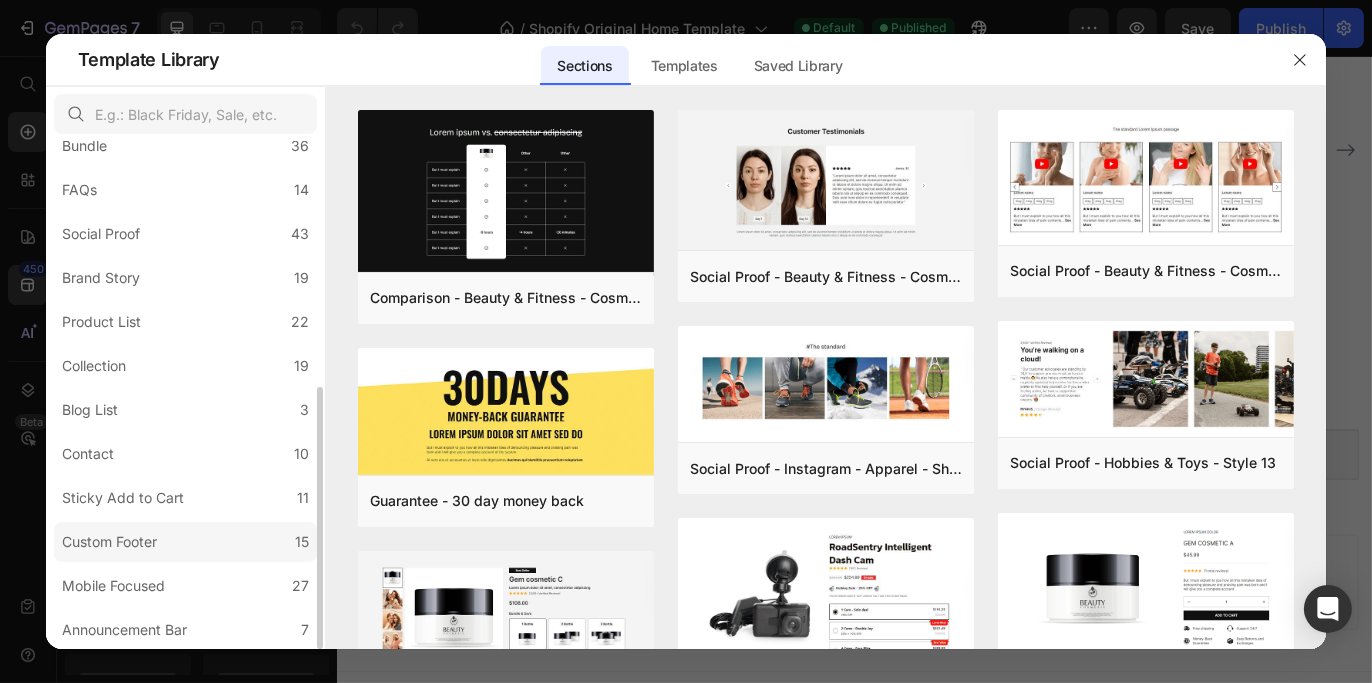 click on "Custom Footer" at bounding box center [109, 542] 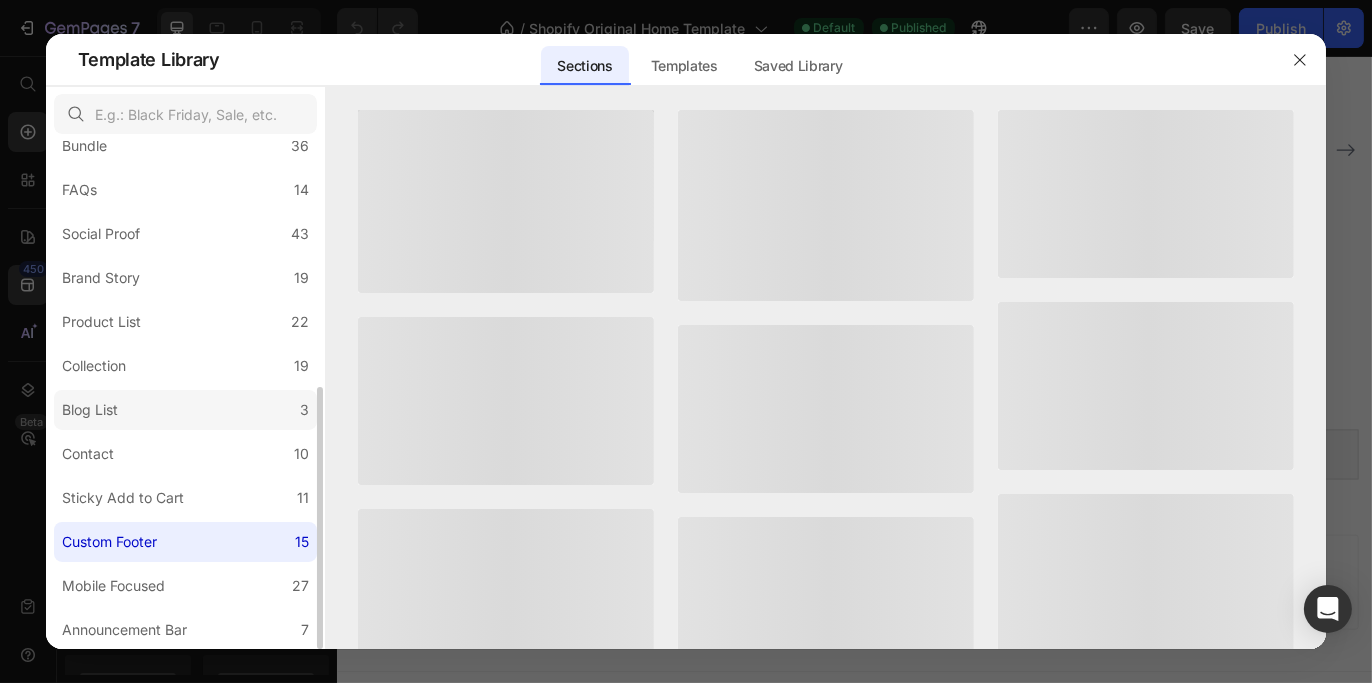 click on "Blog List 3" 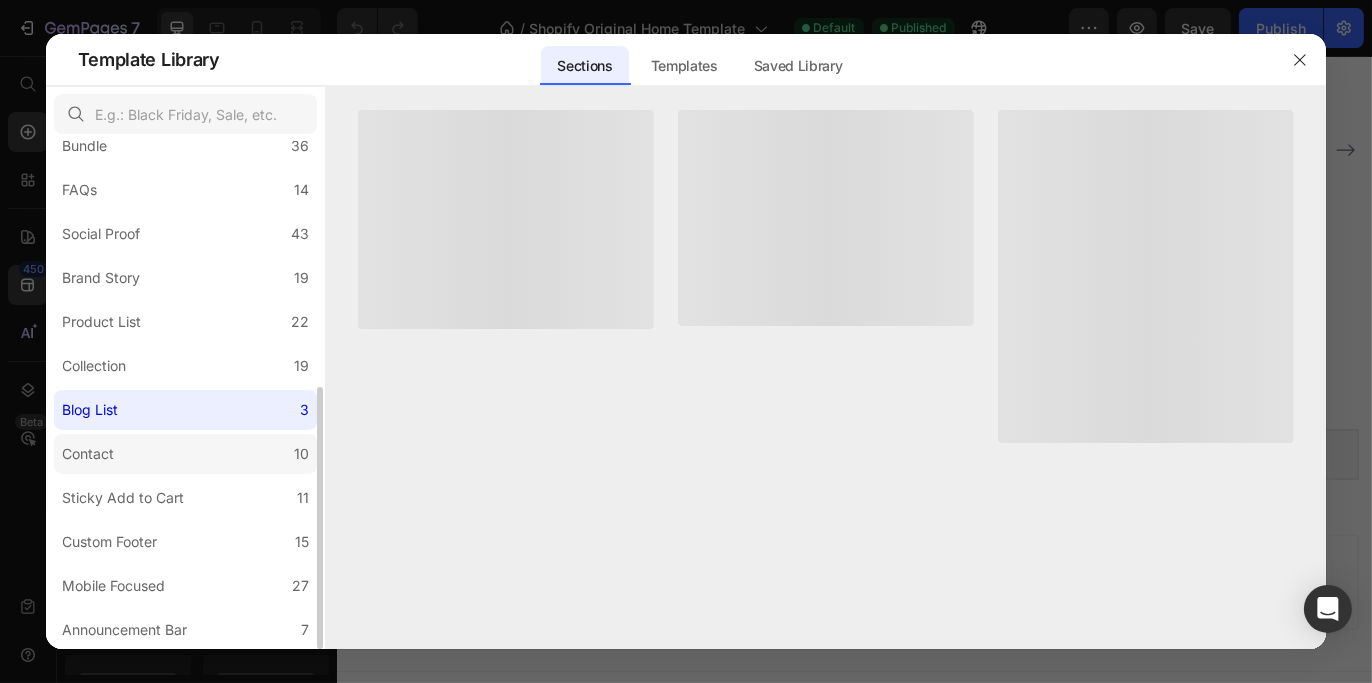 click on "Contact 10" 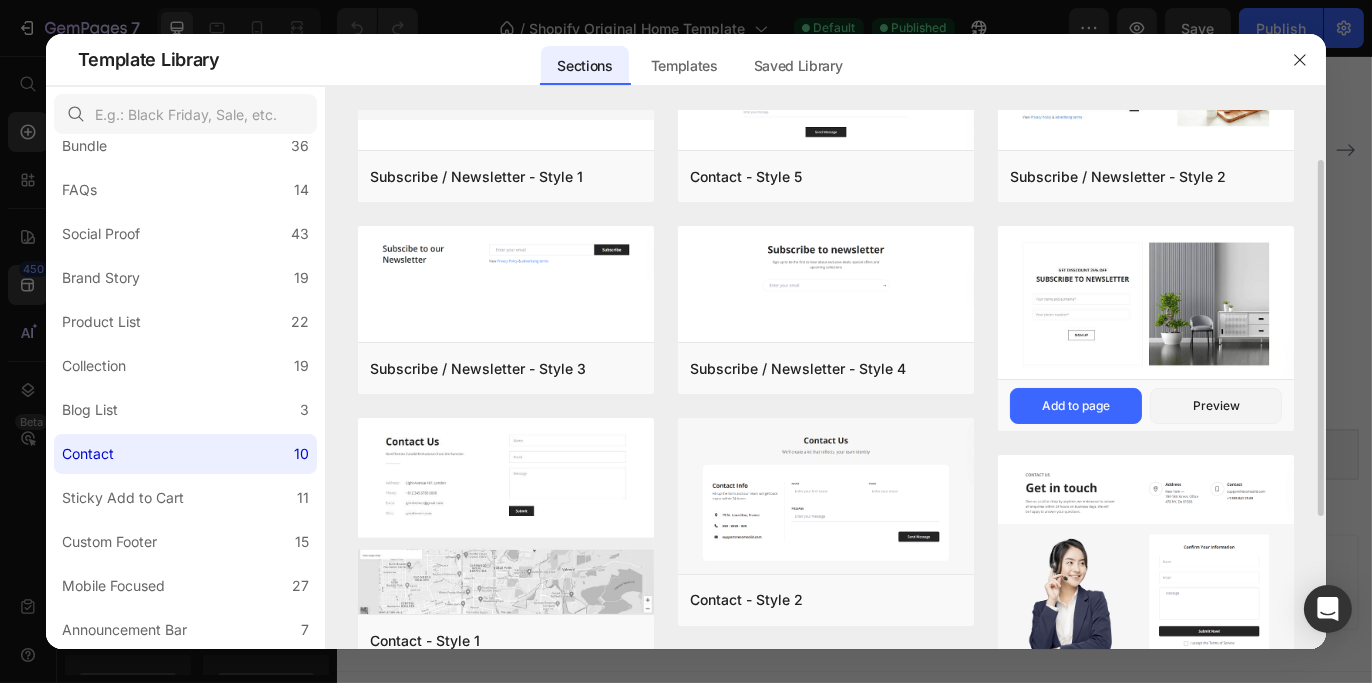 scroll, scrollTop: 0, scrollLeft: 0, axis: both 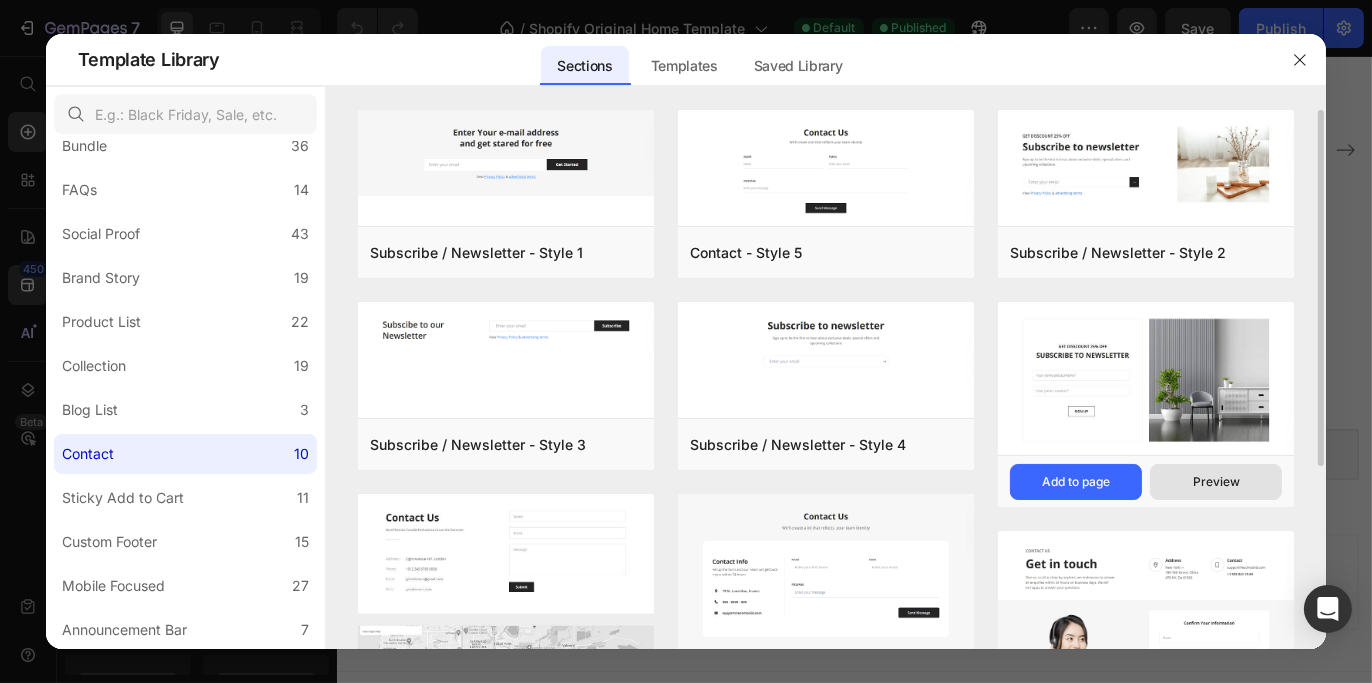 click on "Preview" at bounding box center [1216, 482] 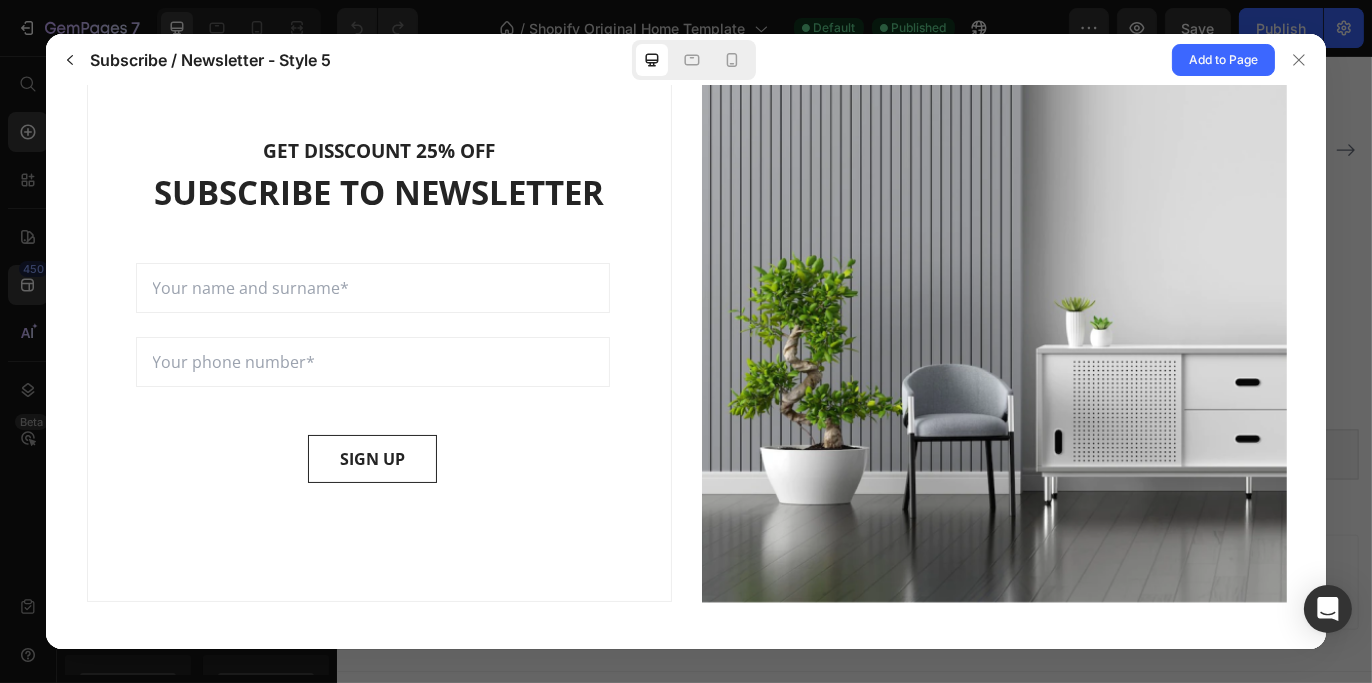 scroll, scrollTop: 0, scrollLeft: 0, axis: both 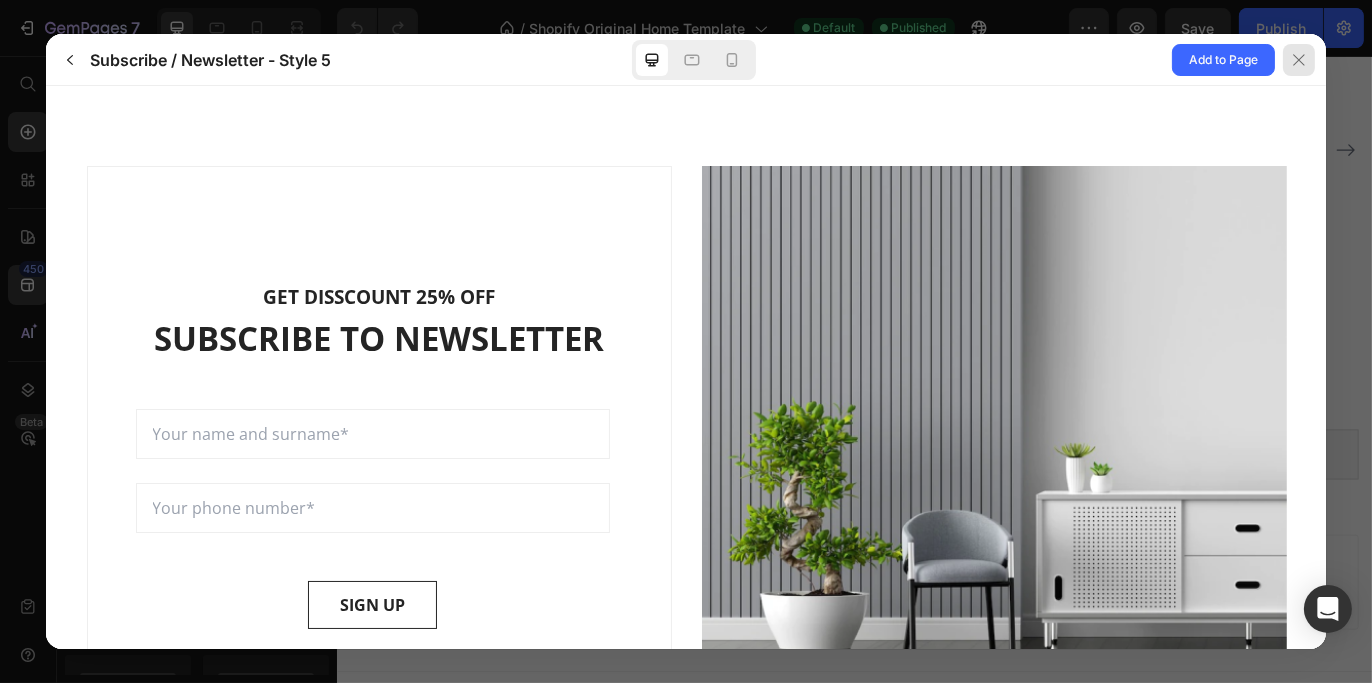click 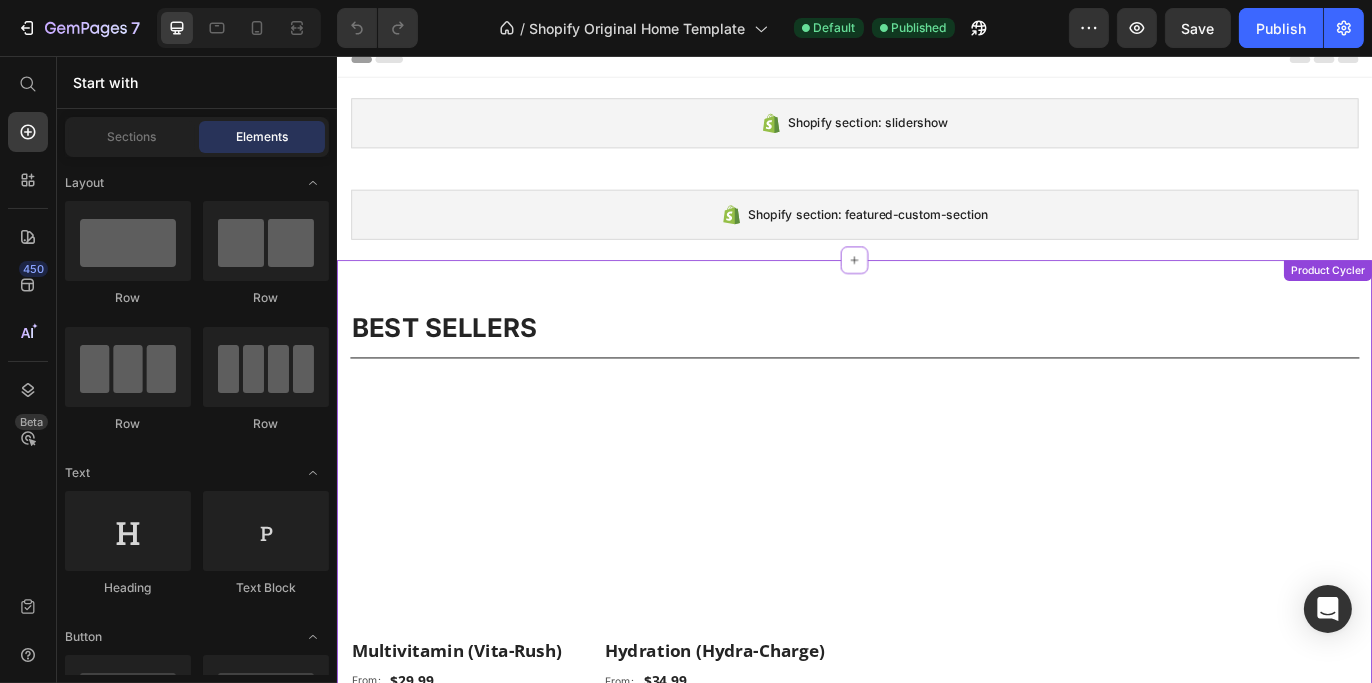 scroll, scrollTop: 0, scrollLeft: 0, axis: both 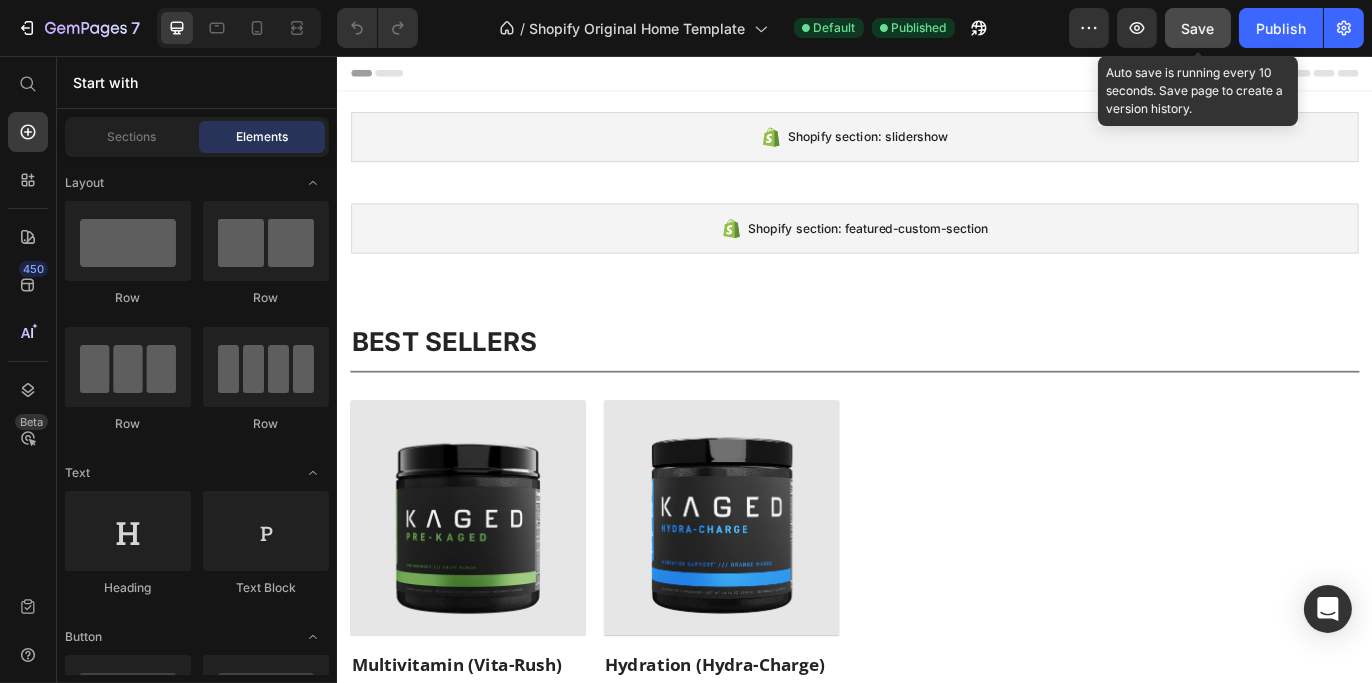 click on "Save" at bounding box center [1198, 28] 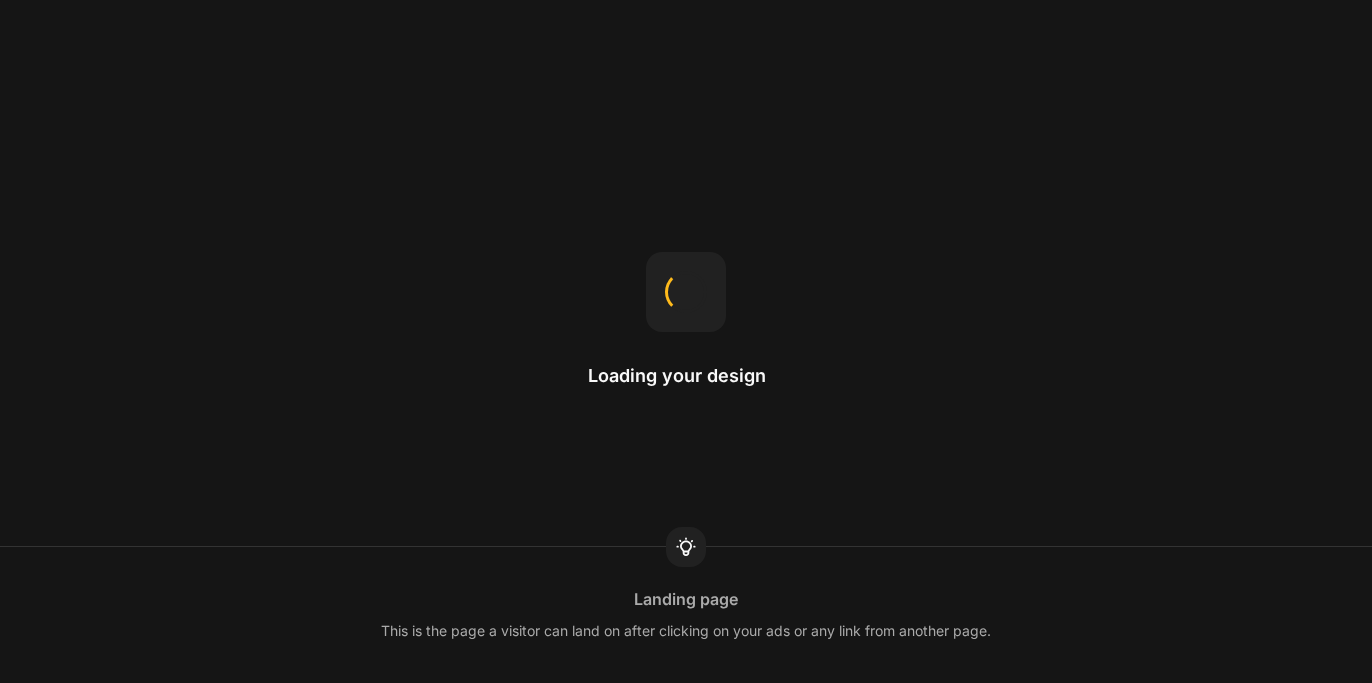 scroll, scrollTop: 0, scrollLeft: 0, axis: both 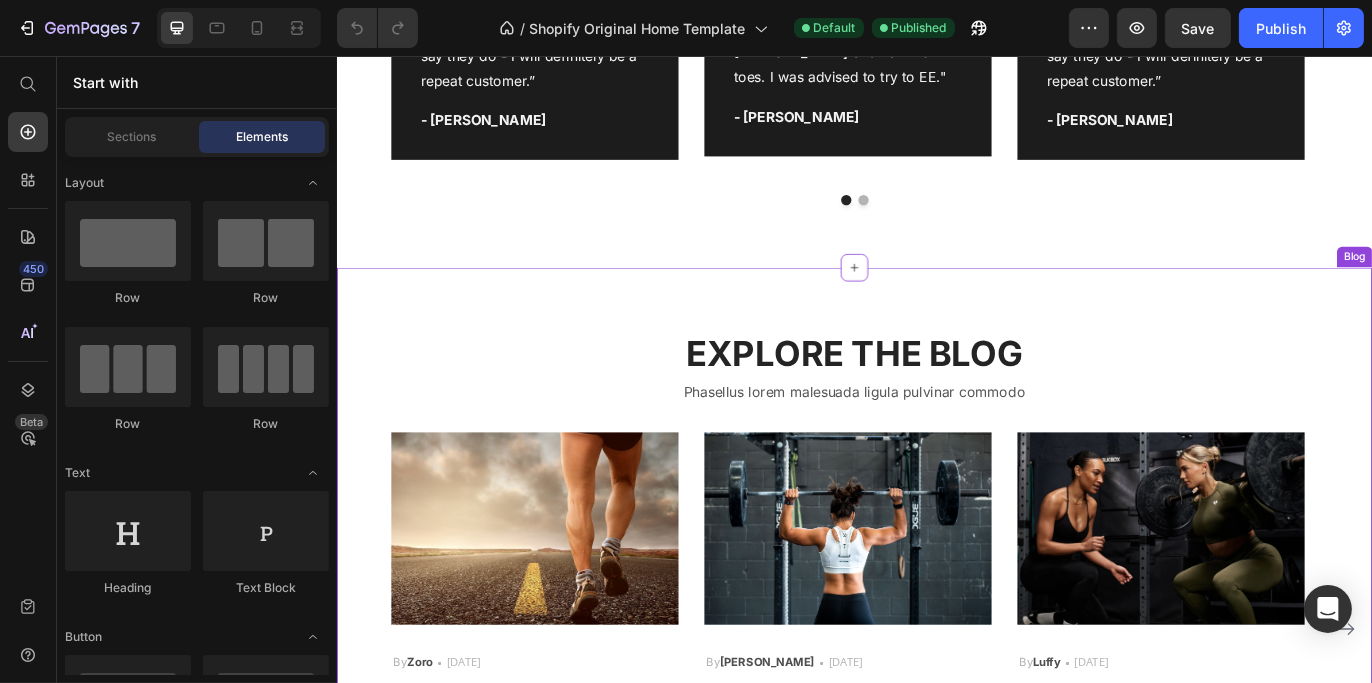 click on "EXPLORE THE BLOG" at bounding box center [936, 401] 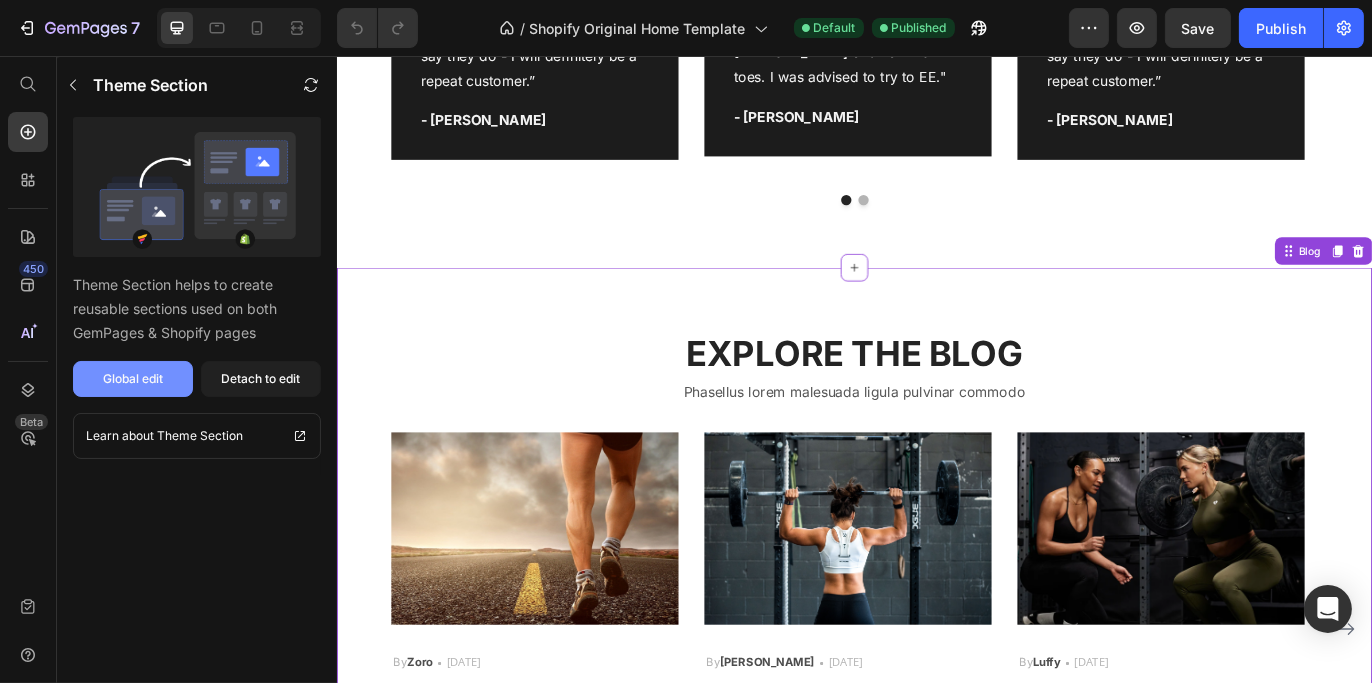 click on "Global edit" at bounding box center [133, 379] 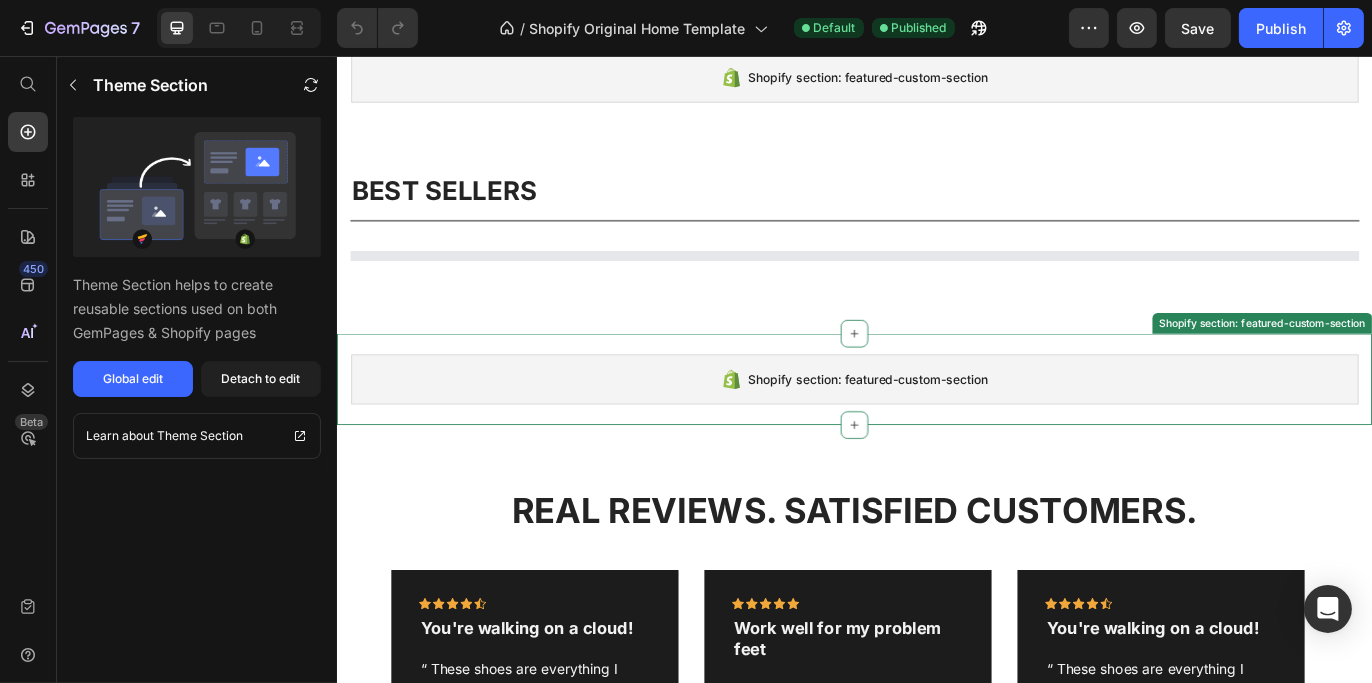 scroll, scrollTop: 0, scrollLeft: 0, axis: both 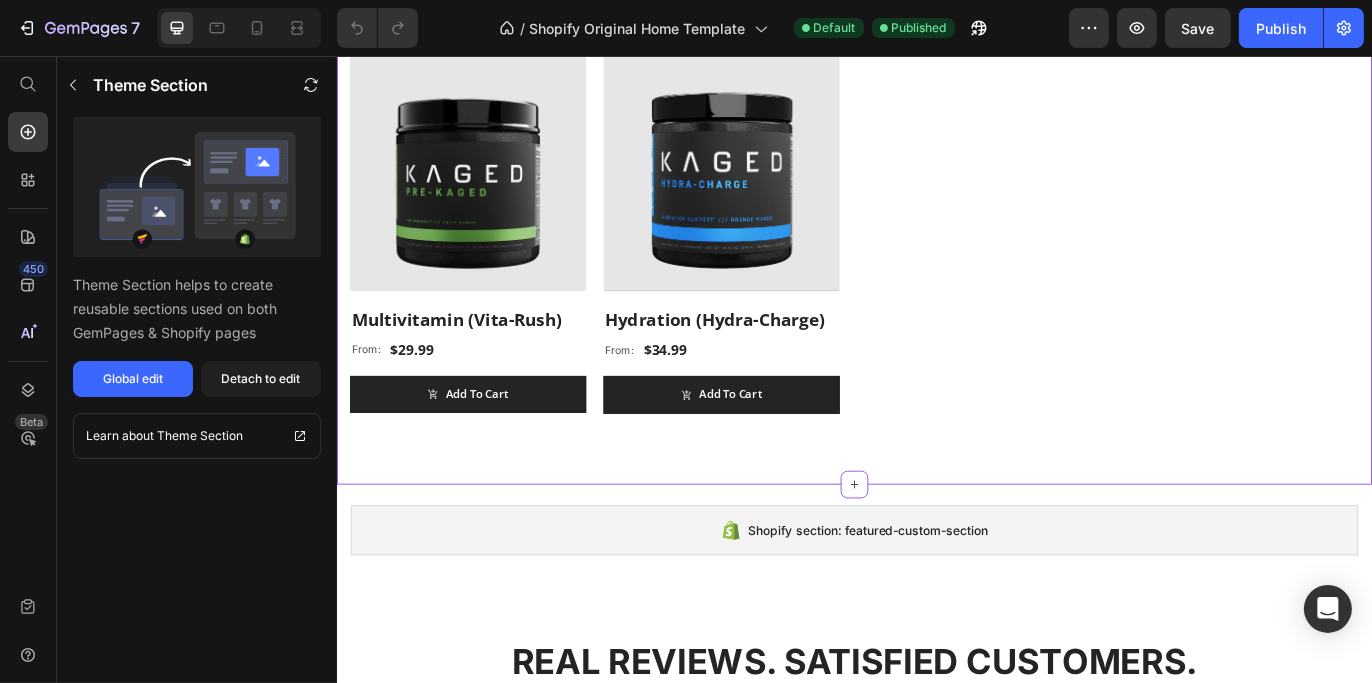 click on "(P) Images Multivitamin (Vita-Rush) (P) Title From: Text Block $29.99 (P) Price Row Add To Cart (P) Cart Button Row (P) Images Hydration (Hydra-Charge) (P) Title From: Text Block $34.99 (P) Price Row Add To Cart (P) Cart Button Row" at bounding box center (936, 263) 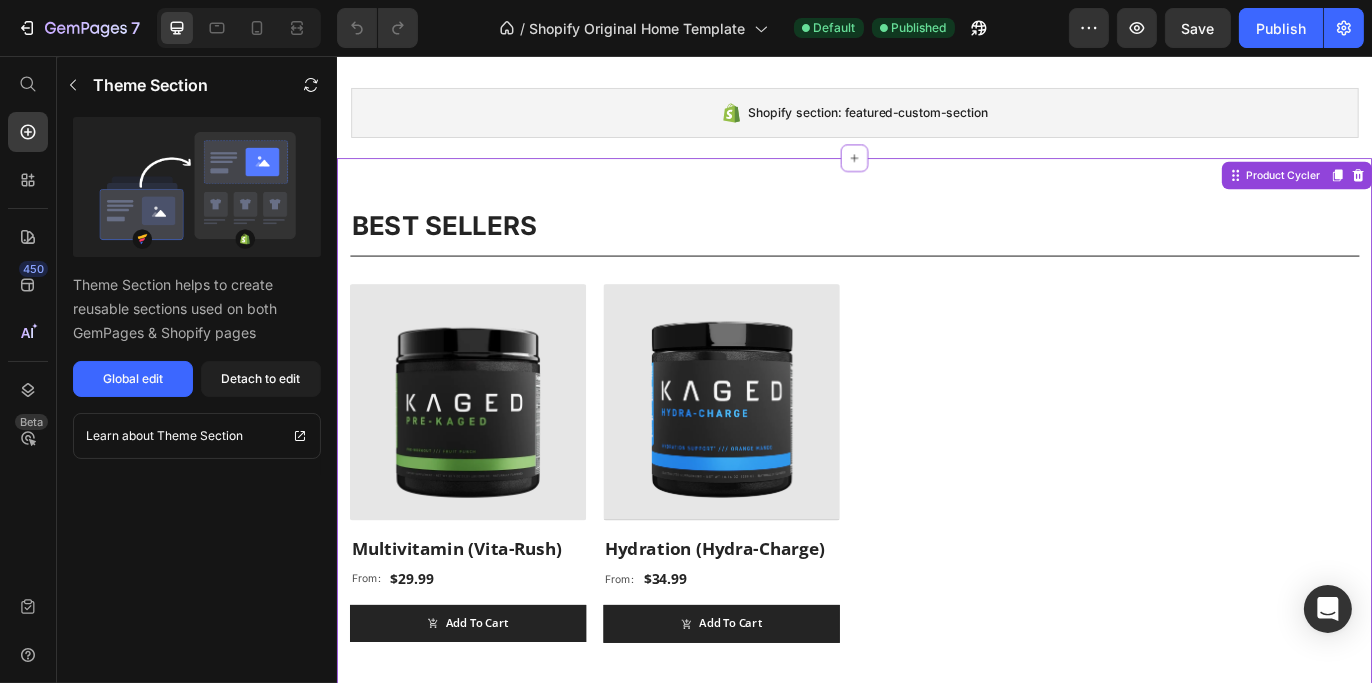 scroll, scrollTop: 200, scrollLeft: 0, axis: vertical 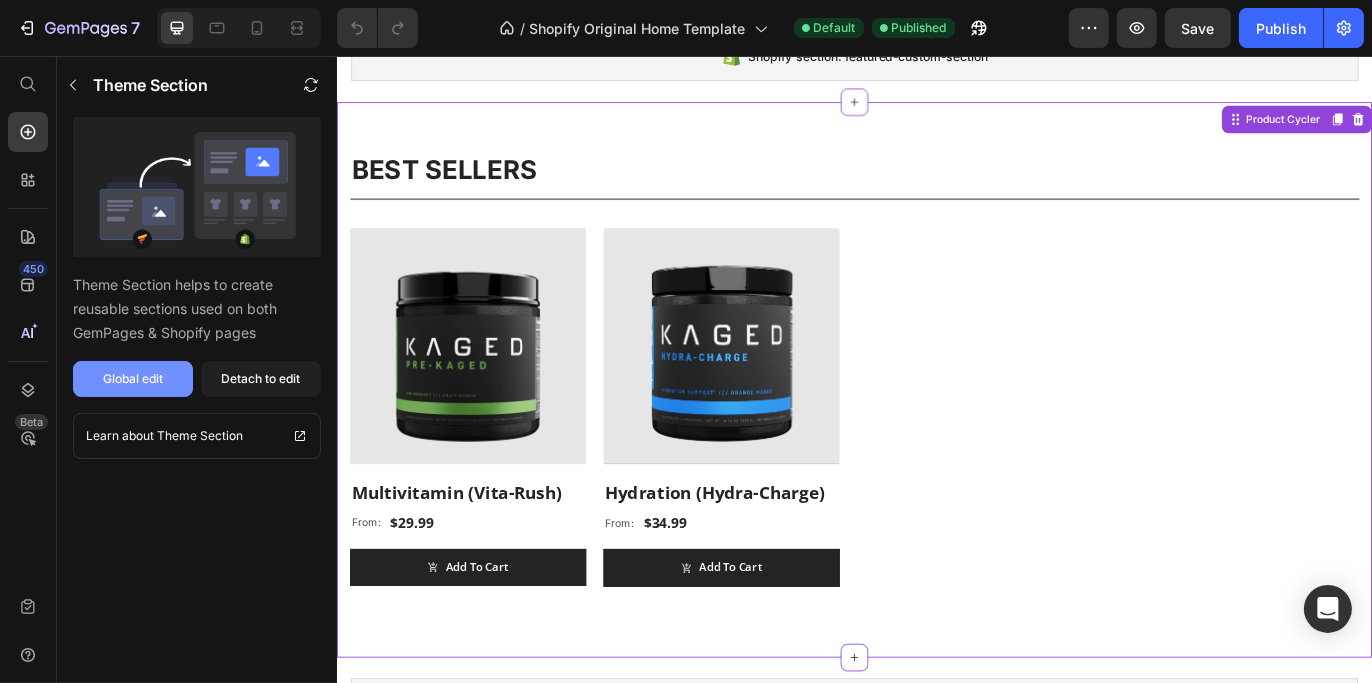 click on "Global edit" at bounding box center (133, 379) 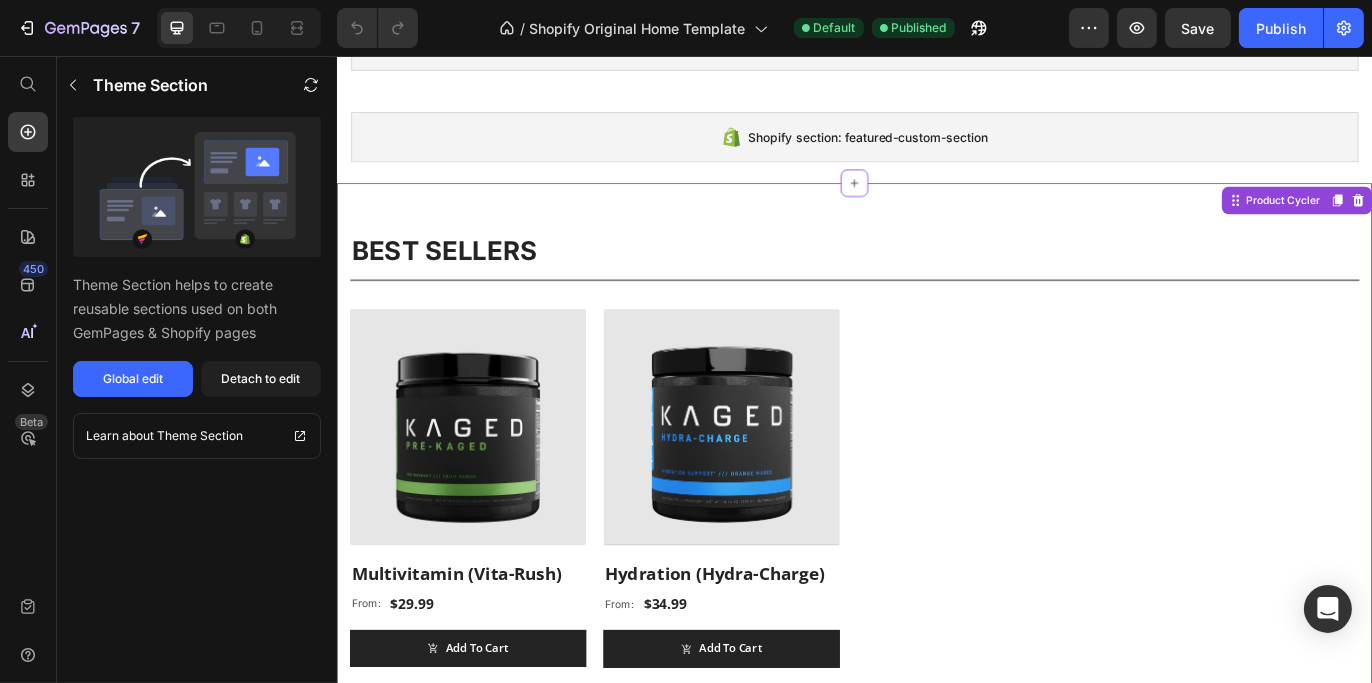 scroll, scrollTop: 400, scrollLeft: 0, axis: vertical 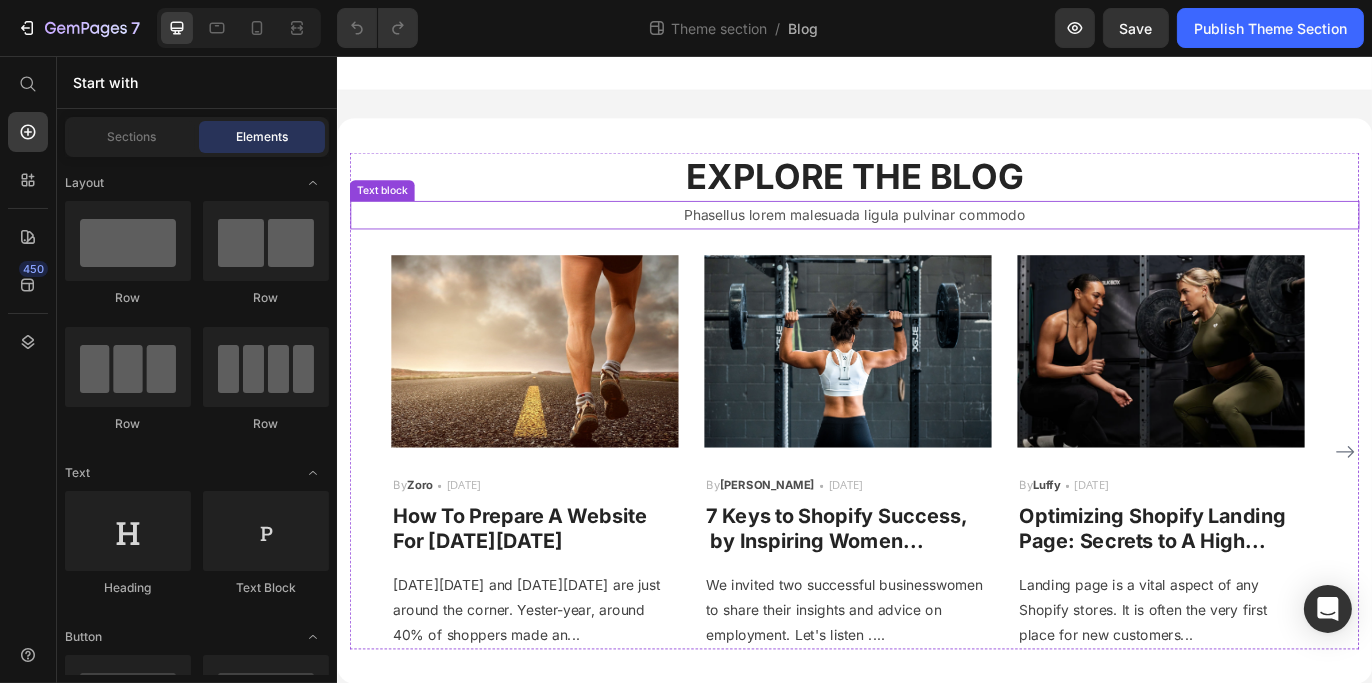 click on "EXPLORE THE BLOG" at bounding box center [936, 196] 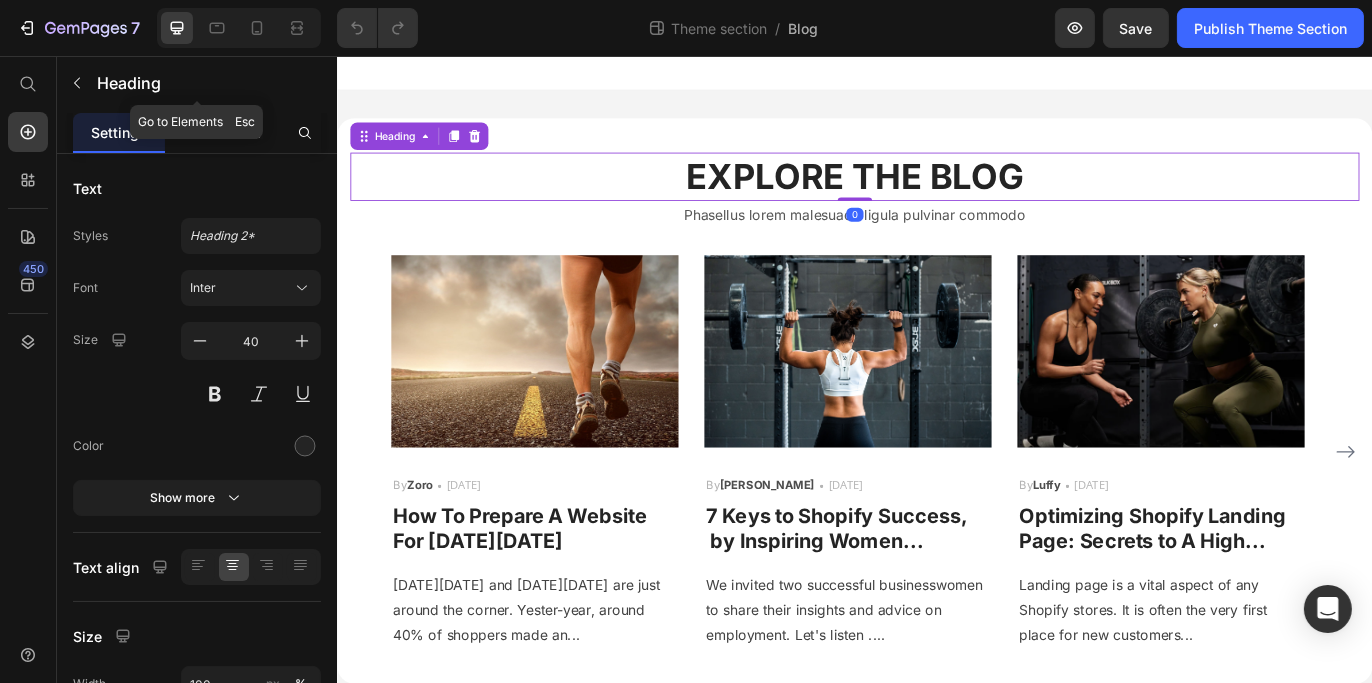 click at bounding box center [239, 28] 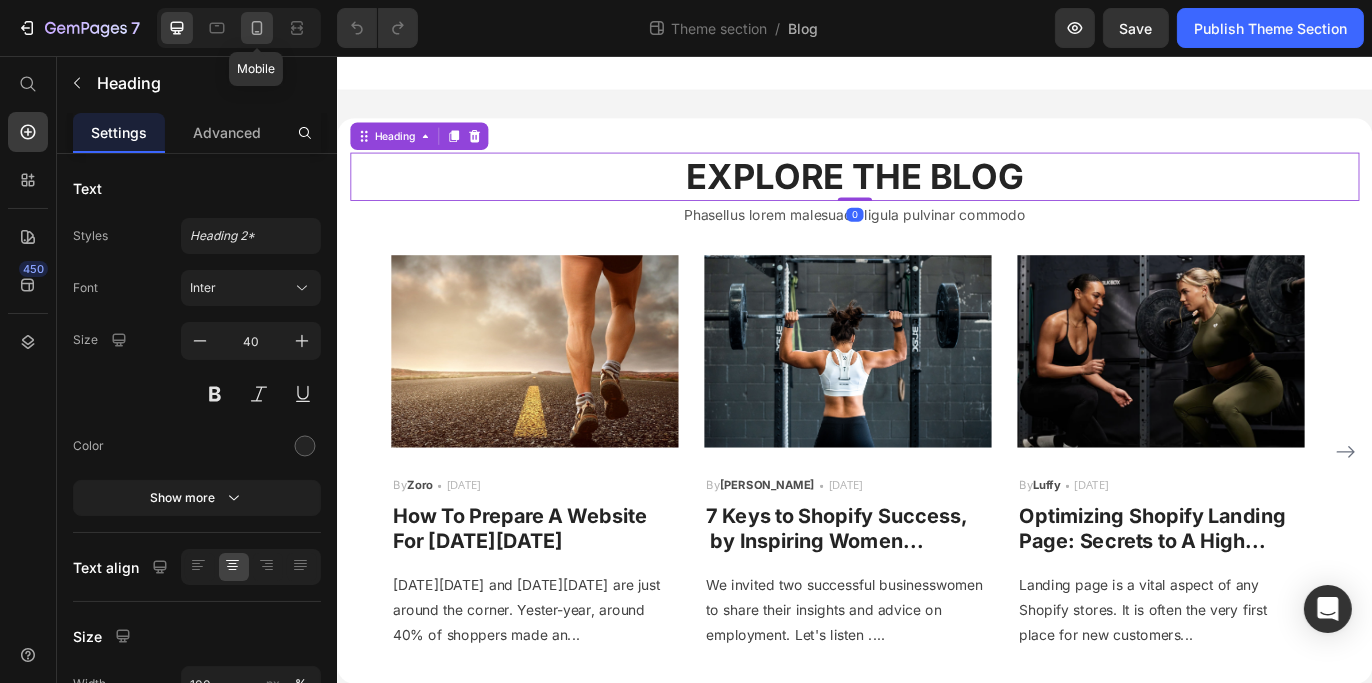 click 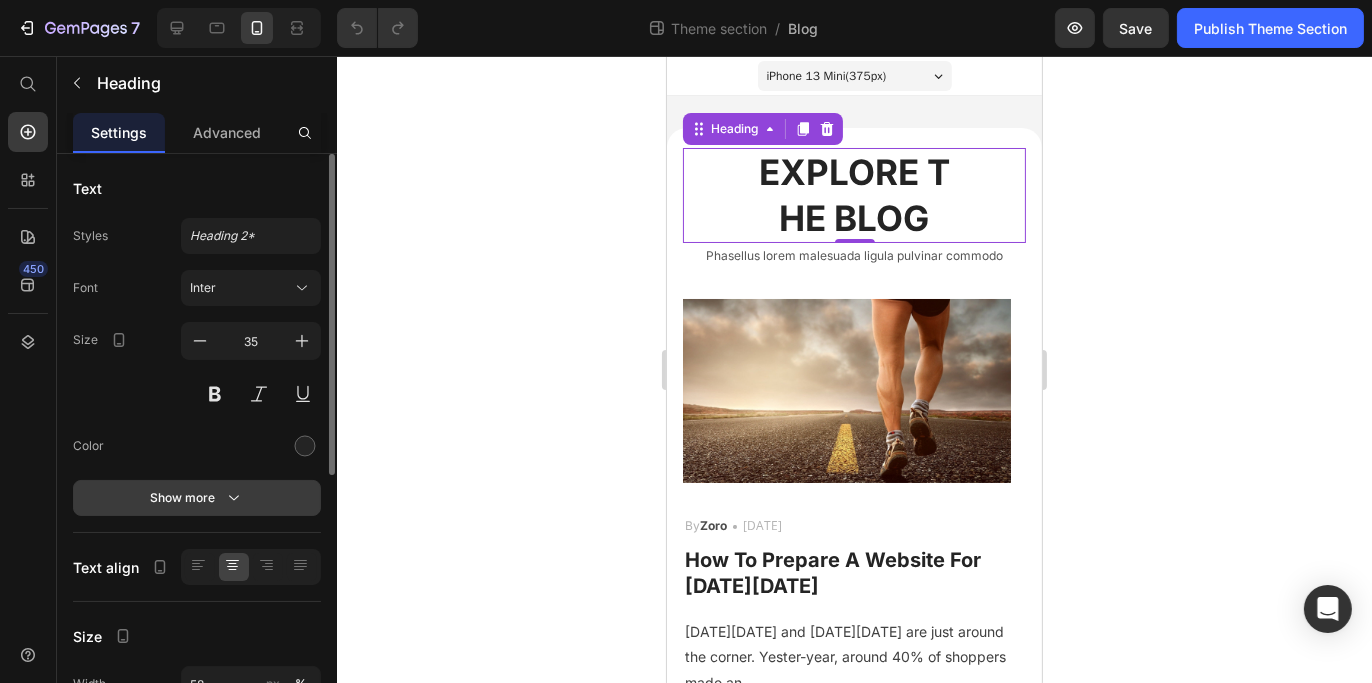 scroll, scrollTop: 22, scrollLeft: 0, axis: vertical 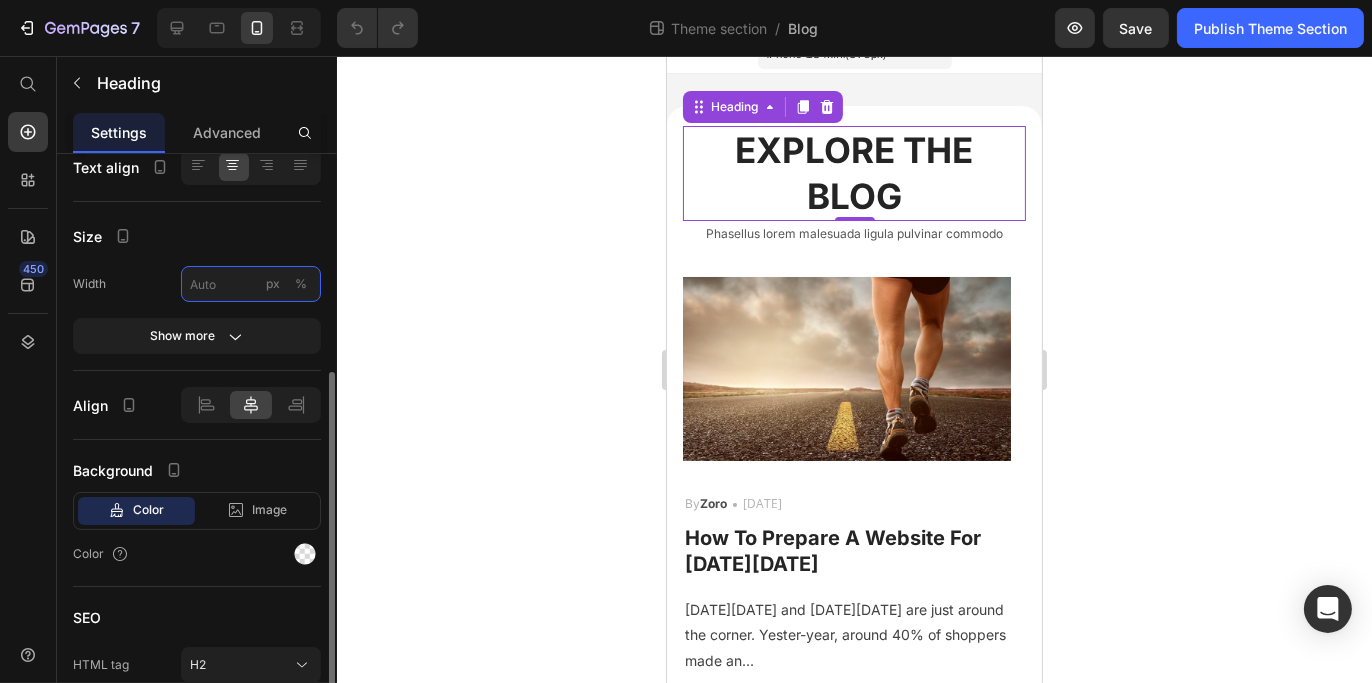 type 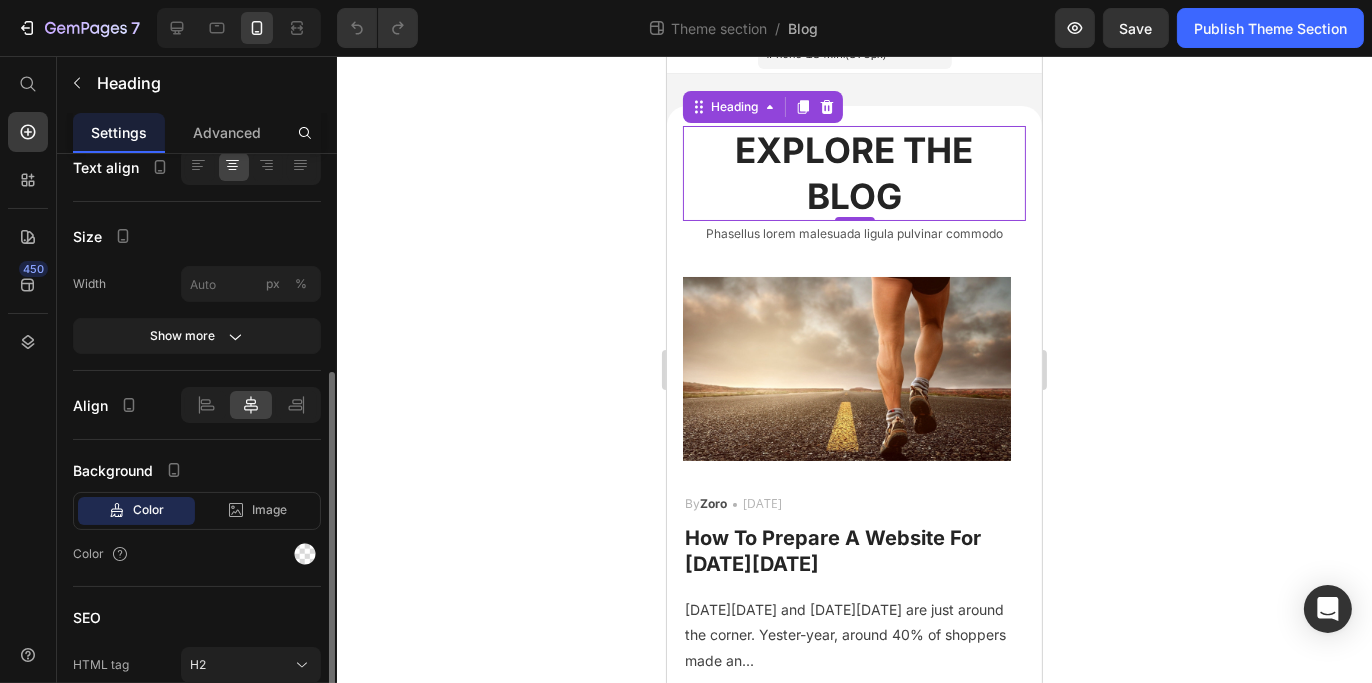 click on "Size" at bounding box center [197, 236] 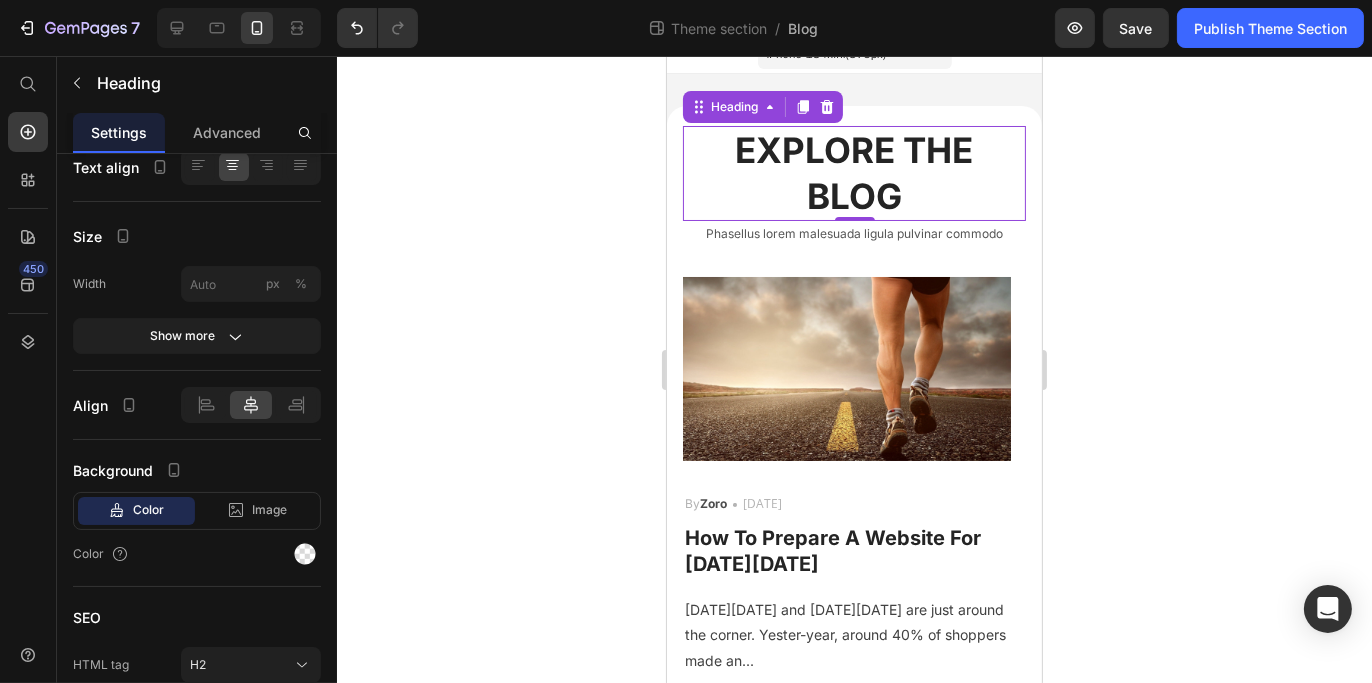 click 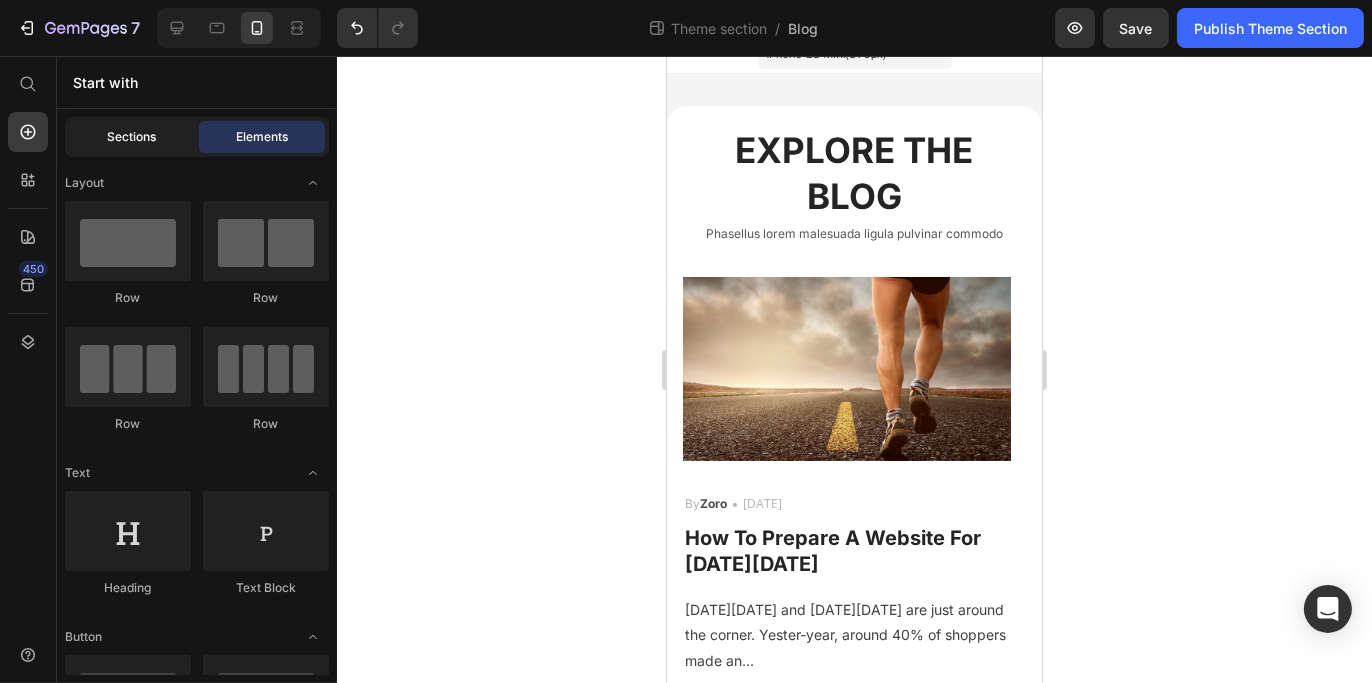 click on "Sections" at bounding box center [132, 137] 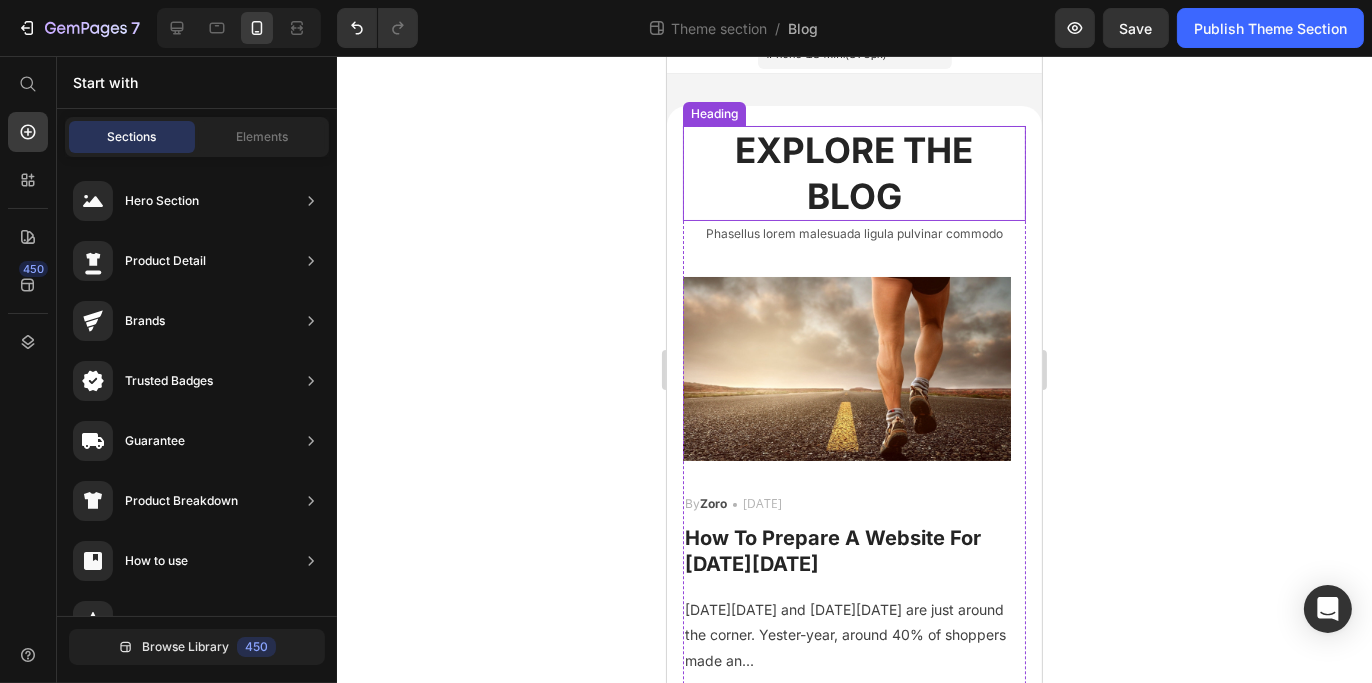 click on "EXPLORE THE BLOG" at bounding box center [853, 173] 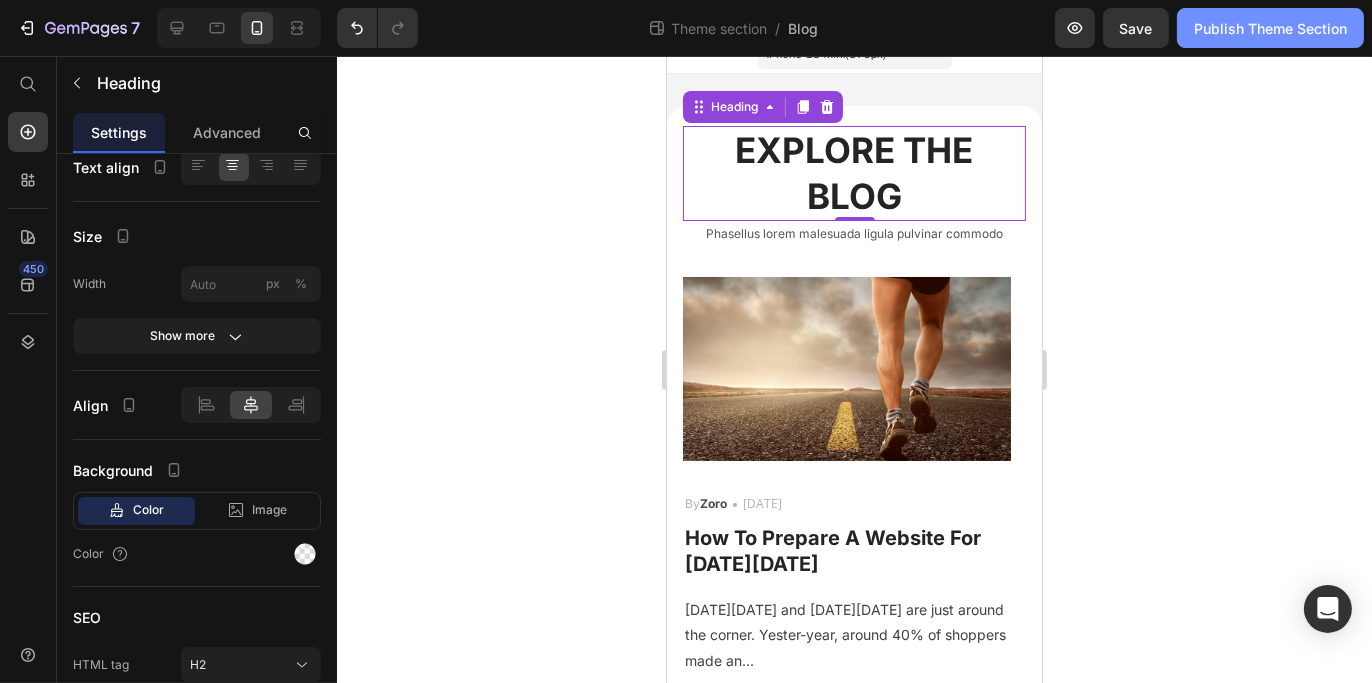 click on "Publish Theme Section" at bounding box center [1270, 28] 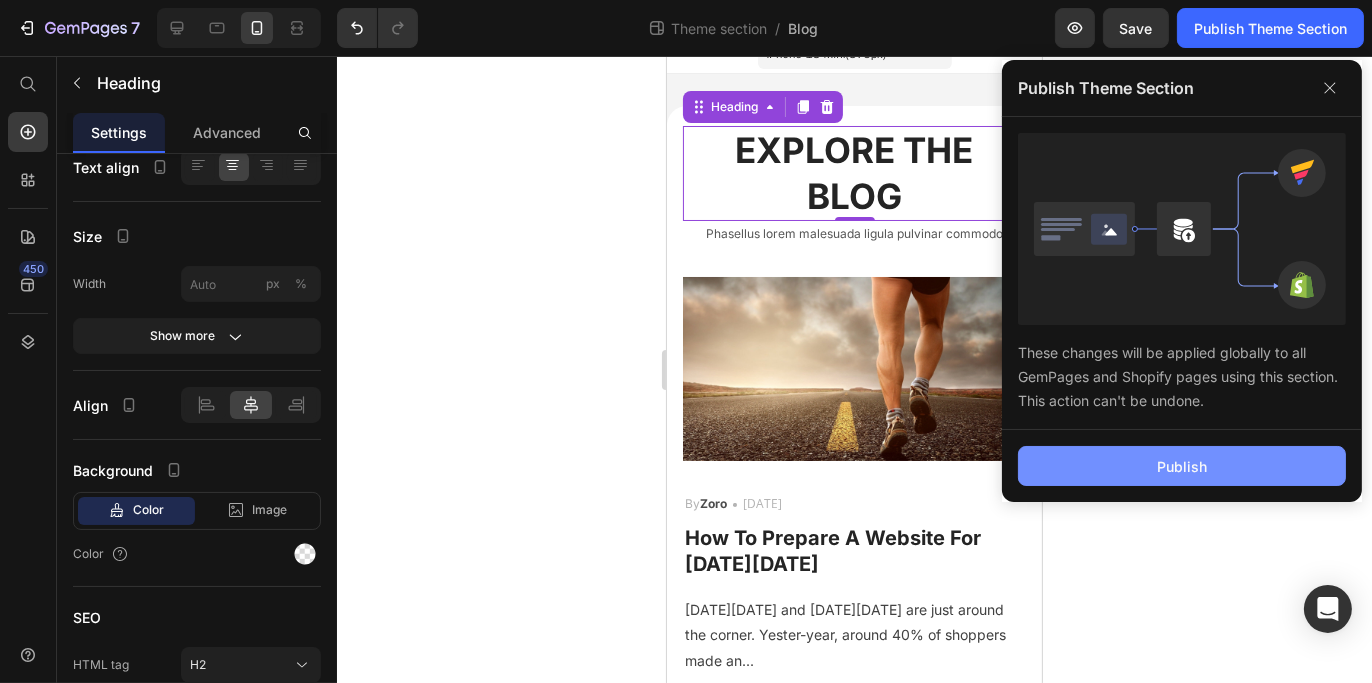 click on "Publish" at bounding box center [1182, 466] 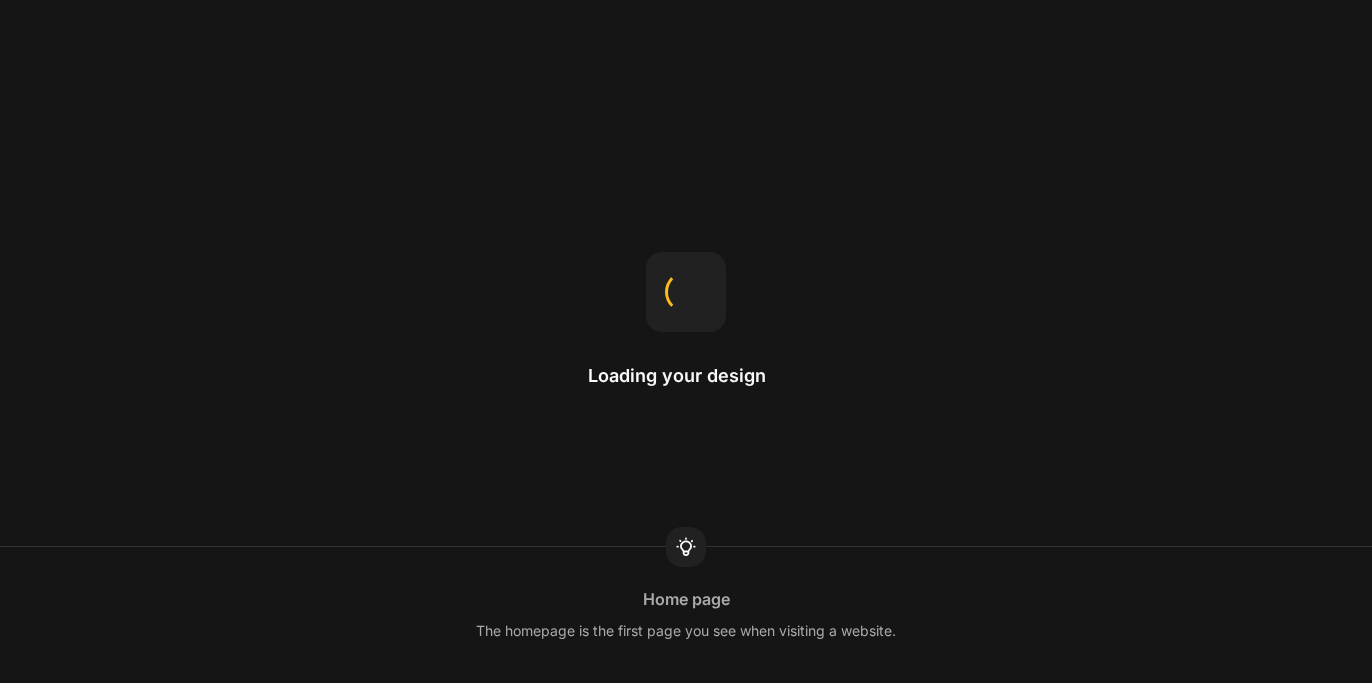 scroll, scrollTop: 0, scrollLeft: 0, axis: both 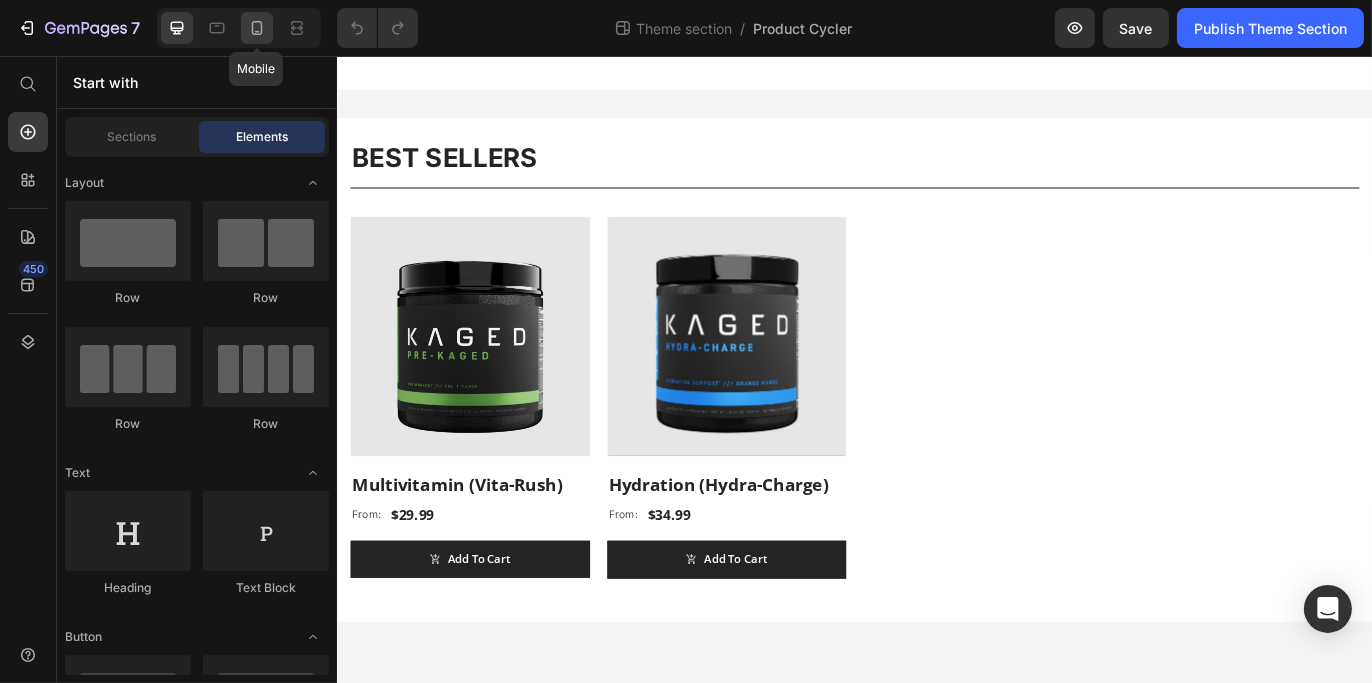 click 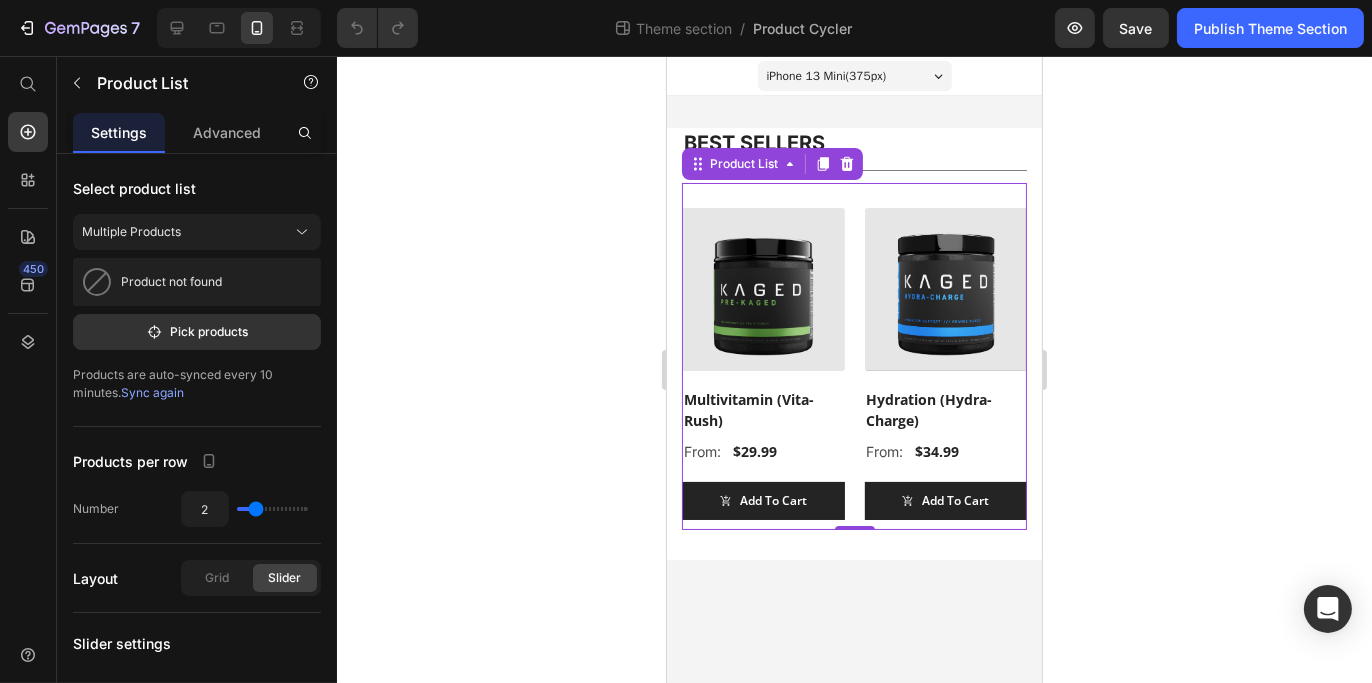 click on "(P) Images Multivitamin (Vita-Rush) (P) Title From: Text Block $29.99 (P) Price Row Add To Cart (P) Cart Button Row (P) Images Hydration (Hydra-Charge) (P) Title From: Text Block $34.99 (P) Price Row Add To Cart (P) Cart Button Row Product List   0" at bounding box center [853, 356] 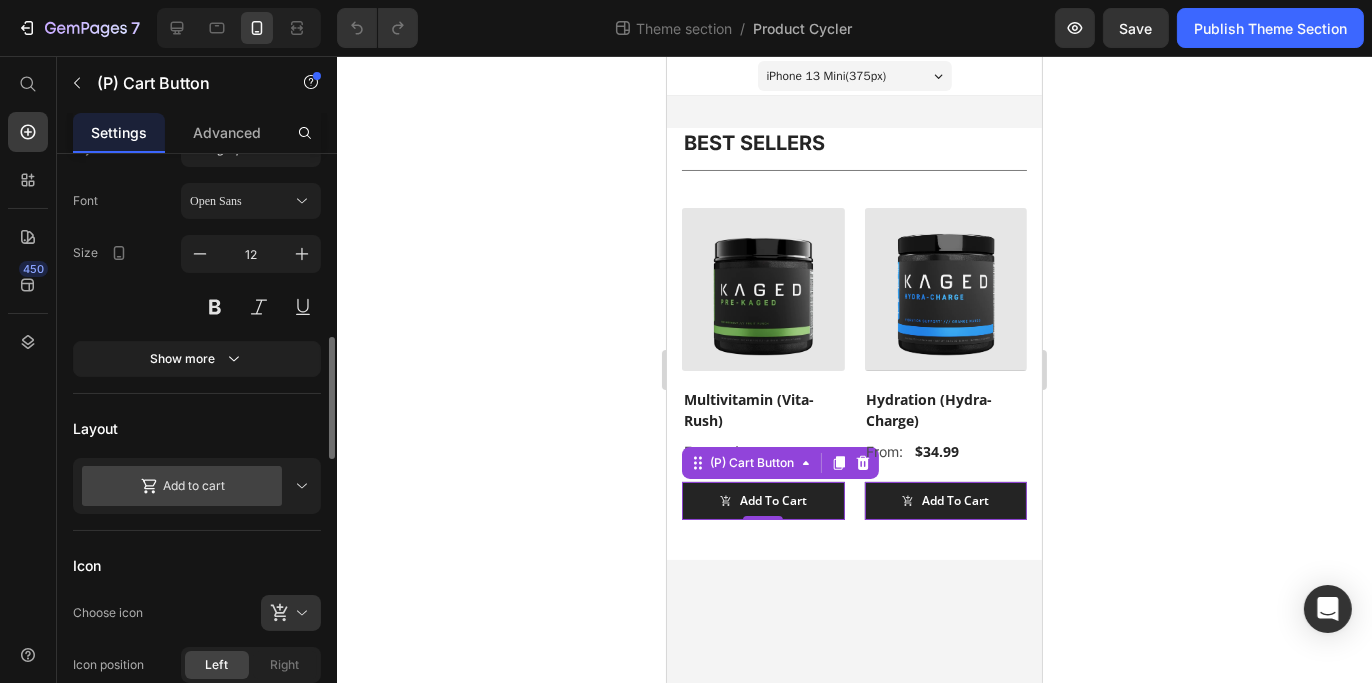 scroll, scrollTop: 500, scrollLeft: 0, axis: vertical 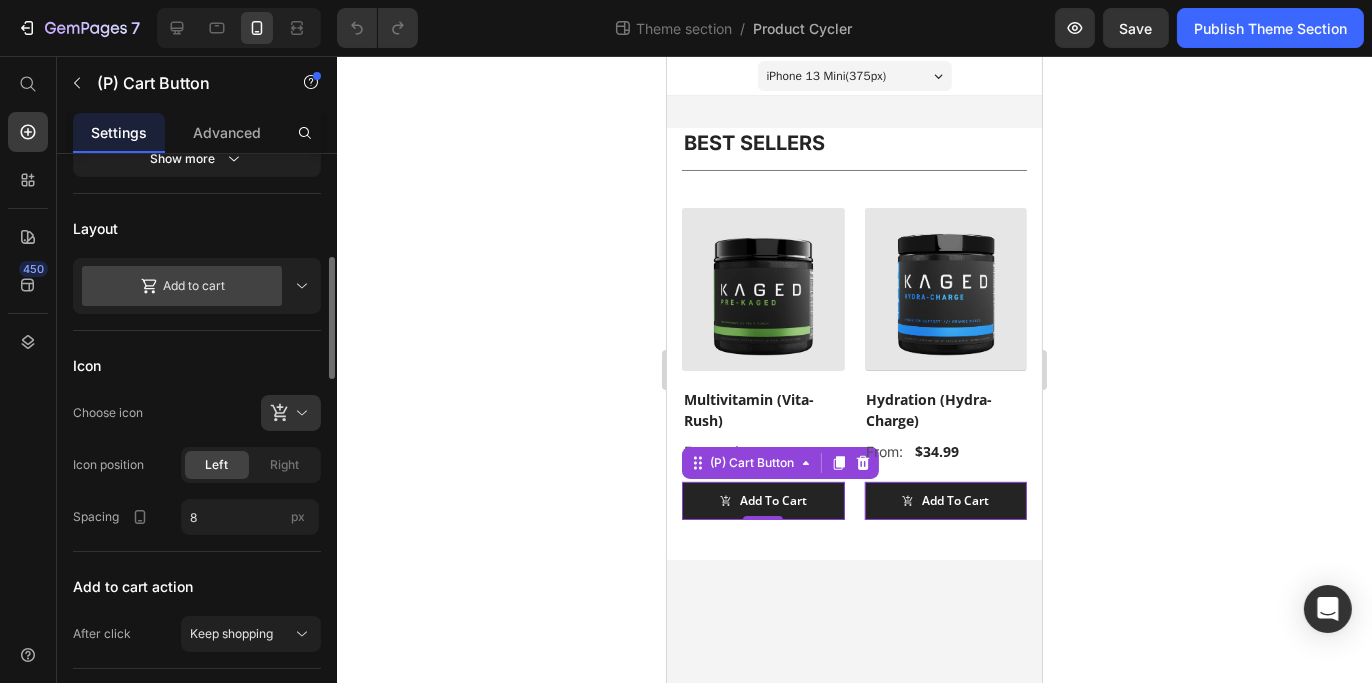 click 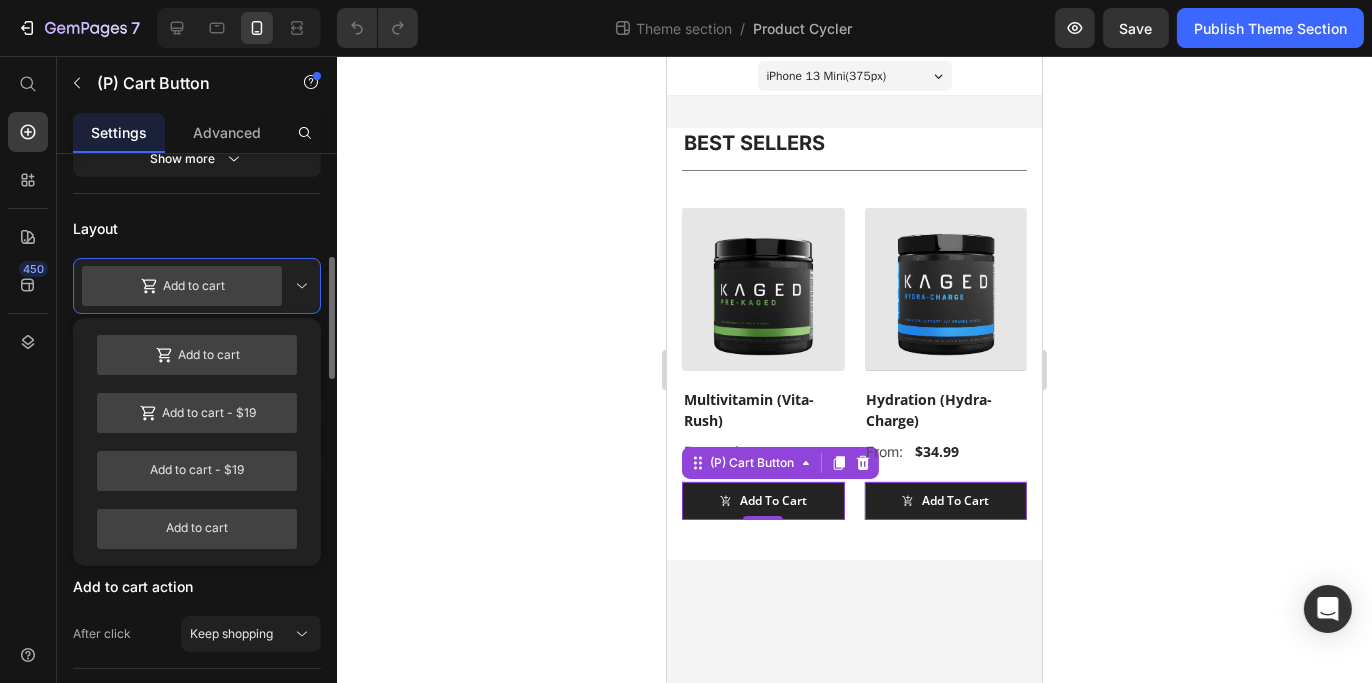 click 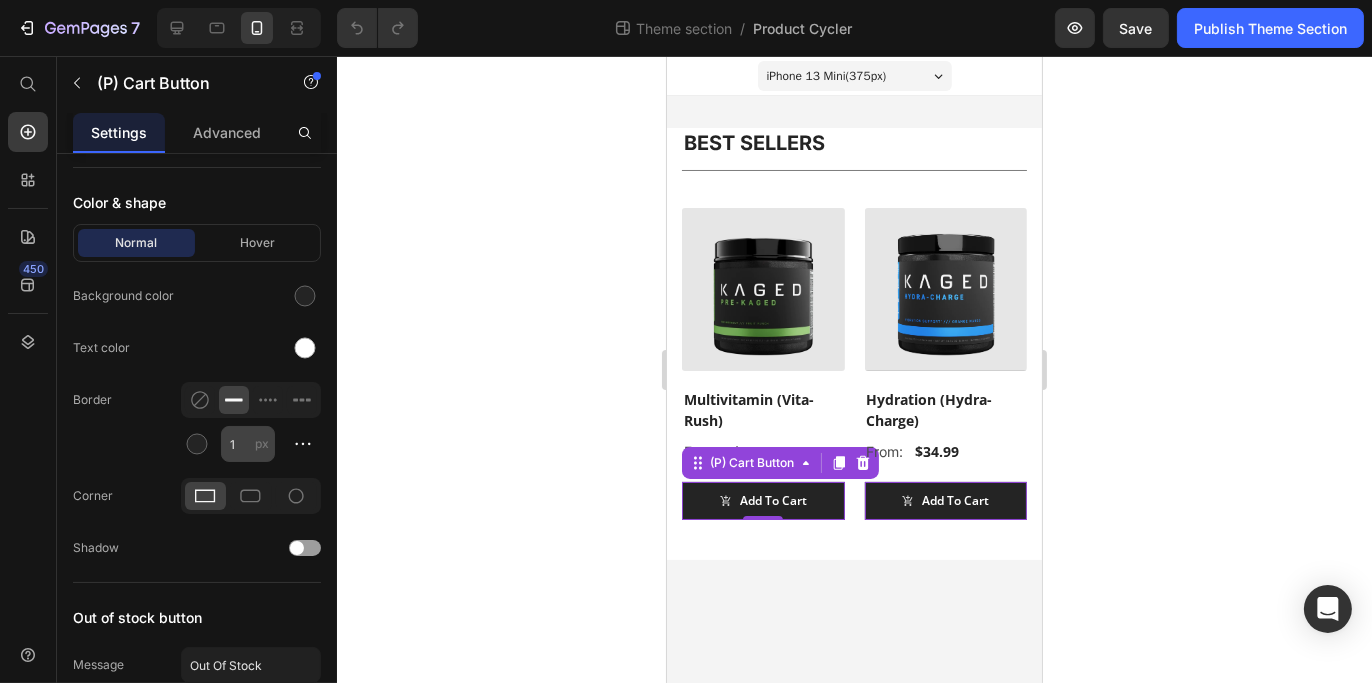 scroll, scrollTop: 2200, scrollLeft: 0, axis: vertical 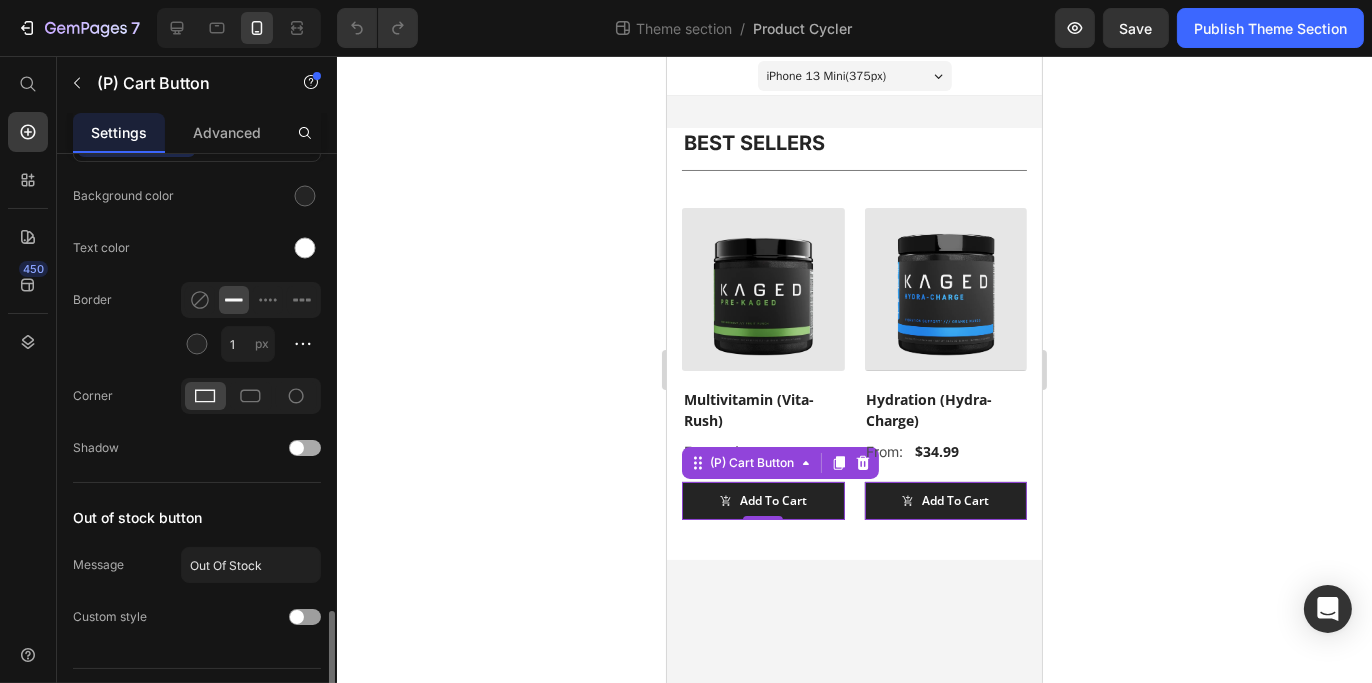 click at bounding box center (297, 448) 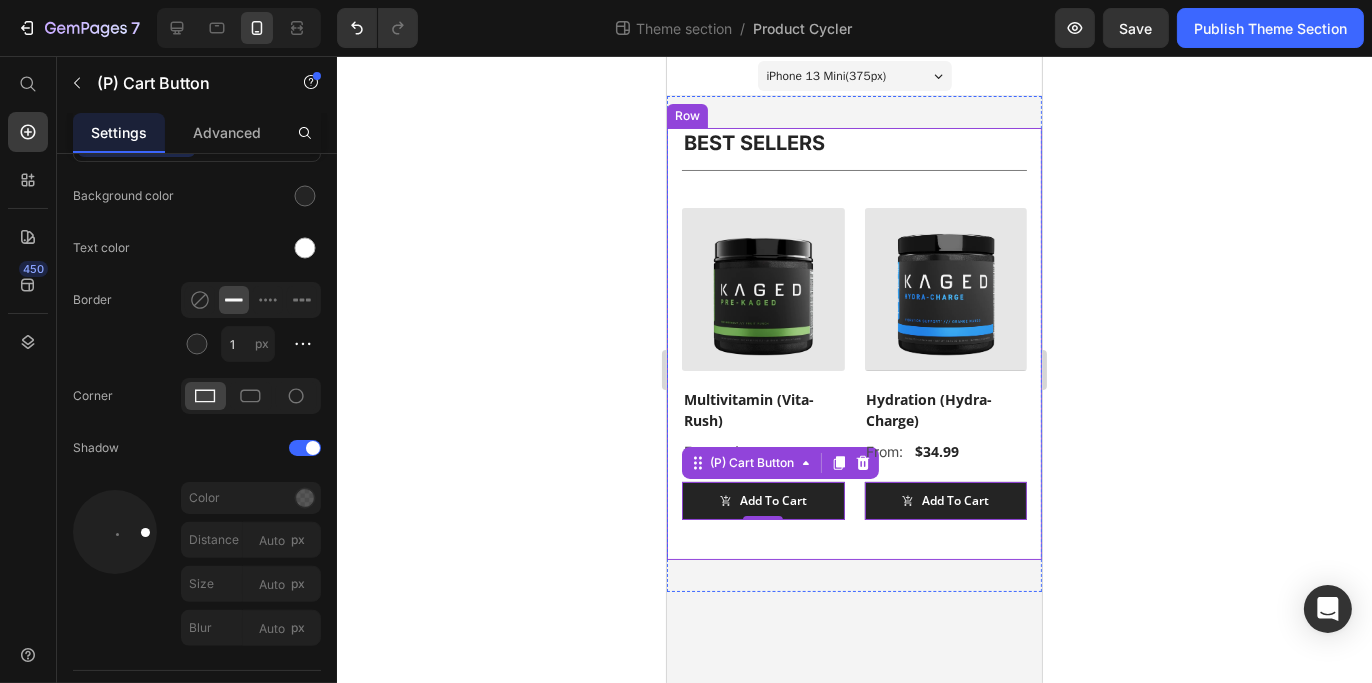 click on "BEST SELLERS Heading                Title Line (P) Images Multivitamin (Vita-Rush) (P) Title From: Text Block $29.99 (P) Price Row Add To Cart (P) Cart Button   0 Row (P) Images Hydration (Hydra-Charge) (P) Title From: Text Block $34.99 (P) Price Row Add To Cart (P) Cart Button   0 Row Product List Row Row" at bounding box center (853, 344) 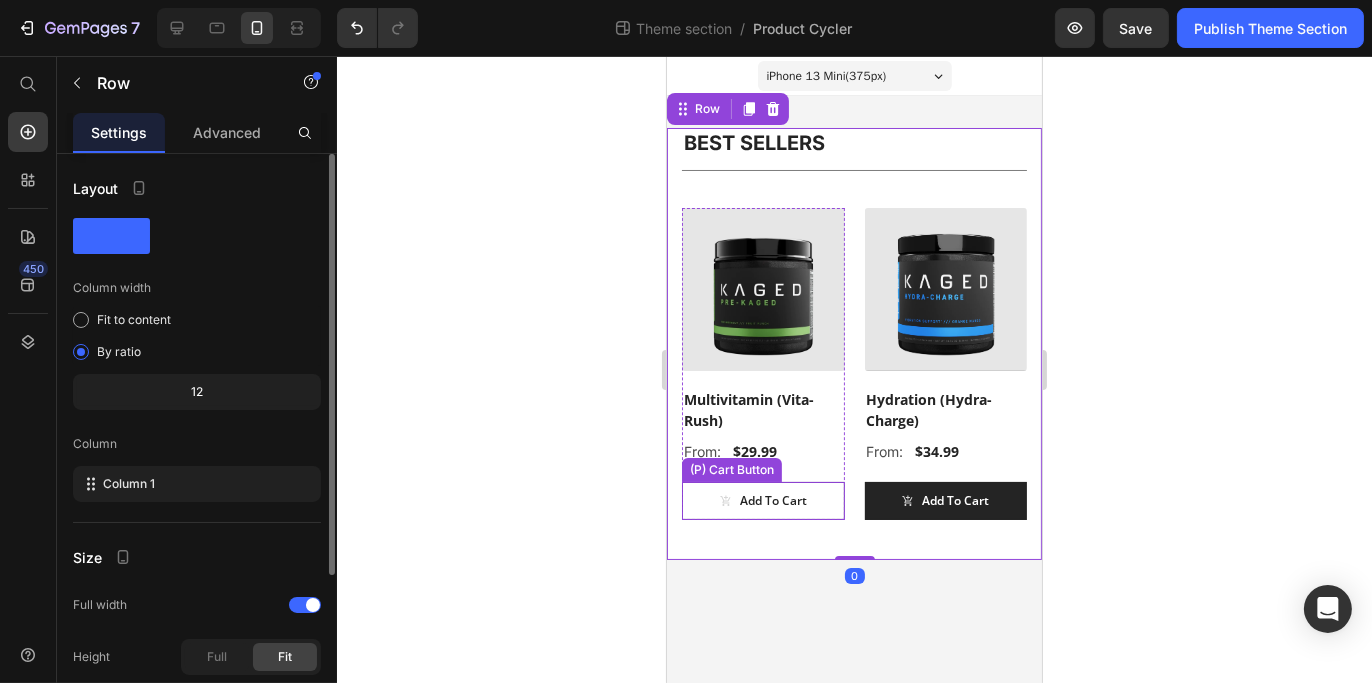 click on "Add To Cart" at bounding box center [762, 501] 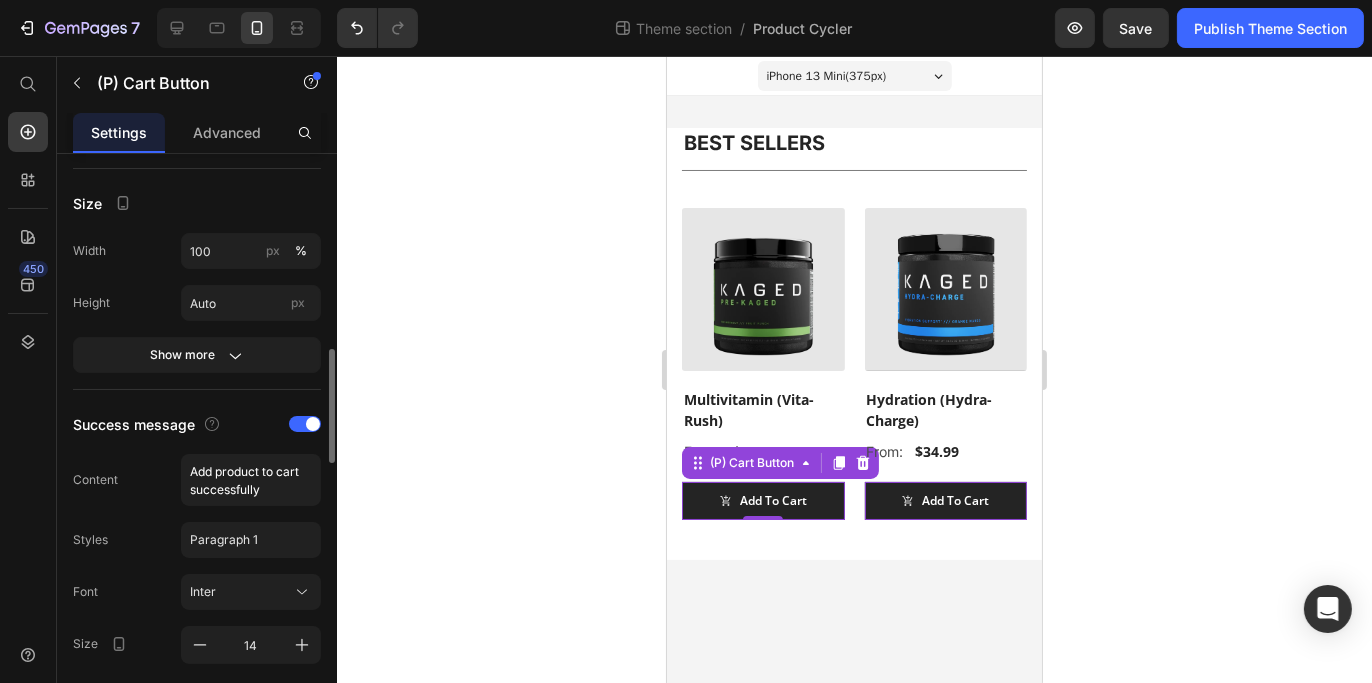 scroll, scrollTop: 1400, scrollLeft: 0, axis: vertical 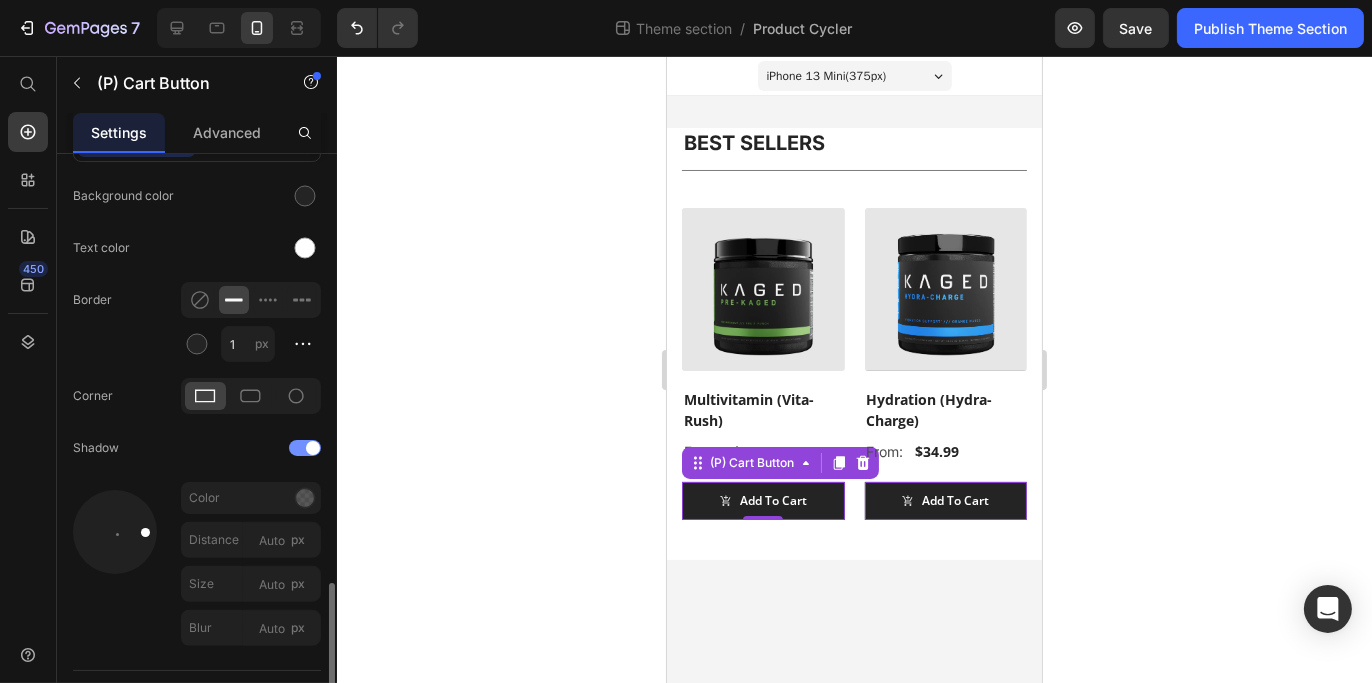 click at bounding box center (313, 448) 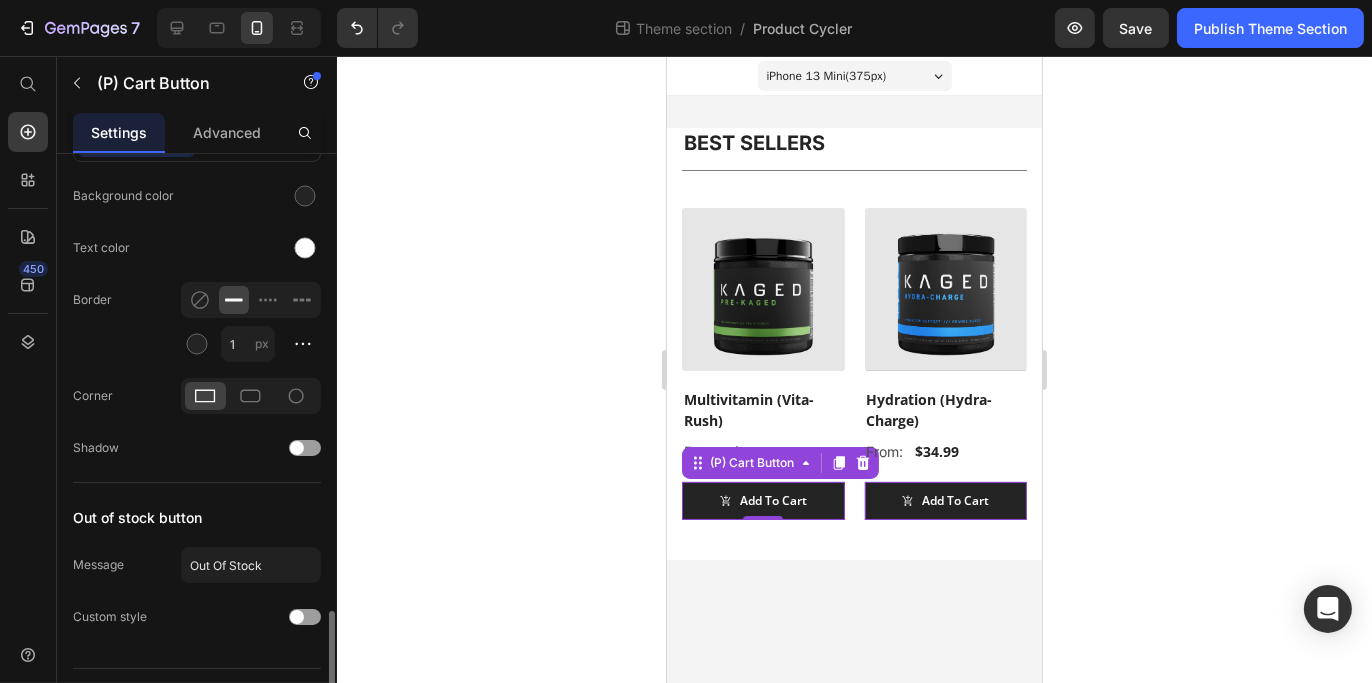scroll, scrollTop: 2235, scrollLeft: 0, axis: vertical 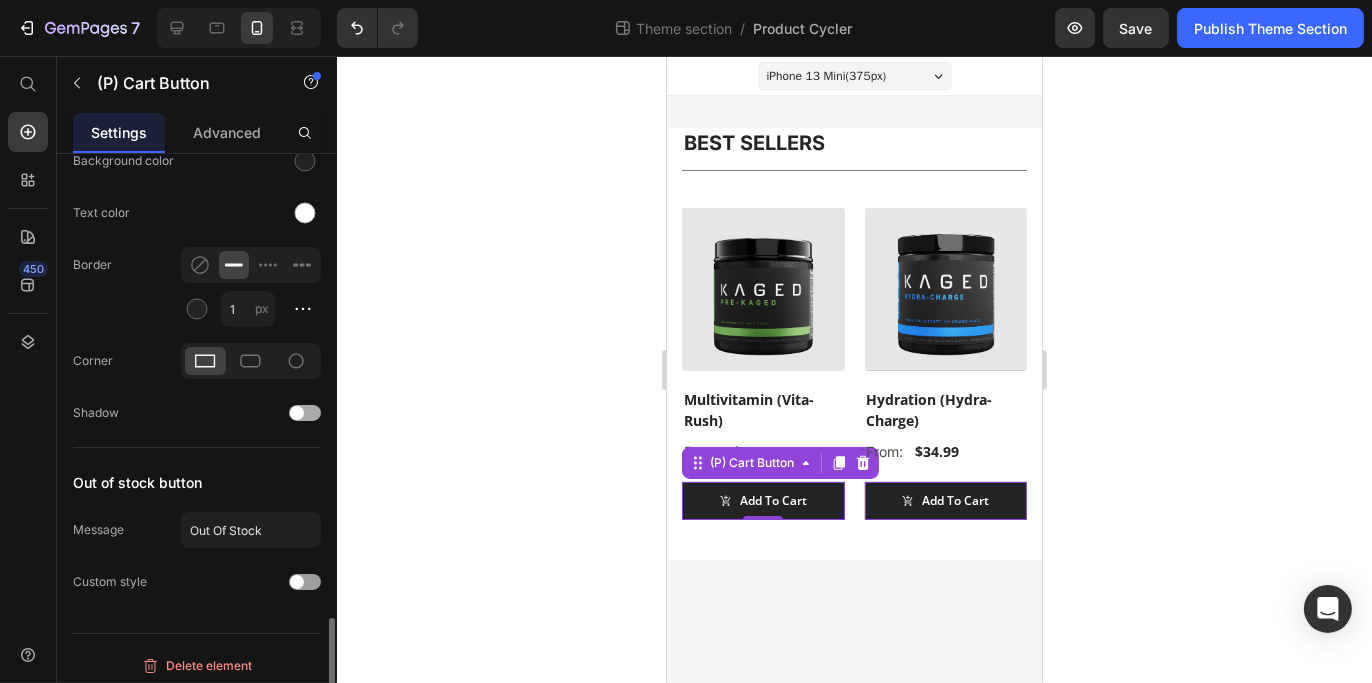click at bounding box center [305, 413] 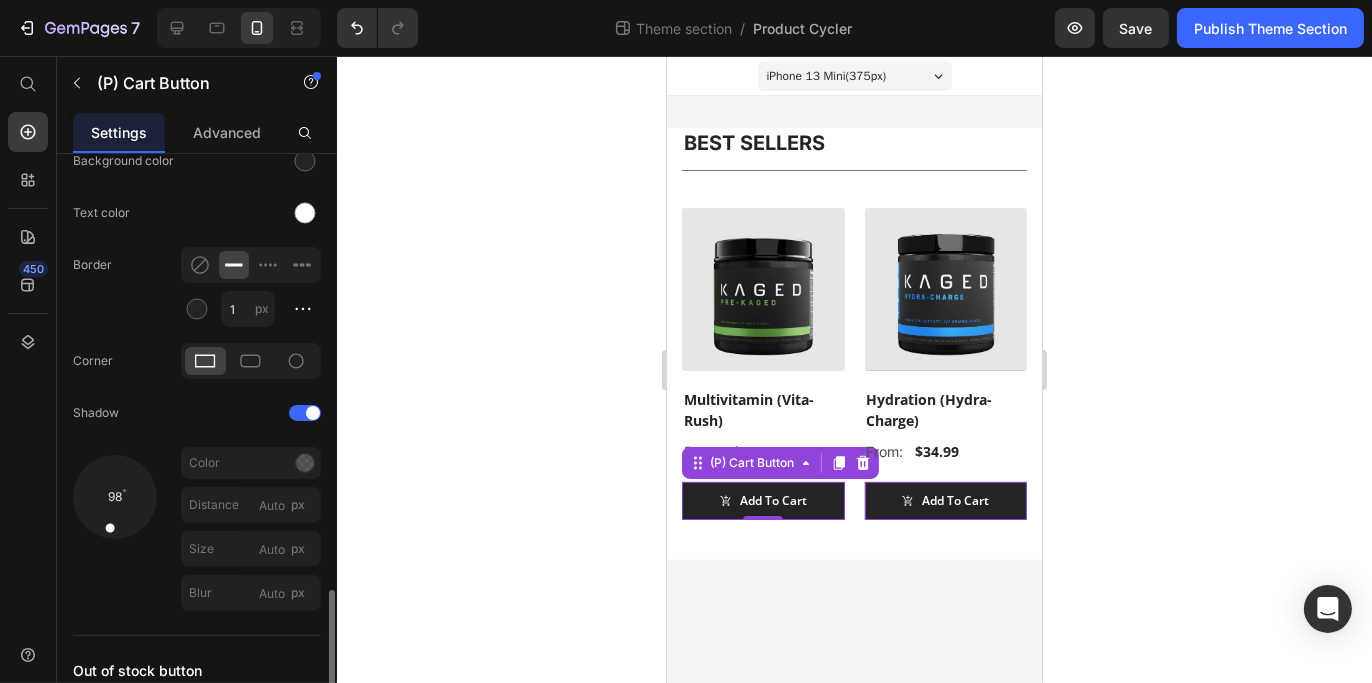 drag, startPoint x: 123, startPoint y: 505, endPoint x: 104, endPoint y: 534, distance: 34.669872 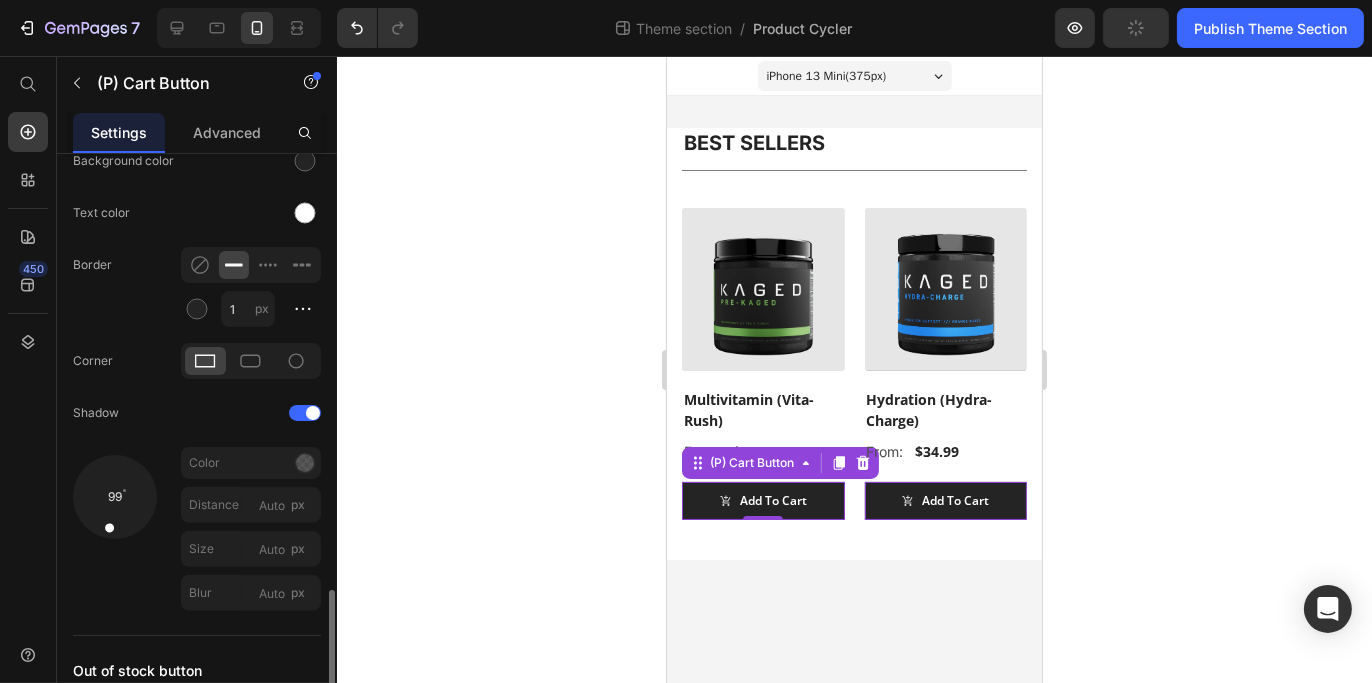 click on "Color" at bounding box center (251, 463) 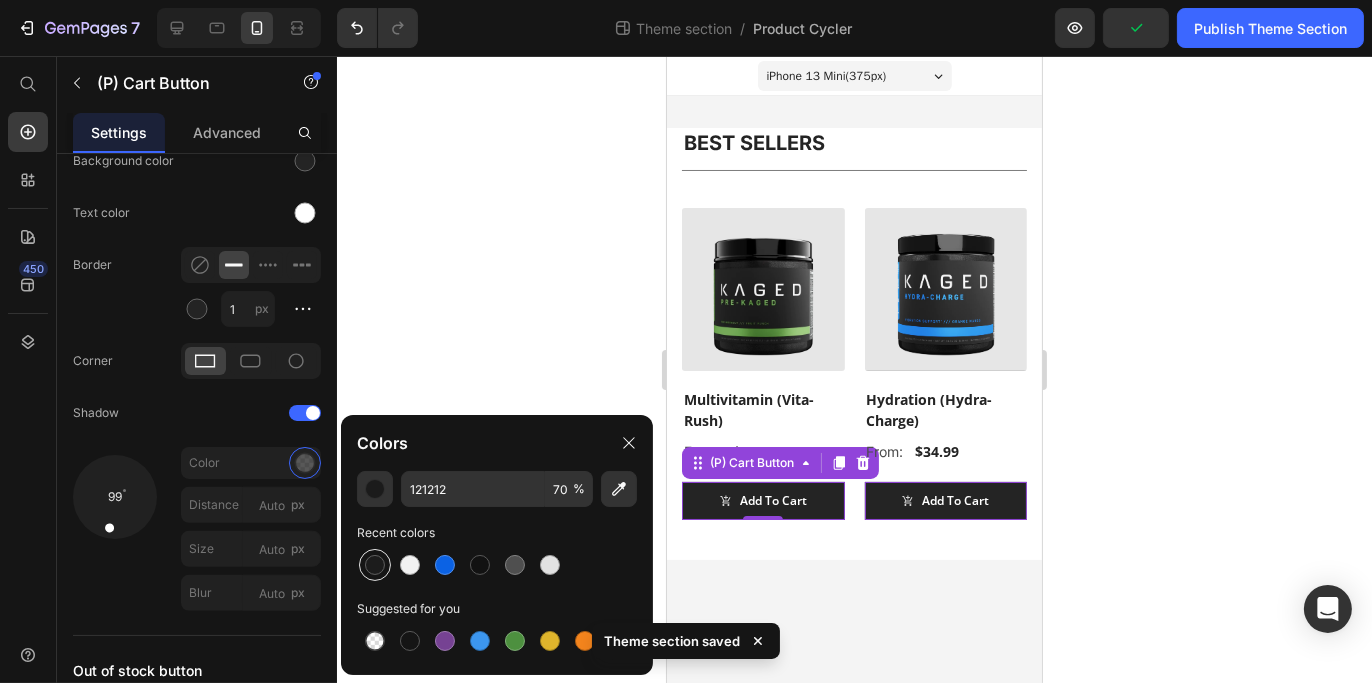 click at bounding box center (375, 565) 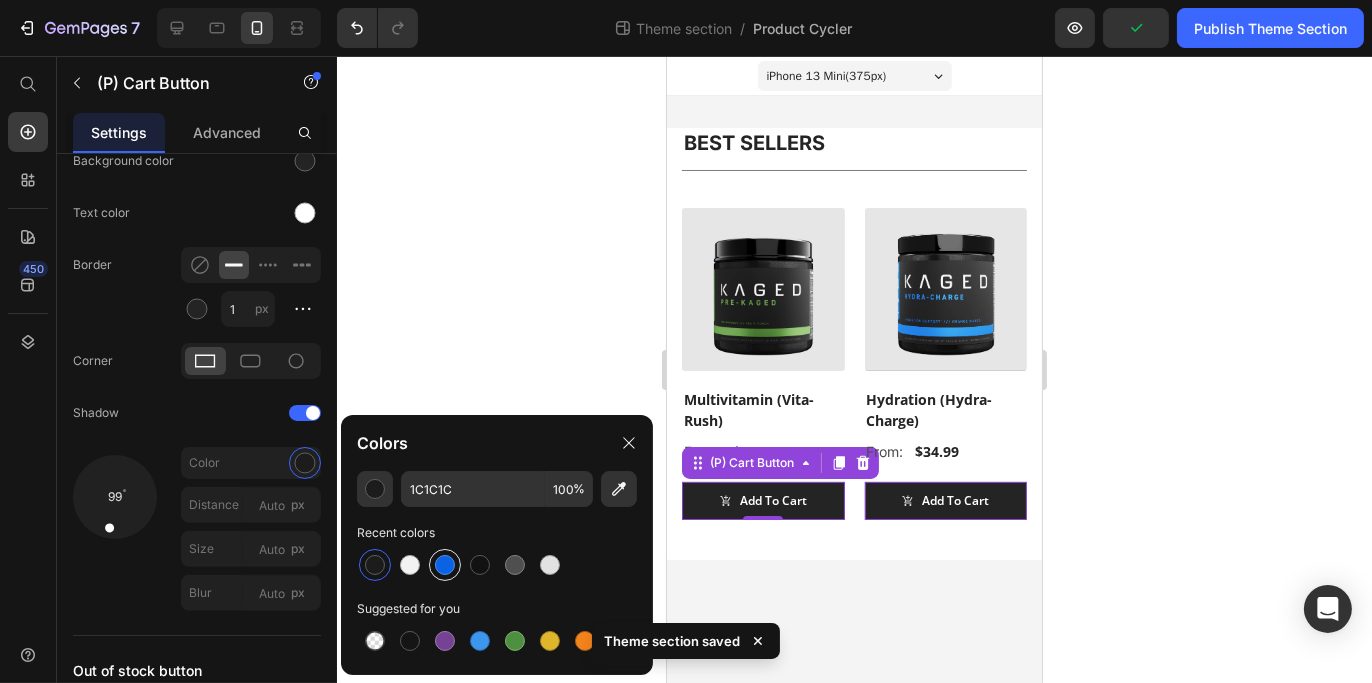 click at bounding box center [445, 565] 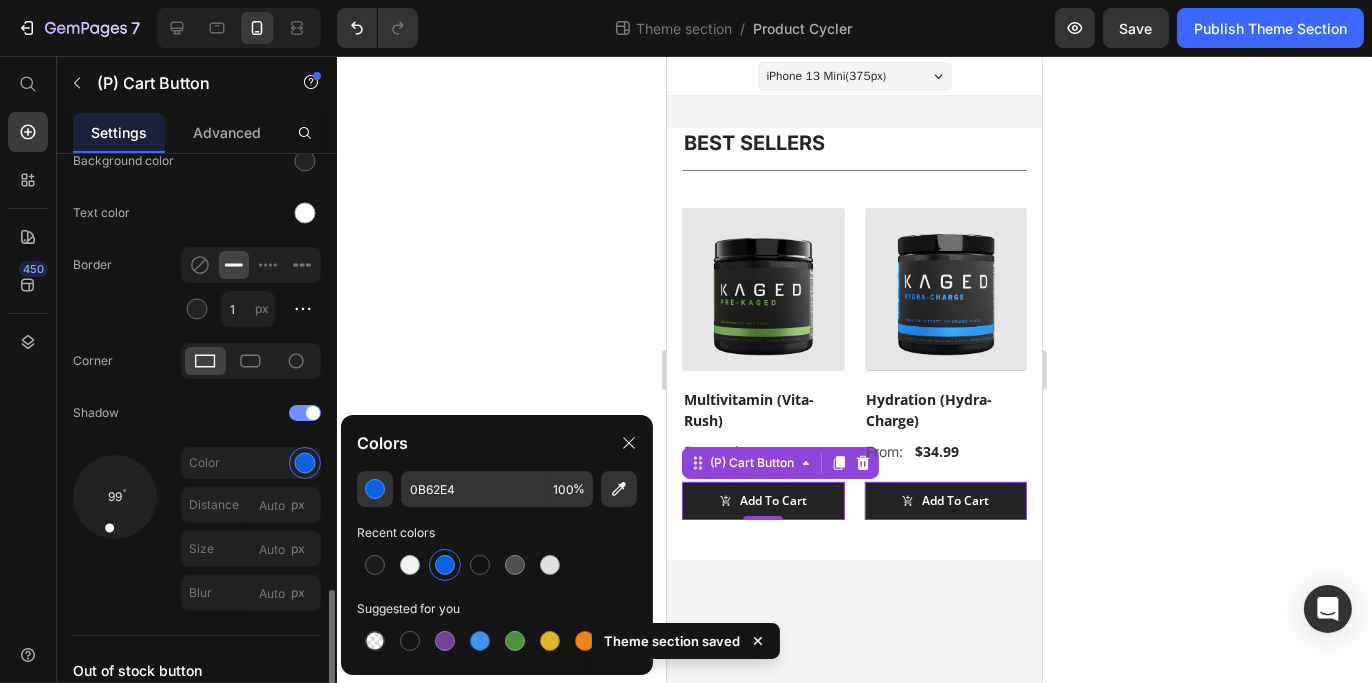 click at bounding box center [313, 413] 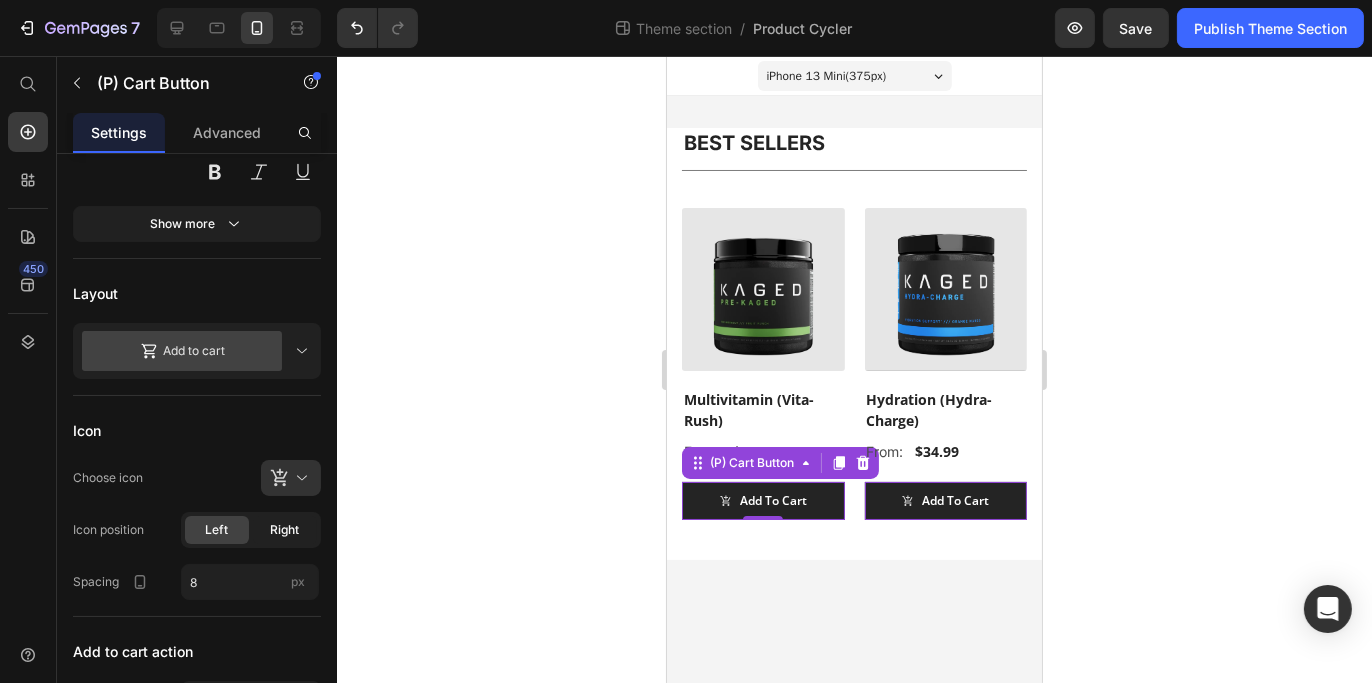 scroll, scrollTop: 0, scrollLeft: 0, axis: both 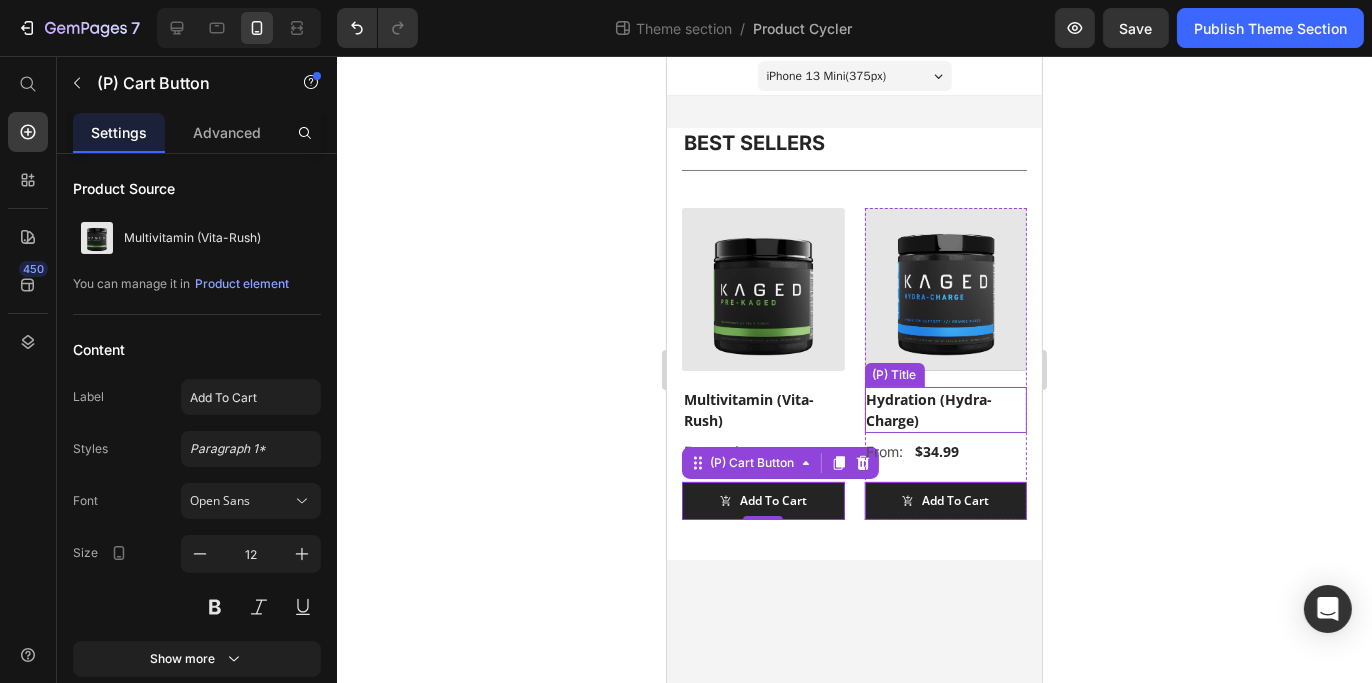 click on "From: Text Block $34.99 (P) Price Row" at bounding box center (945, 451) 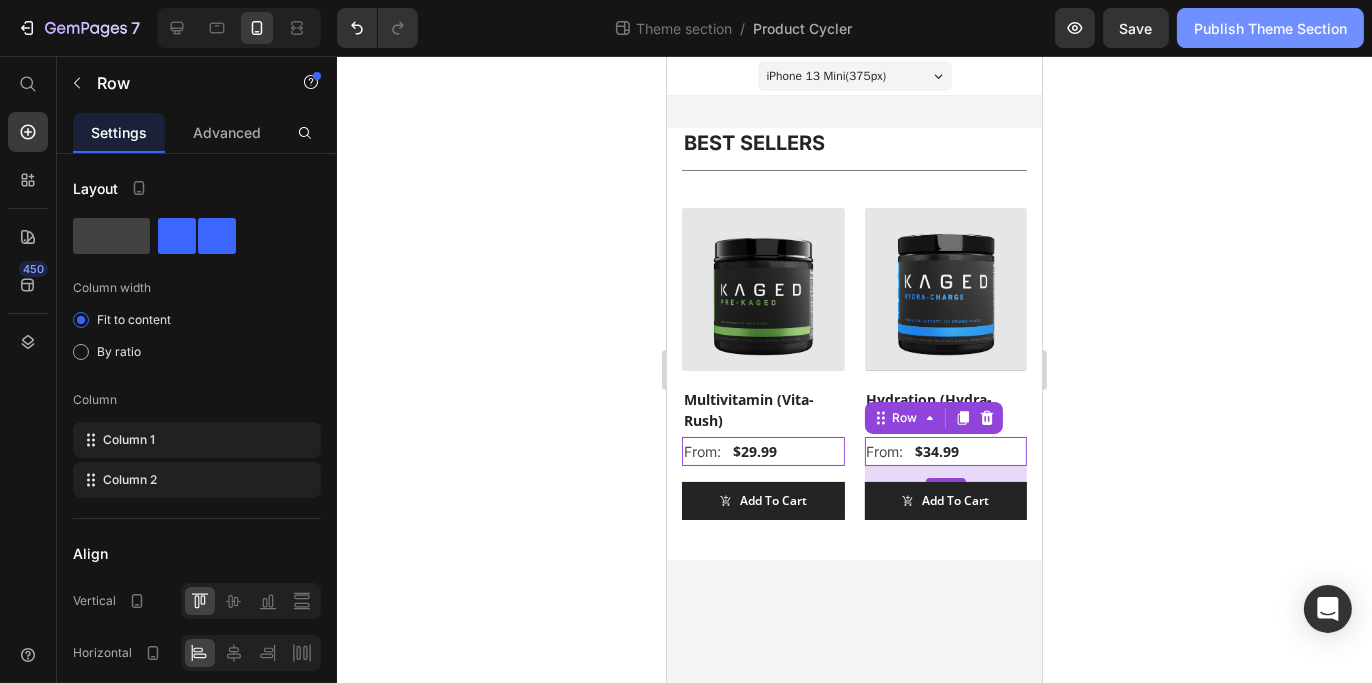click on "Publish Theme Section" at bounding box center [1270, 28] 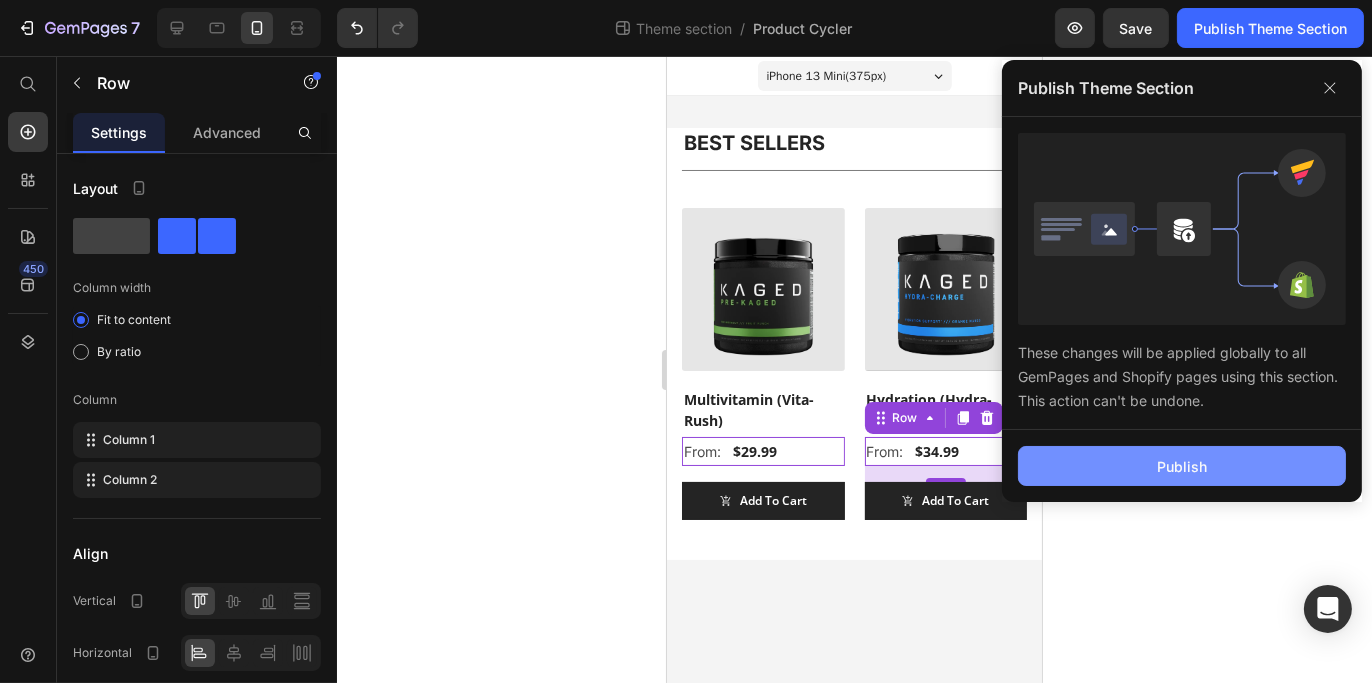 click on "Publish" 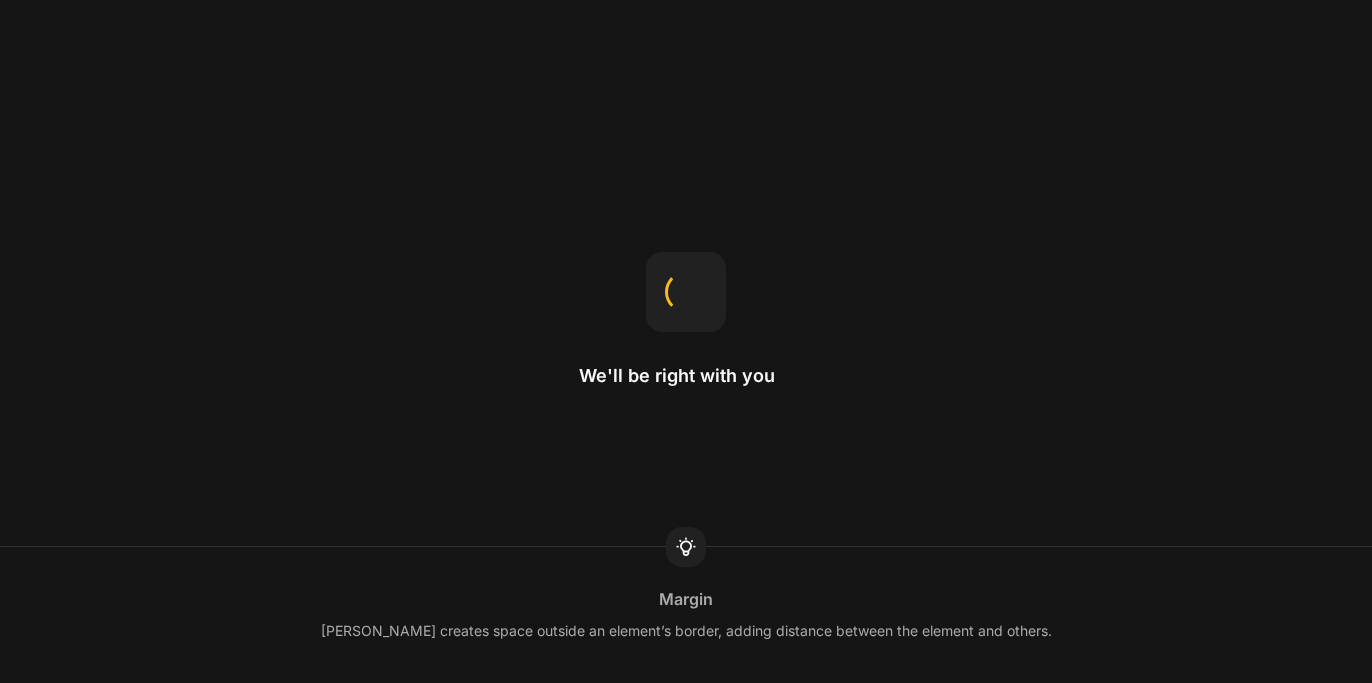 scroll, scrollTop: 0, scrollLeft: 0, axis: both 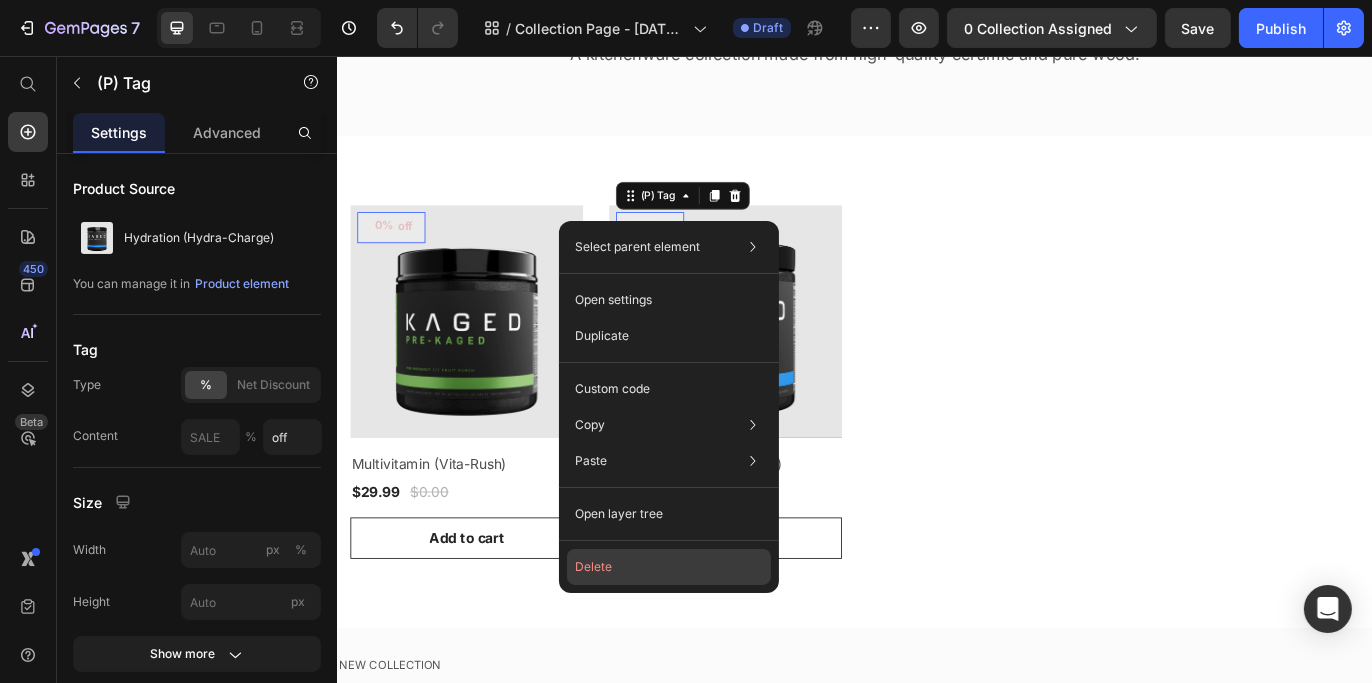 click on "Delete" 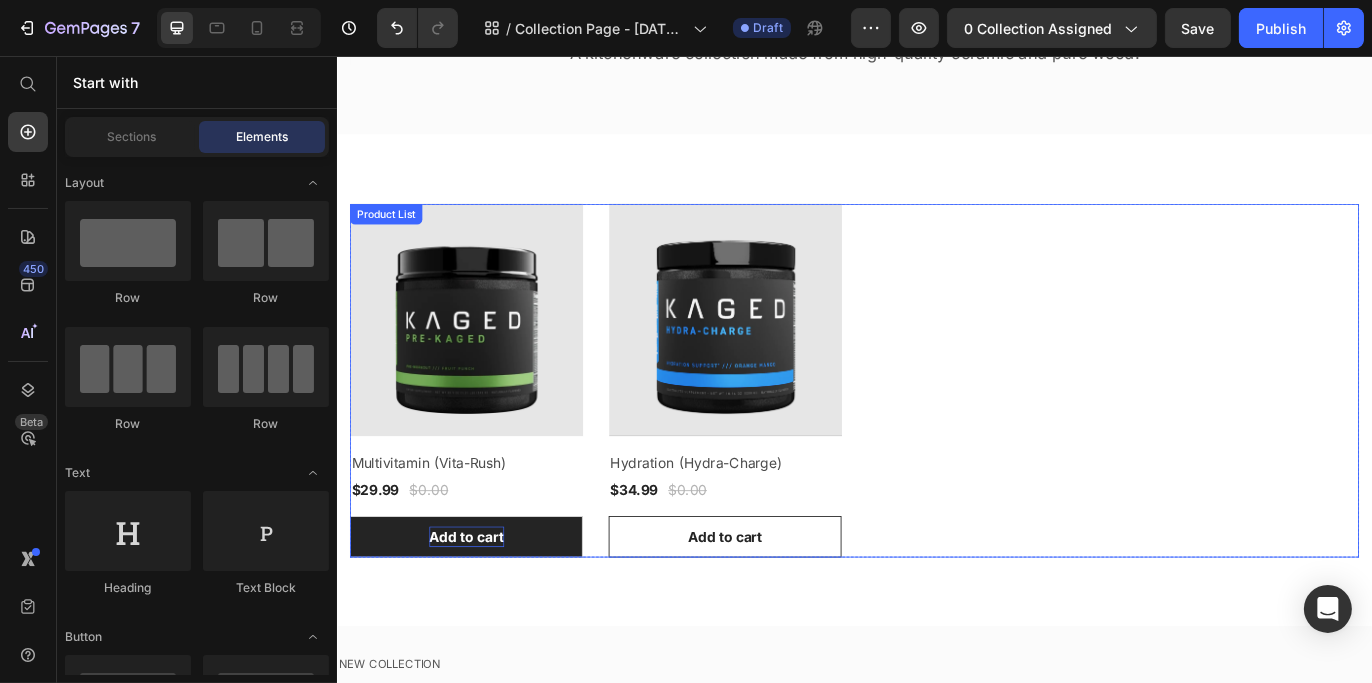 scroll, scrollTop: 300, scrollLeft: 0, axis: vertical 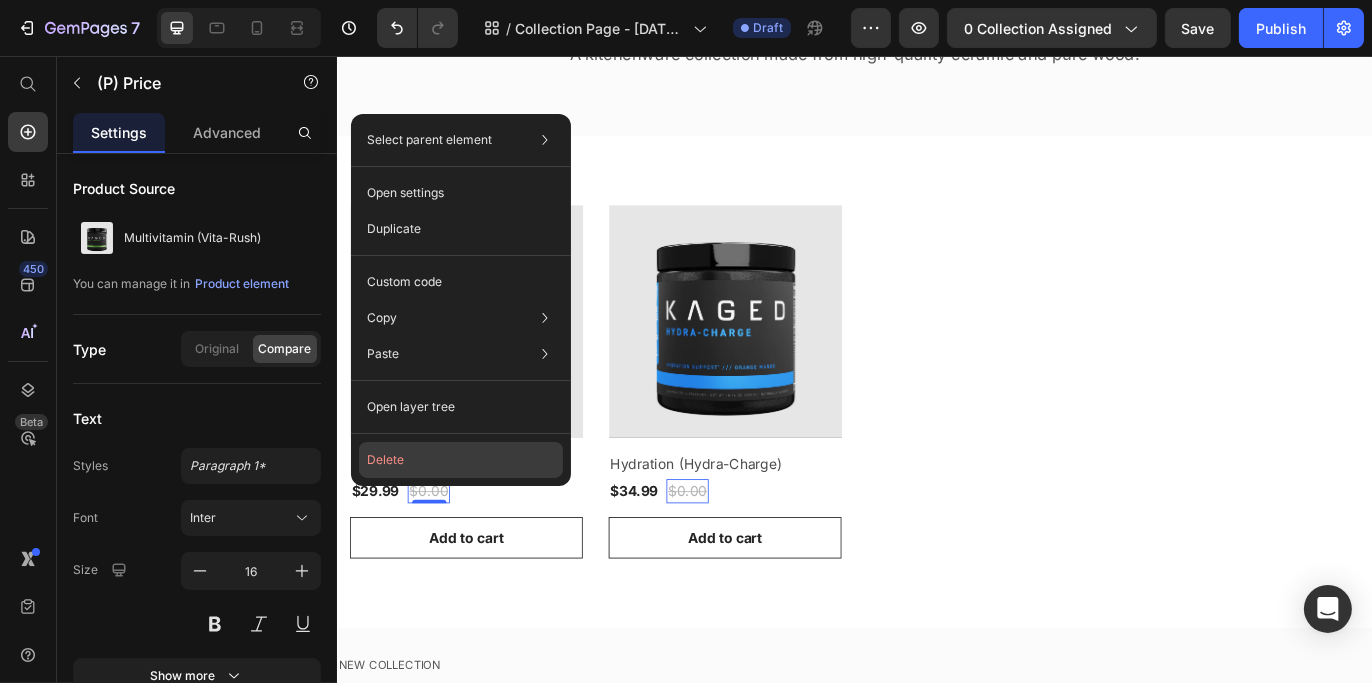 drag, startPoint x: 447, startPoint y: 462, endPoint x: 125, endPoint y: 477, distance: 322.34918 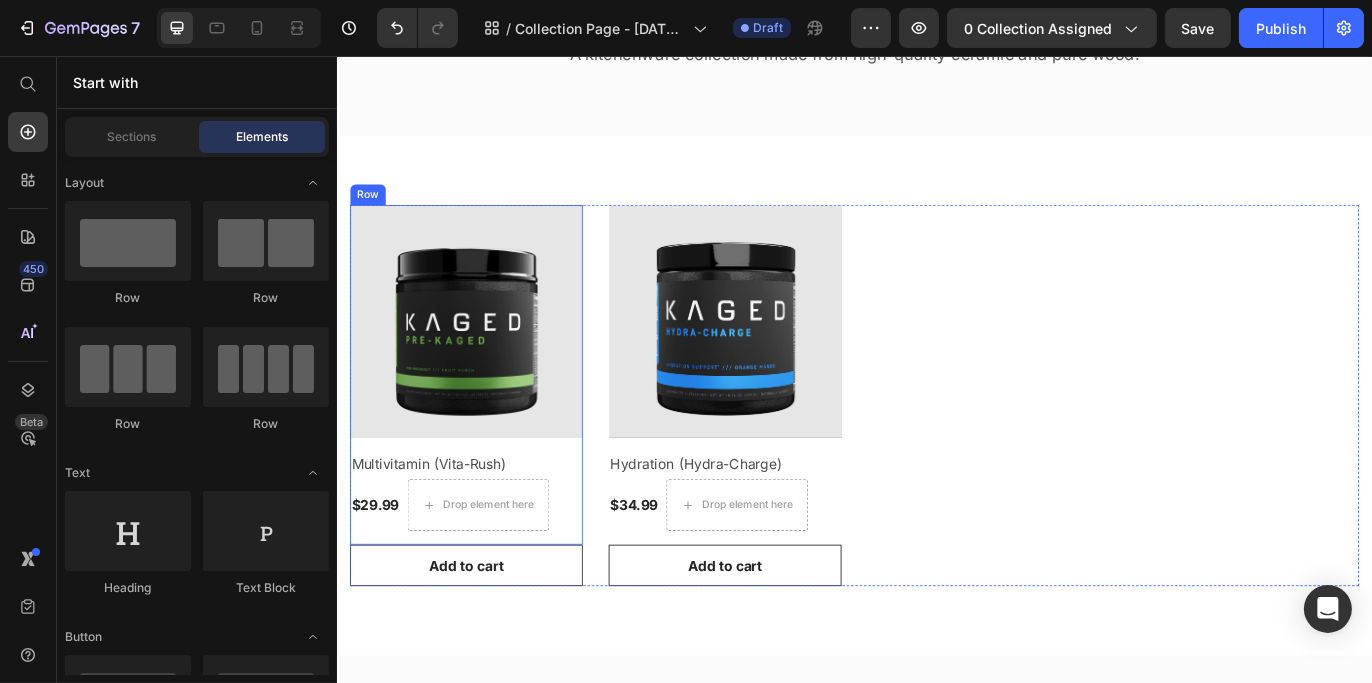 click on "Product Images & Gallery Row Multivitamin (Vita-Rush) (P) Title $29.99 (P) Price
Drop element here Row" at bounding box center (486, 426) 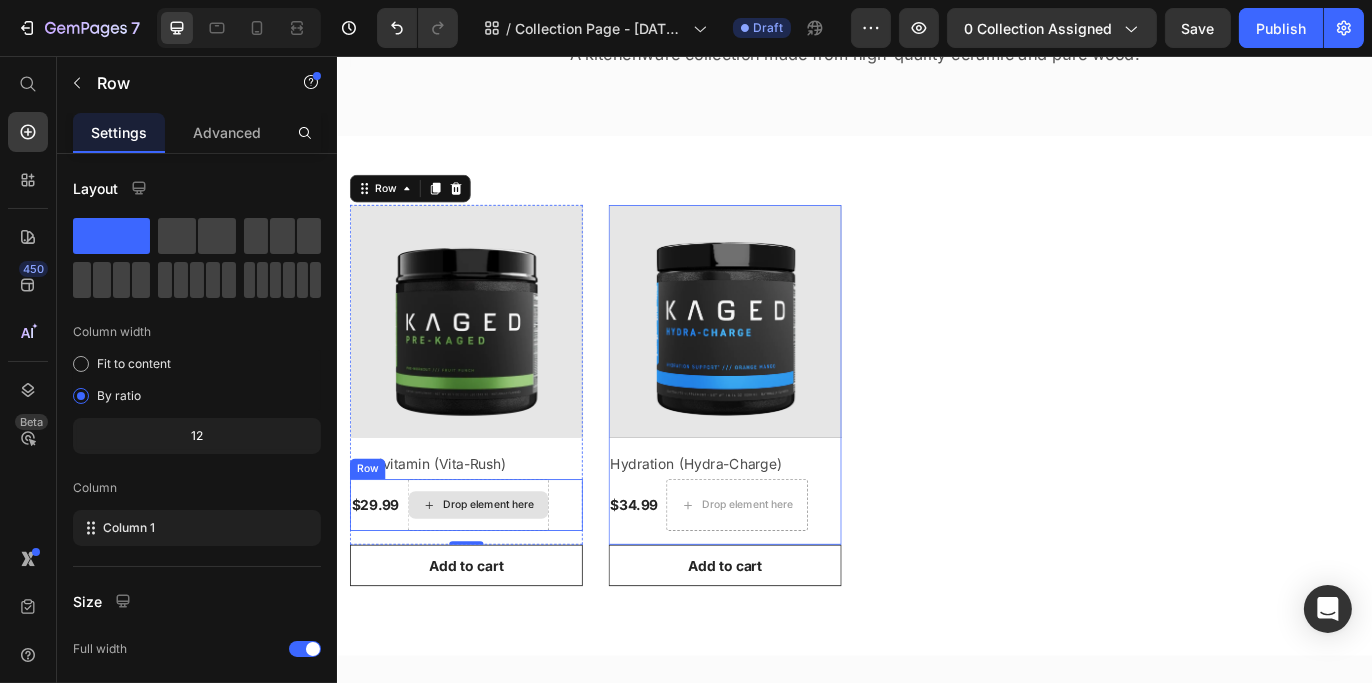 drag, startPoint x: 483, startPoint y: 612, endPoint x: 481, endPoint y: 589, distance: 23.086792 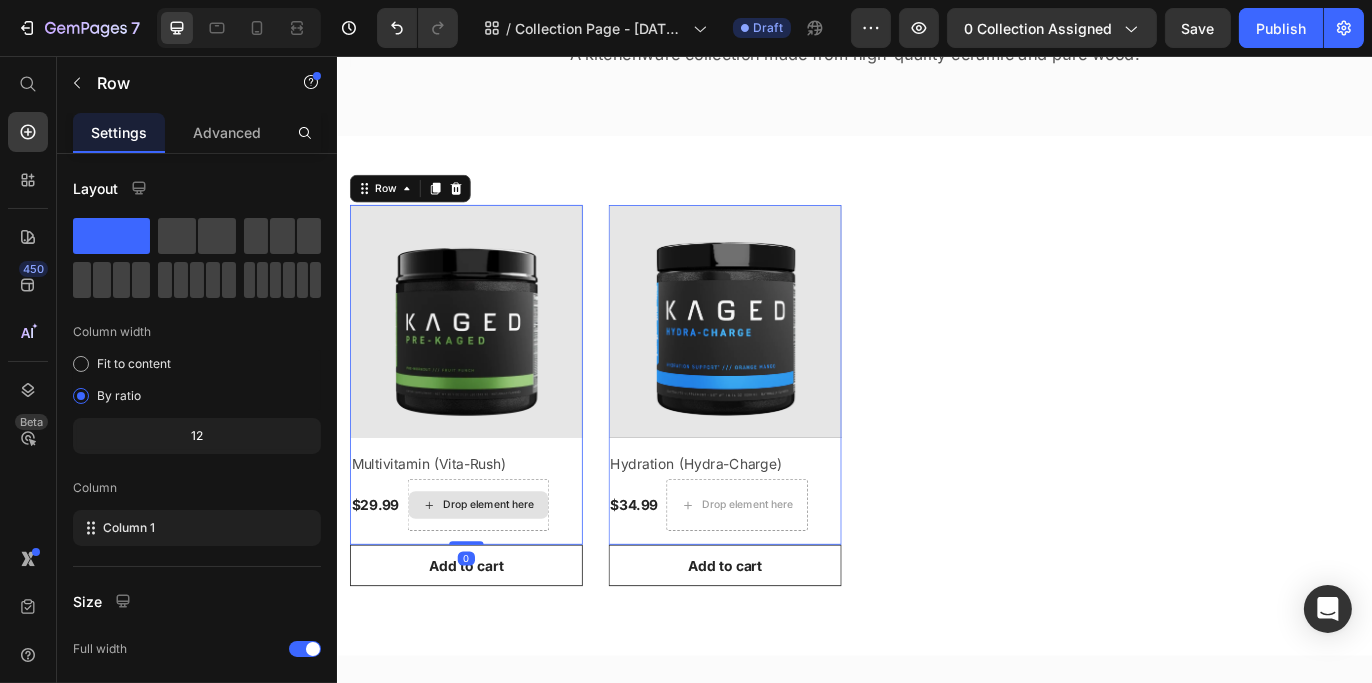 drag, startPoint x: 484, startPoint y: 614, endPoint x: 481, endPoint y: 577, distance: 37.12142 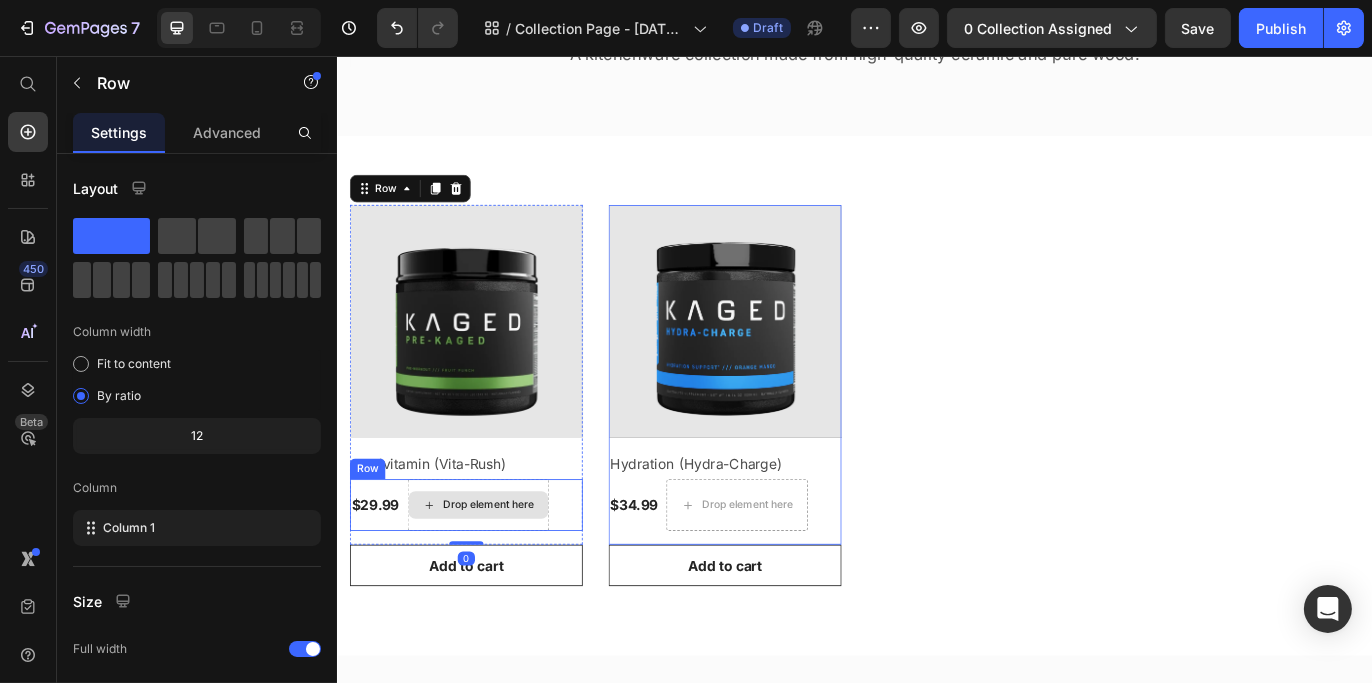 click on "Drop element here" at bounding box center (500, 577) 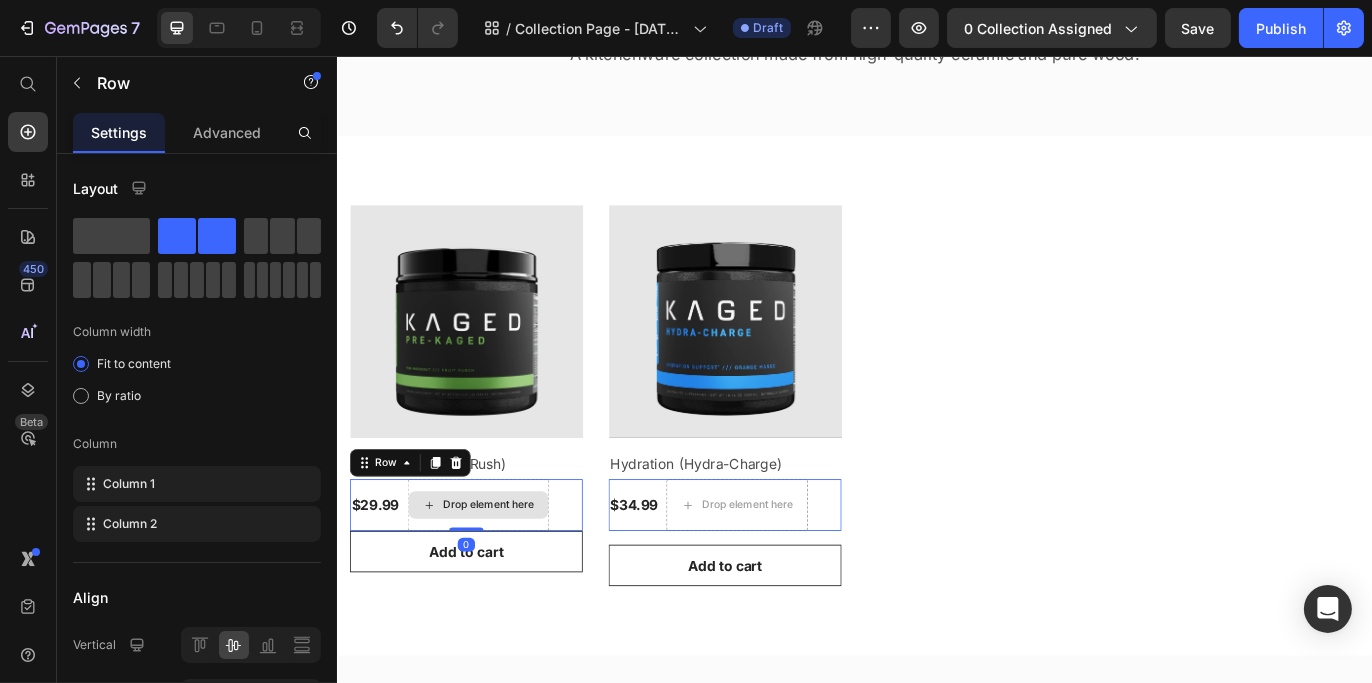 drag, startPoint x: 481, startPoint y: 614, endPoint x: 483, endPoint y: 575, distance: 39.051247 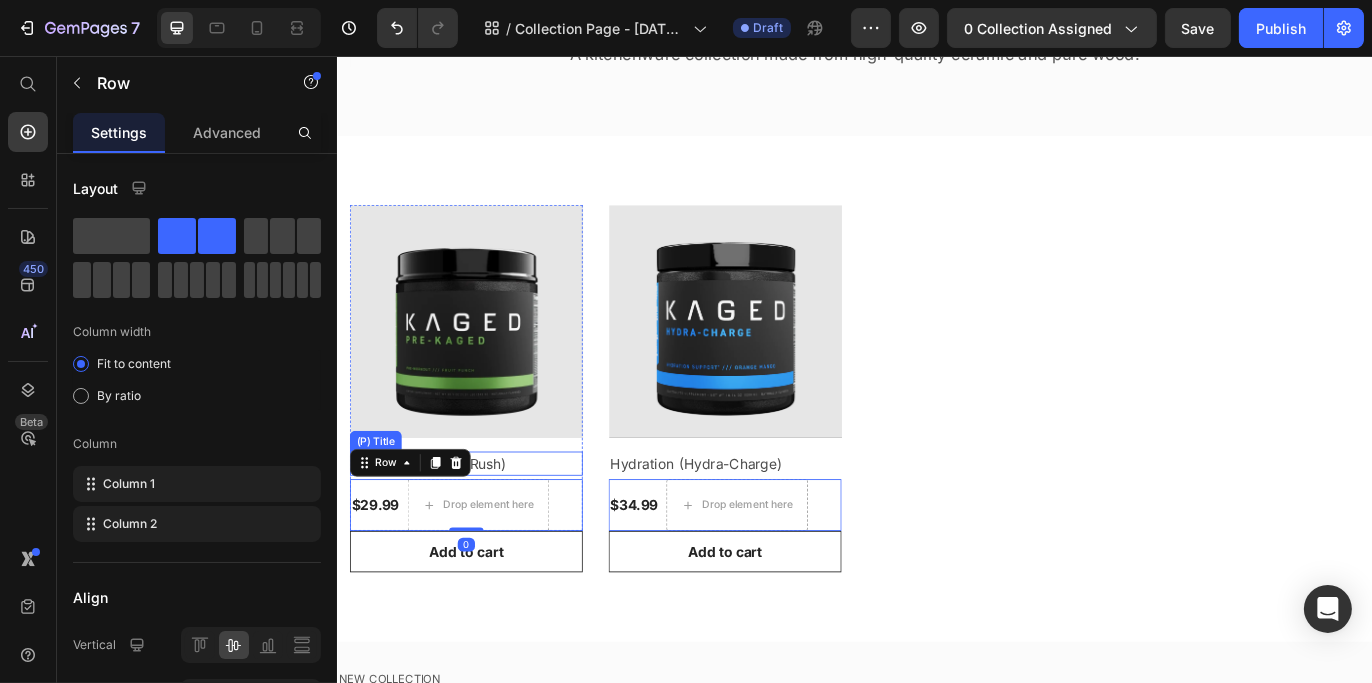 click on "Multivitamin (Vita-Rush)" at bounding box center (486, 529) 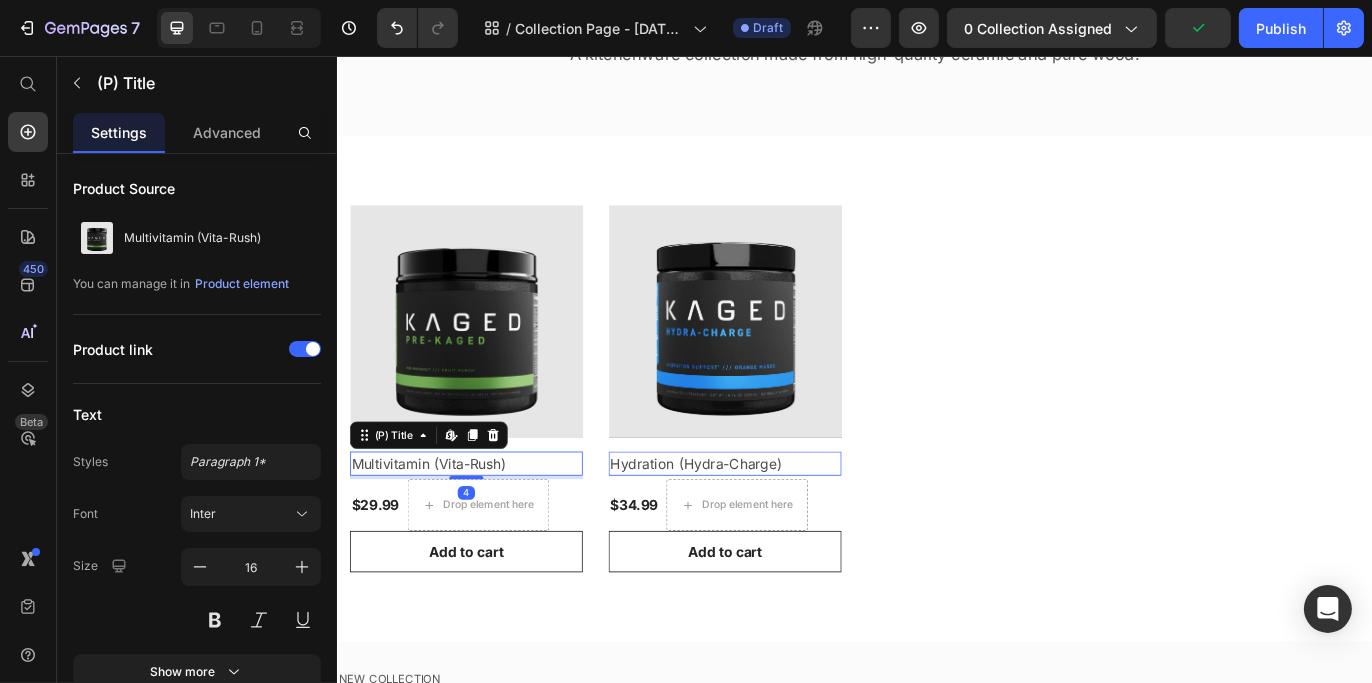drag, startPoint x: 485, startPoint y: 540, endPoint x: 489, endPoint y: 521, distance: 19.416489 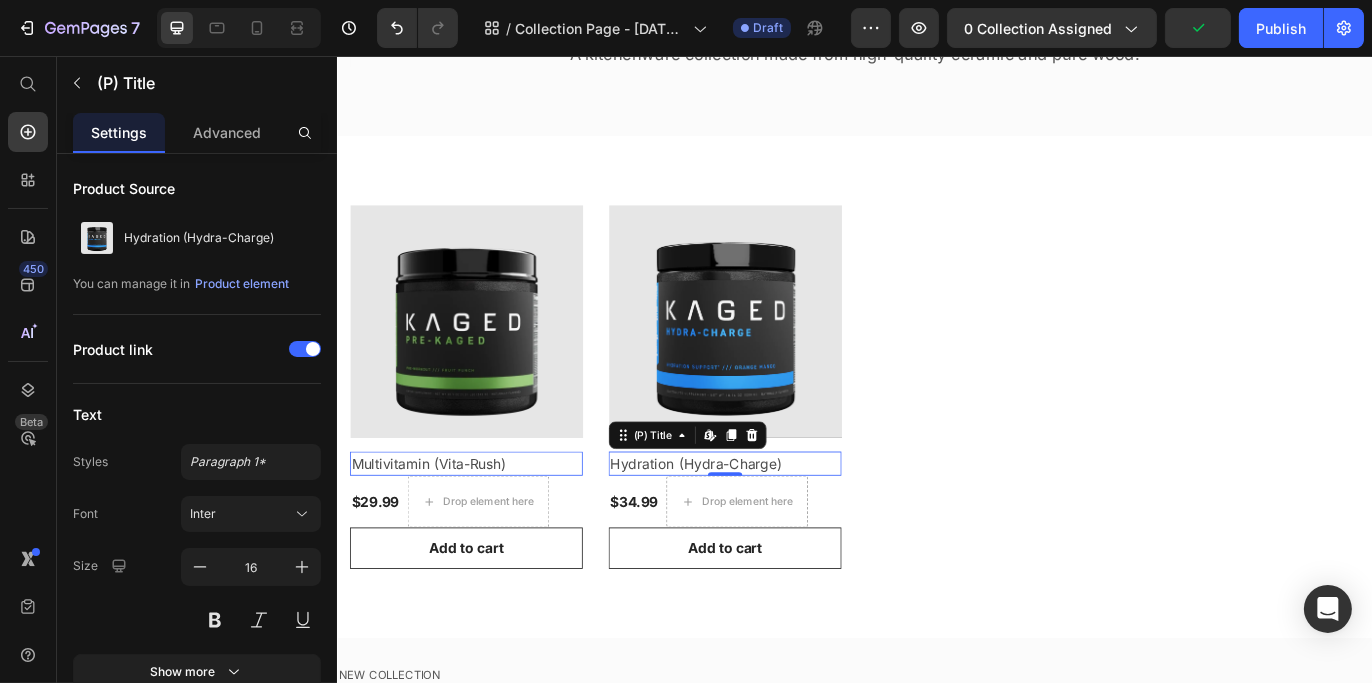 click on "Hydration (Hydra-Charge)" at bounding box center [786, 529] 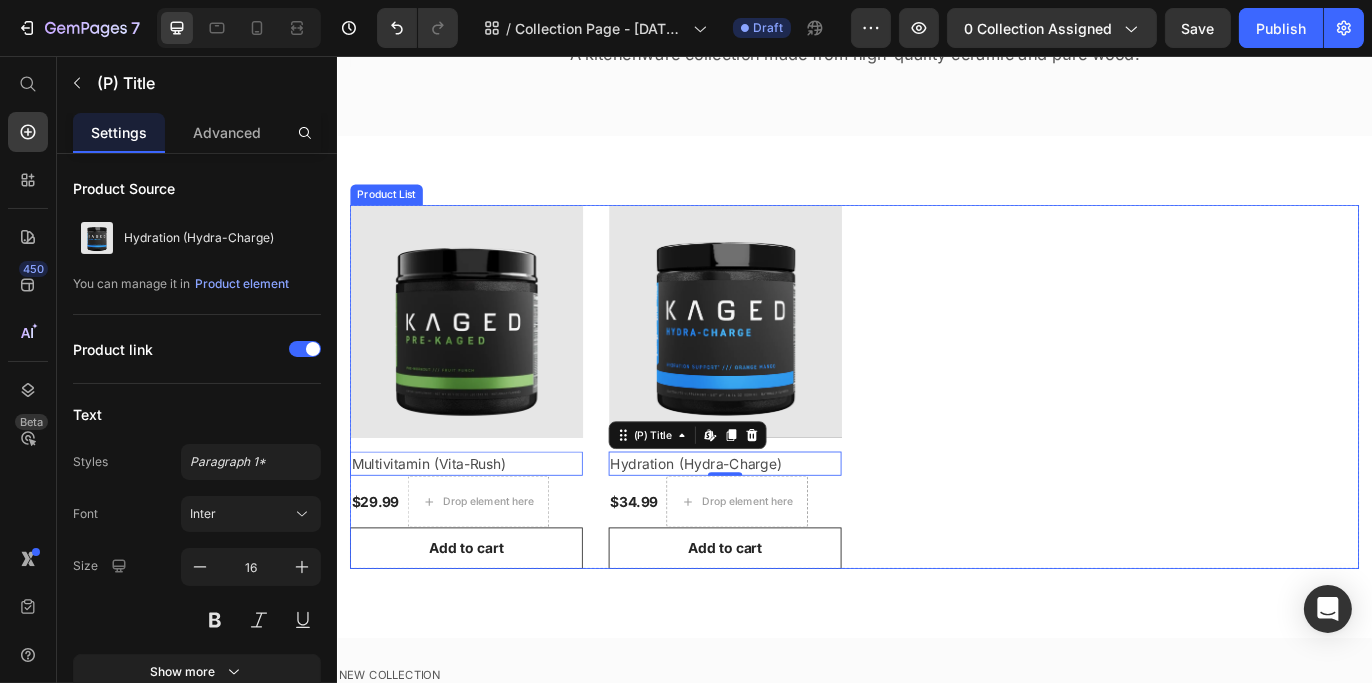 click on "Product Images & Gallery Row Multivitamin (Vita-Rush) (P) Title   Edit content in Shopify 0 $29.99 (P) Price
Drop element here Row Row Add to cart (P) Cart Button Product Images & Gallery Row Hydration (Hydra-Charge) (P) Title   Edit content in Shopify 0 $34.99 (P) Price
Drop element here Row Row Add to cart (P) Cart Button" at bounding box center (936, 440) 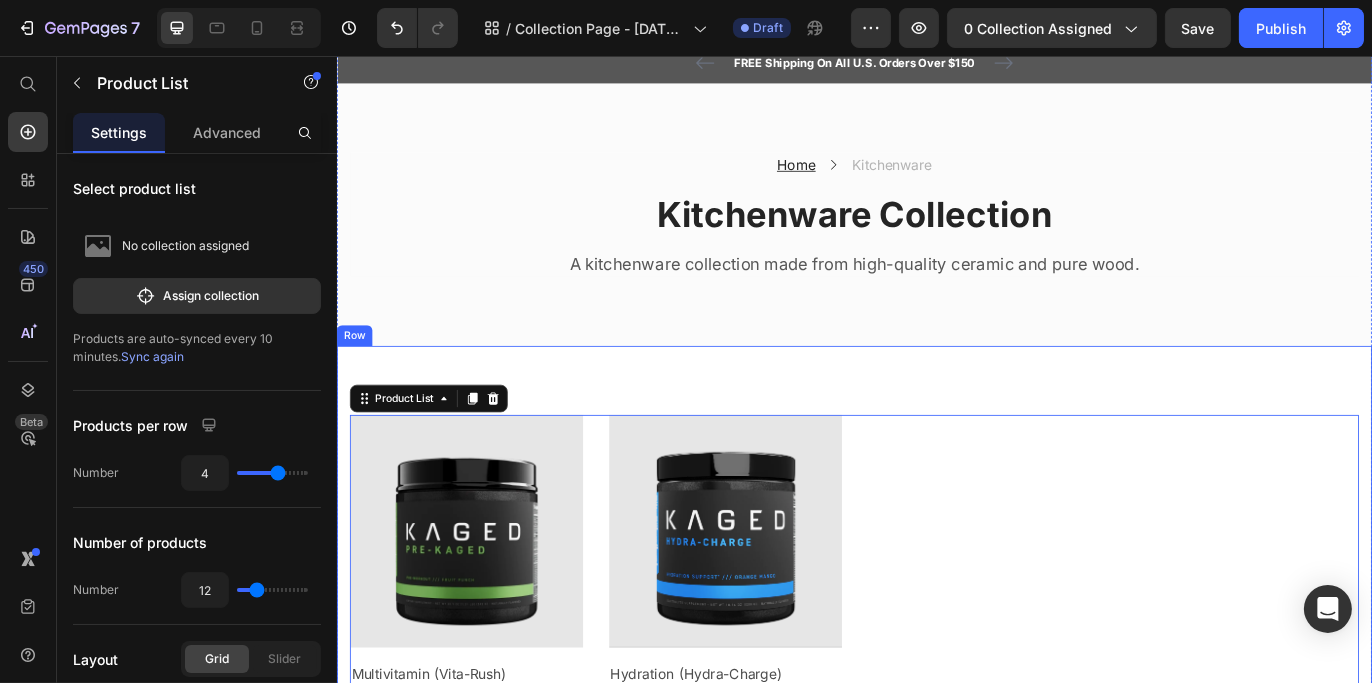 scroll, scrollTop: 0, scrollLeft: 0, axis: both 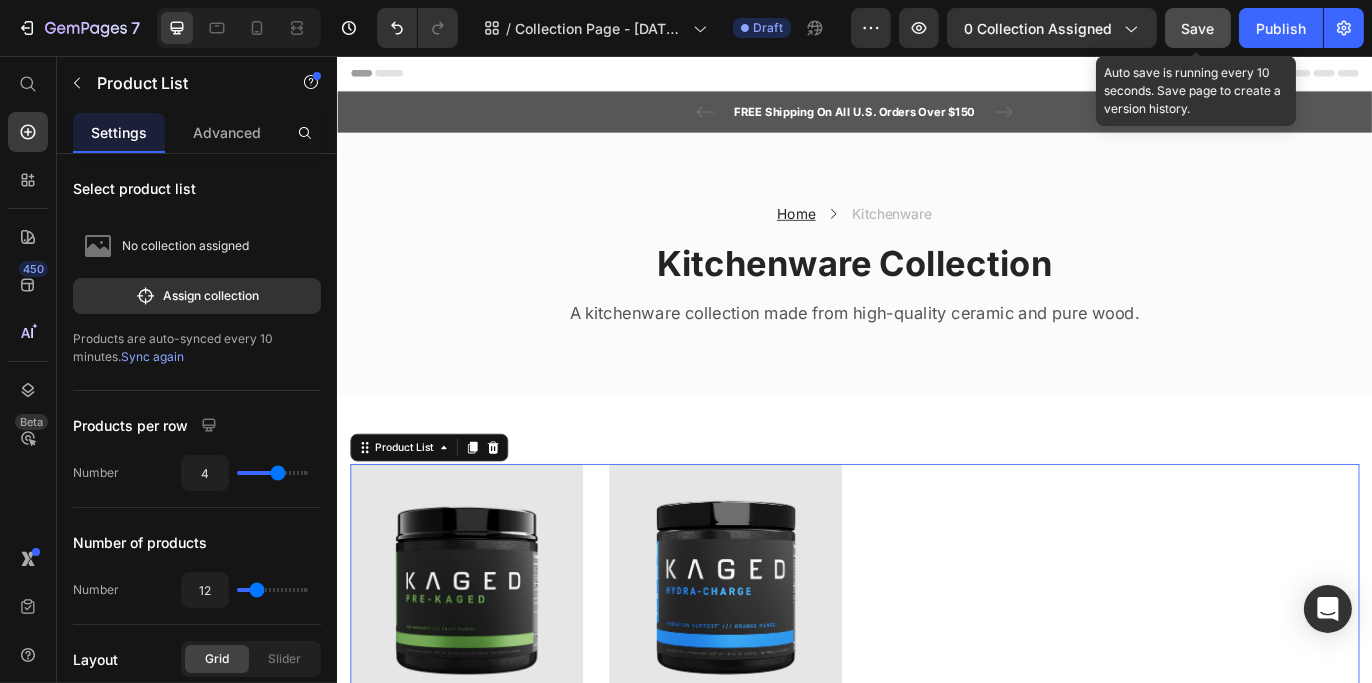 click on "Save" at bounding box center (1198, 28) 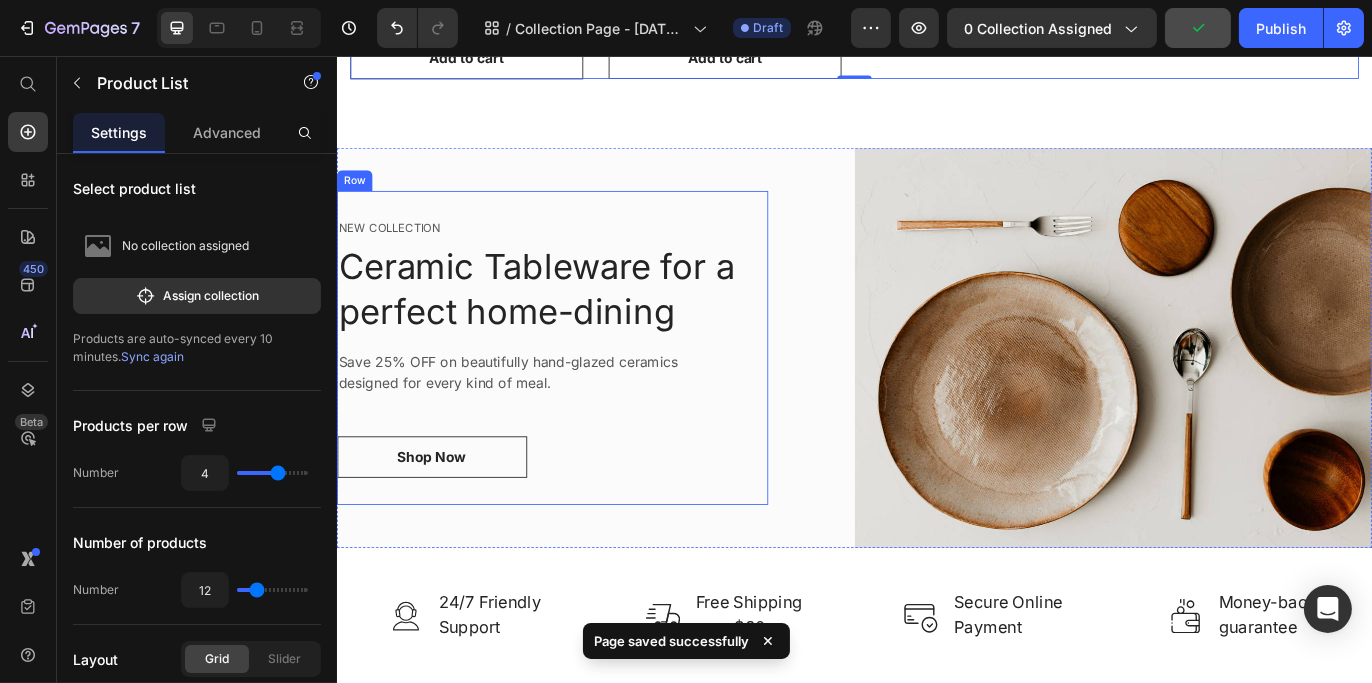 scroll, scrollTop: 800, scrollLeft: 0, axis: vertical 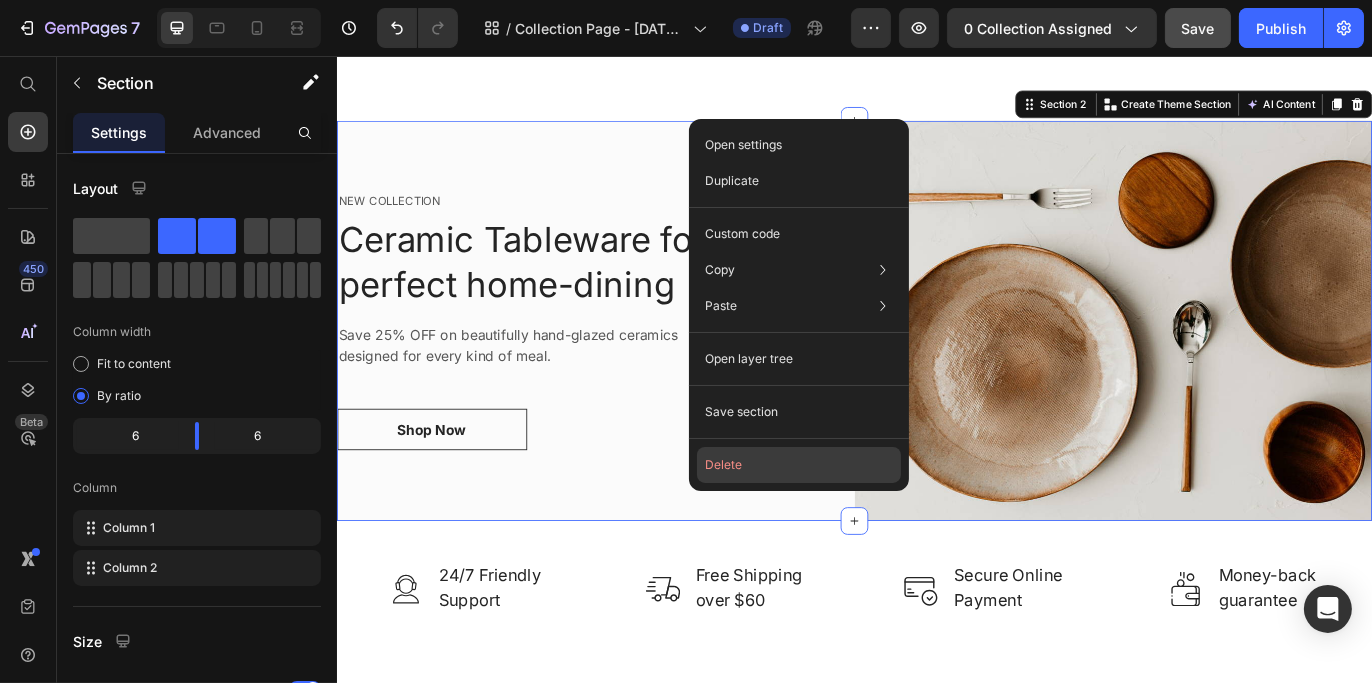 drag, startPoint x: 796, startPoint y: 461, endPoint x: 530, endPoint y: 469, distance: 266.12027 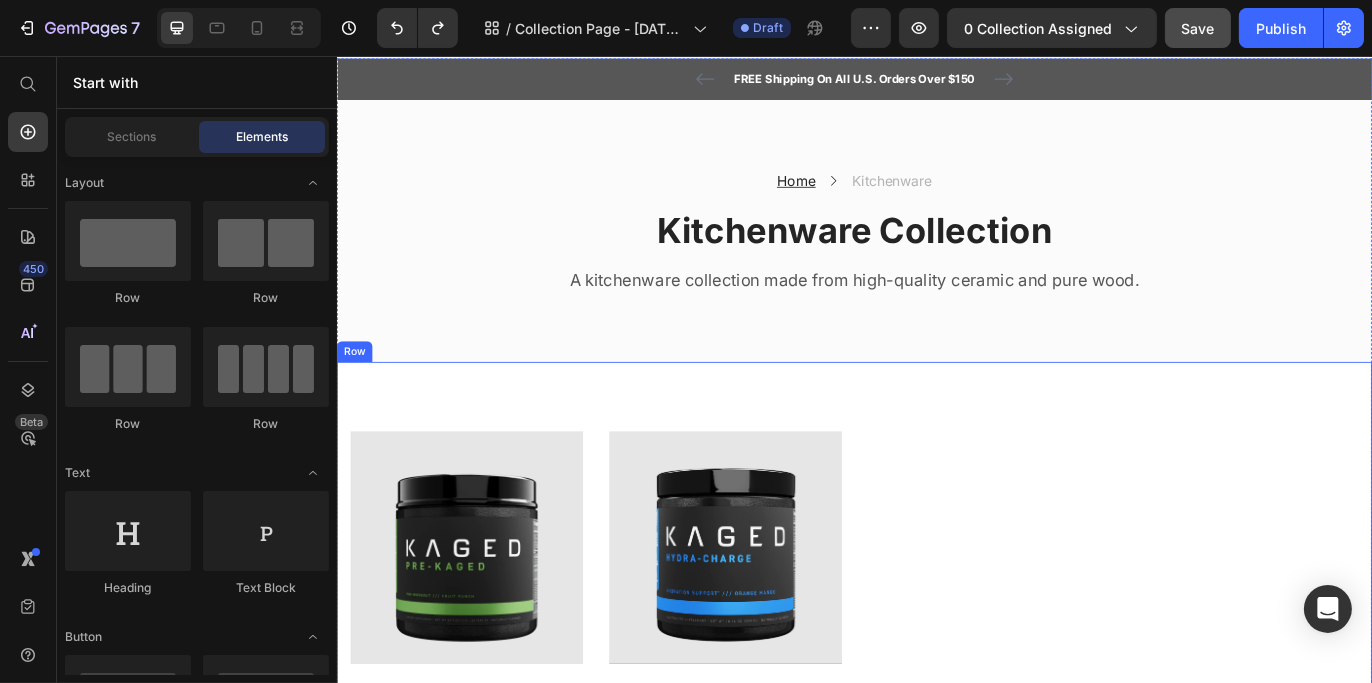 scroll, scrollTop: 0, scrollLeft: 0, axis: both 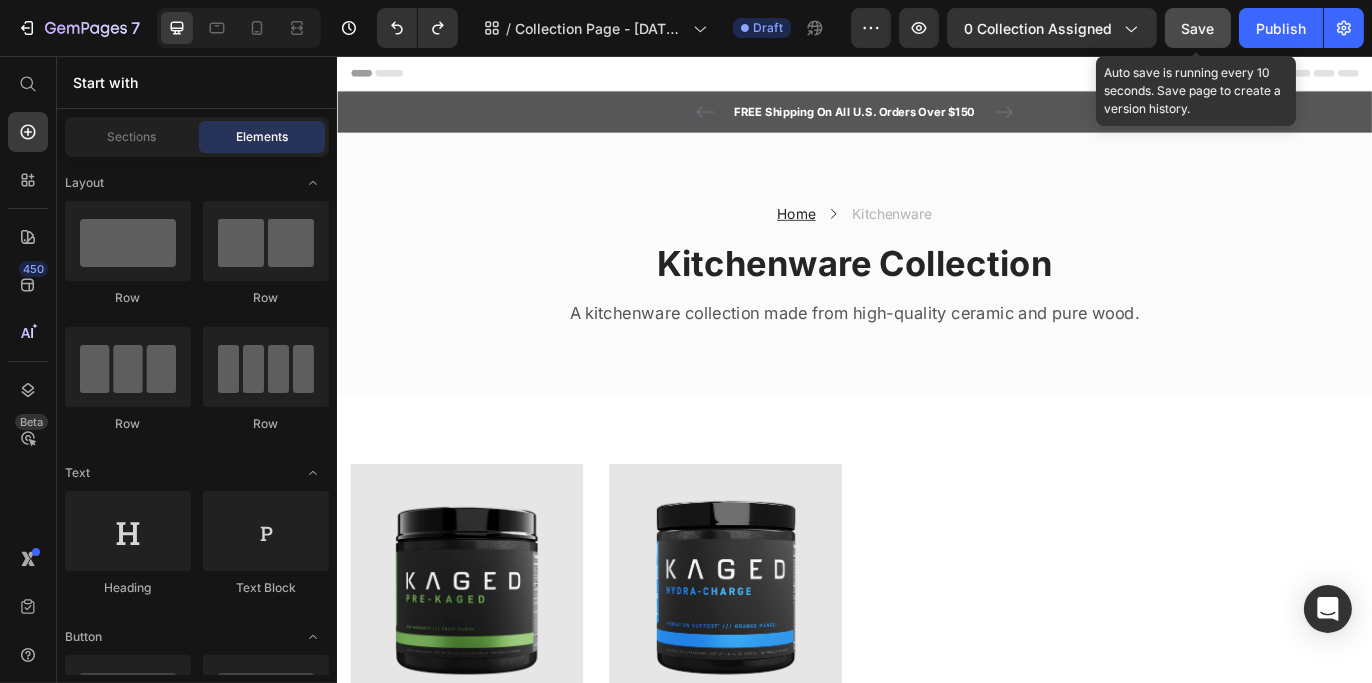 click on "Save" at bounding box center (1198, 28) 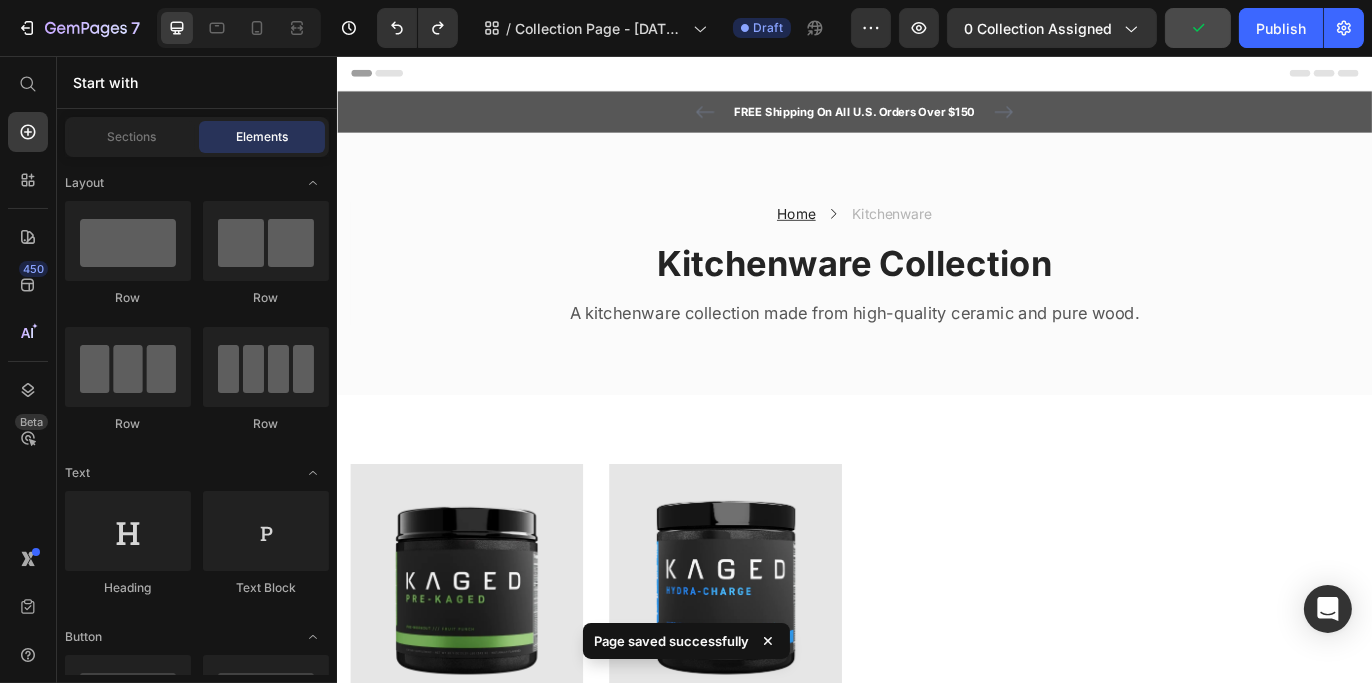 type 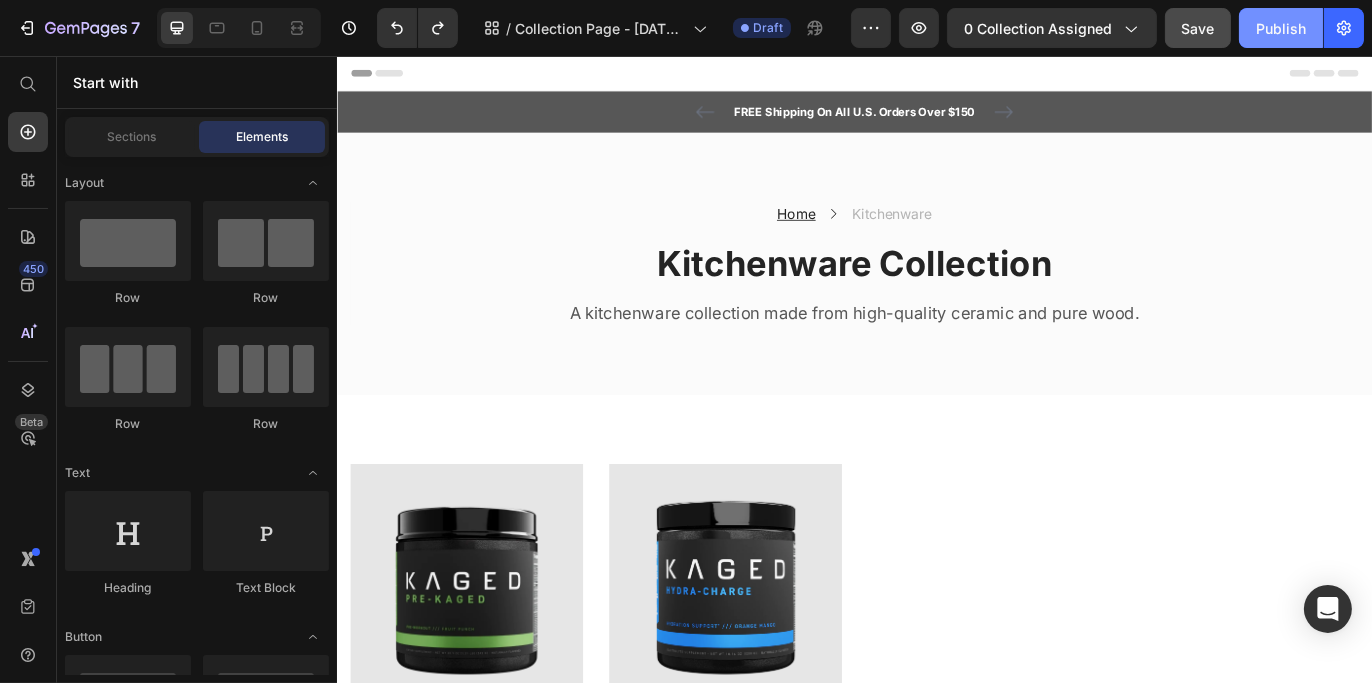 click on "Publish" 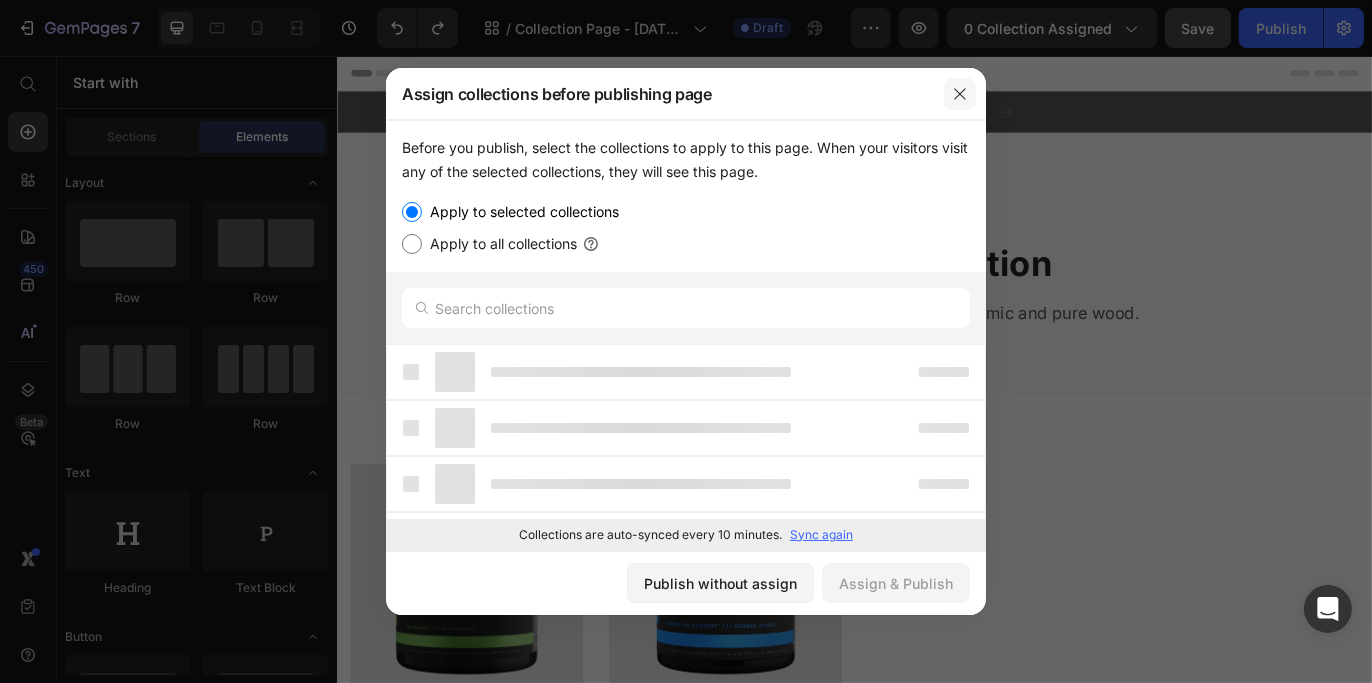 click at bounding box center (960, 94) 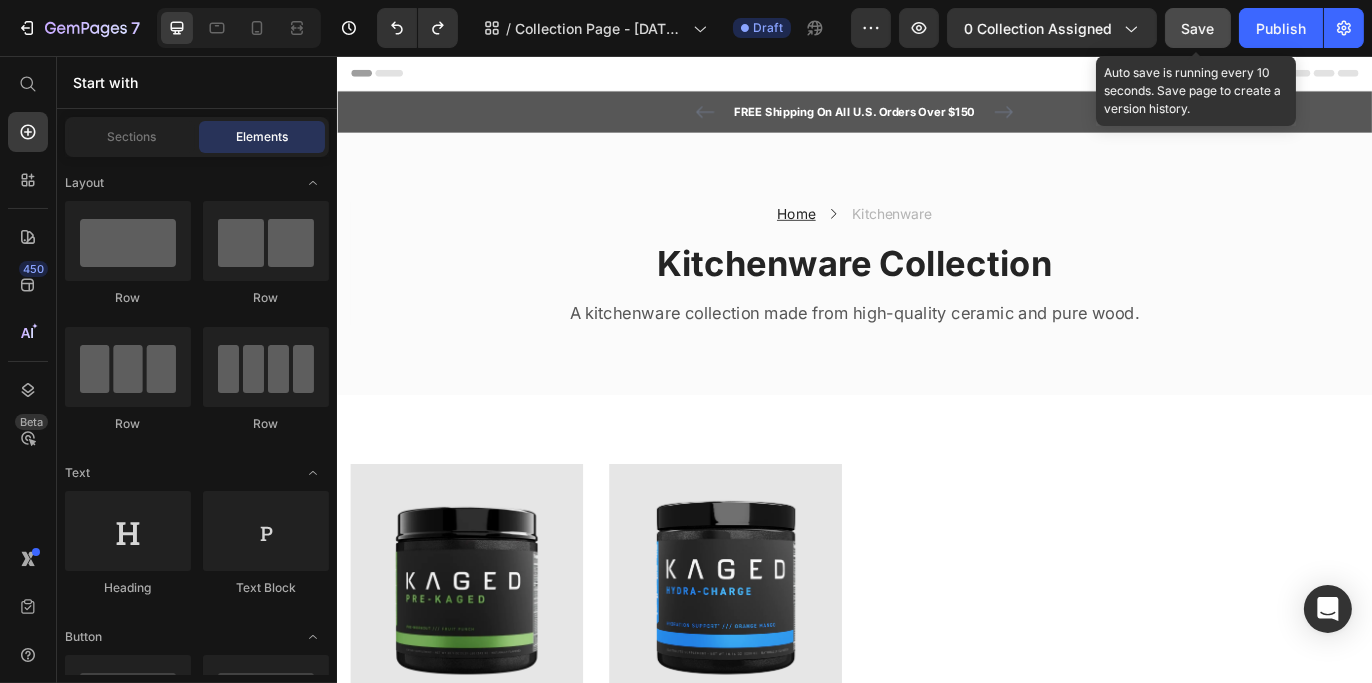 click on "Save" at bounding box center (1198, 28) 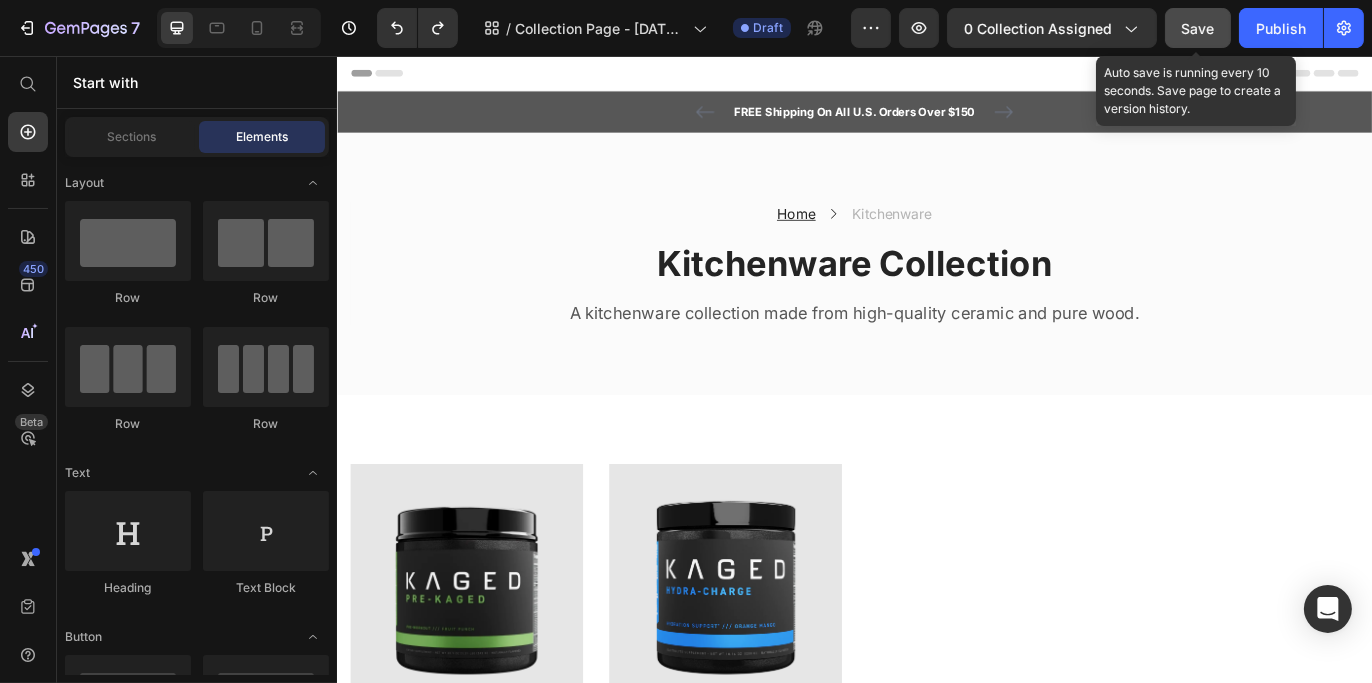 click on "Save" at bounding box center (1198, 28) 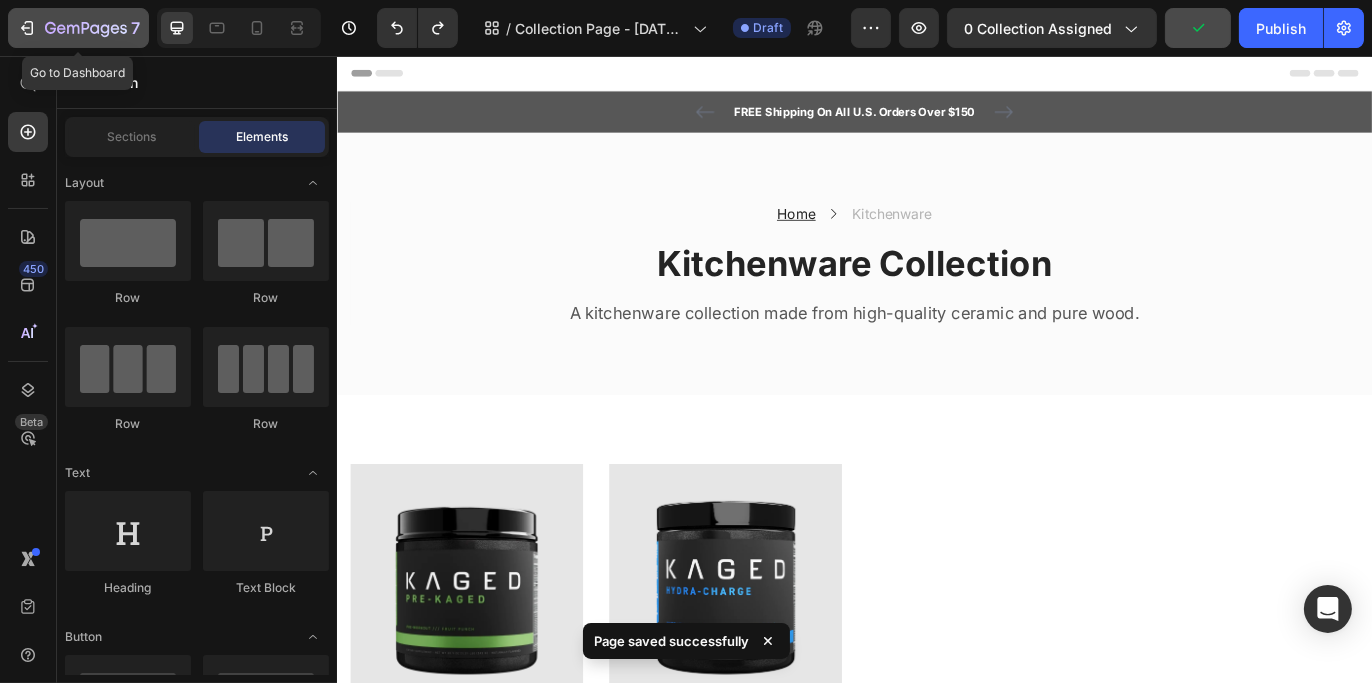click 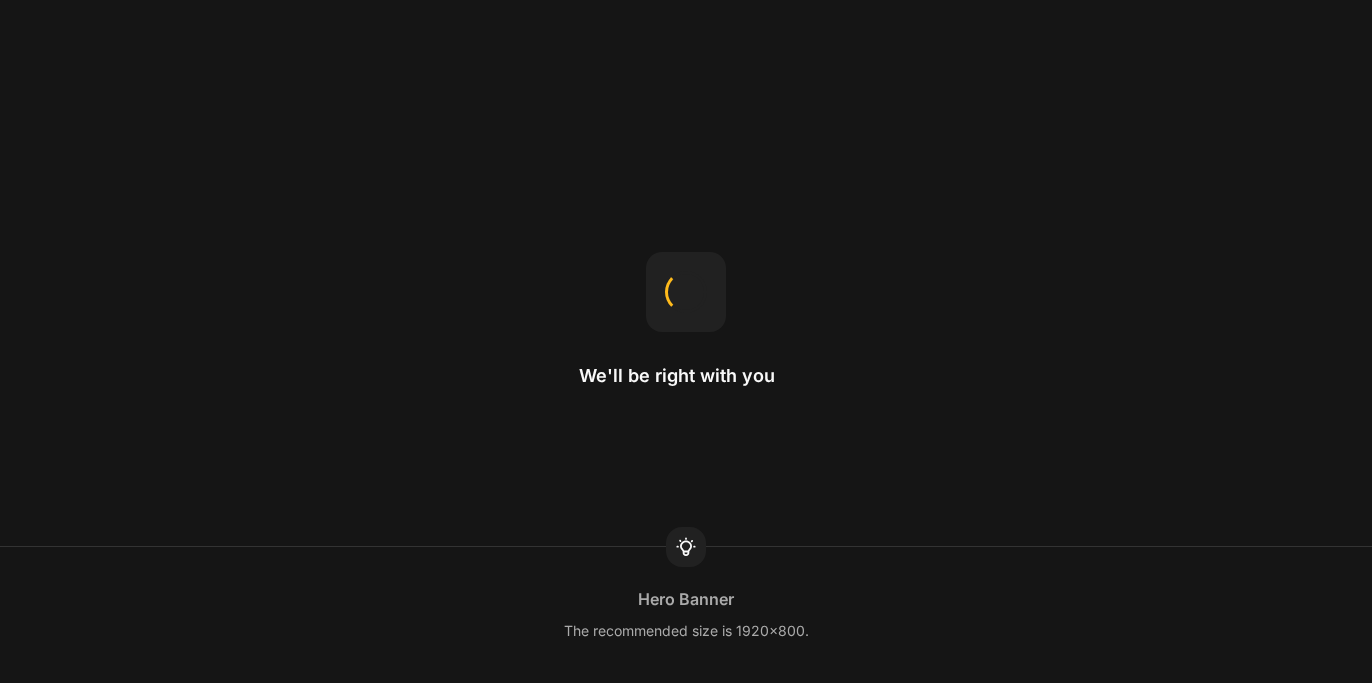 scroll, scrollTop: 0, scrollLeft: 0, axis: both 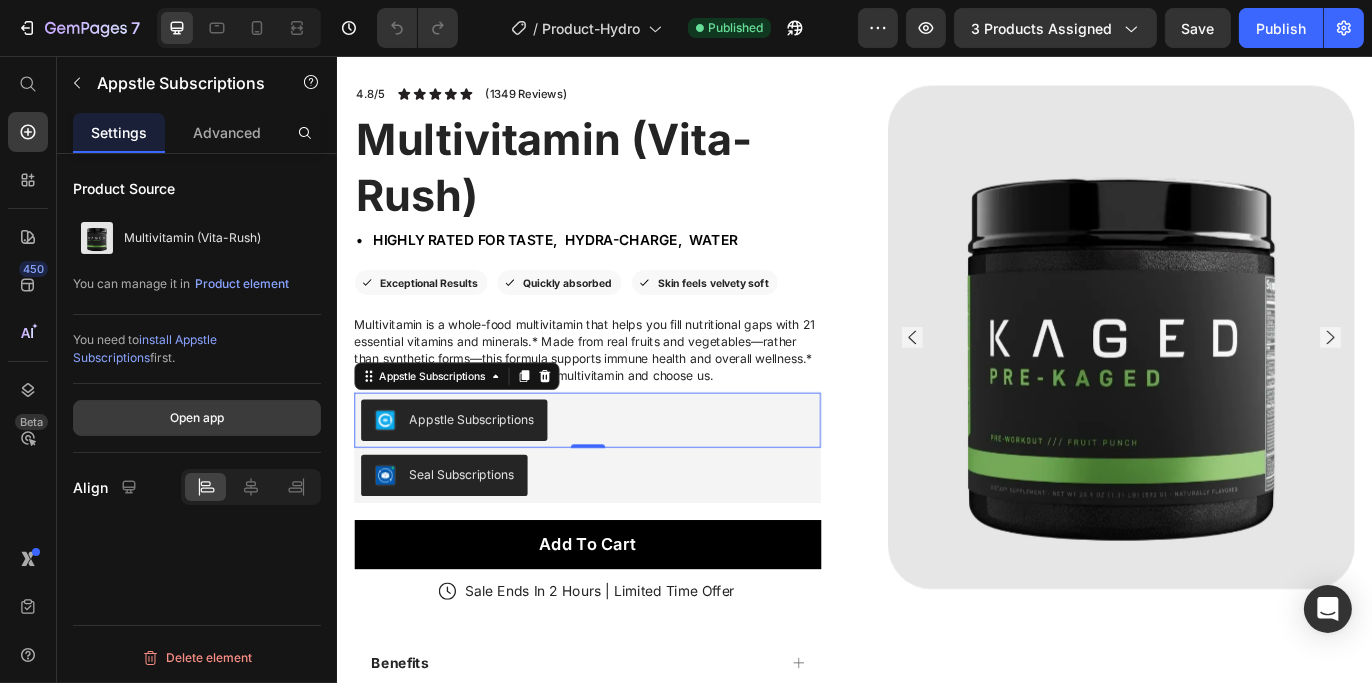 click on "Open app" at bounding box center [197, 418] 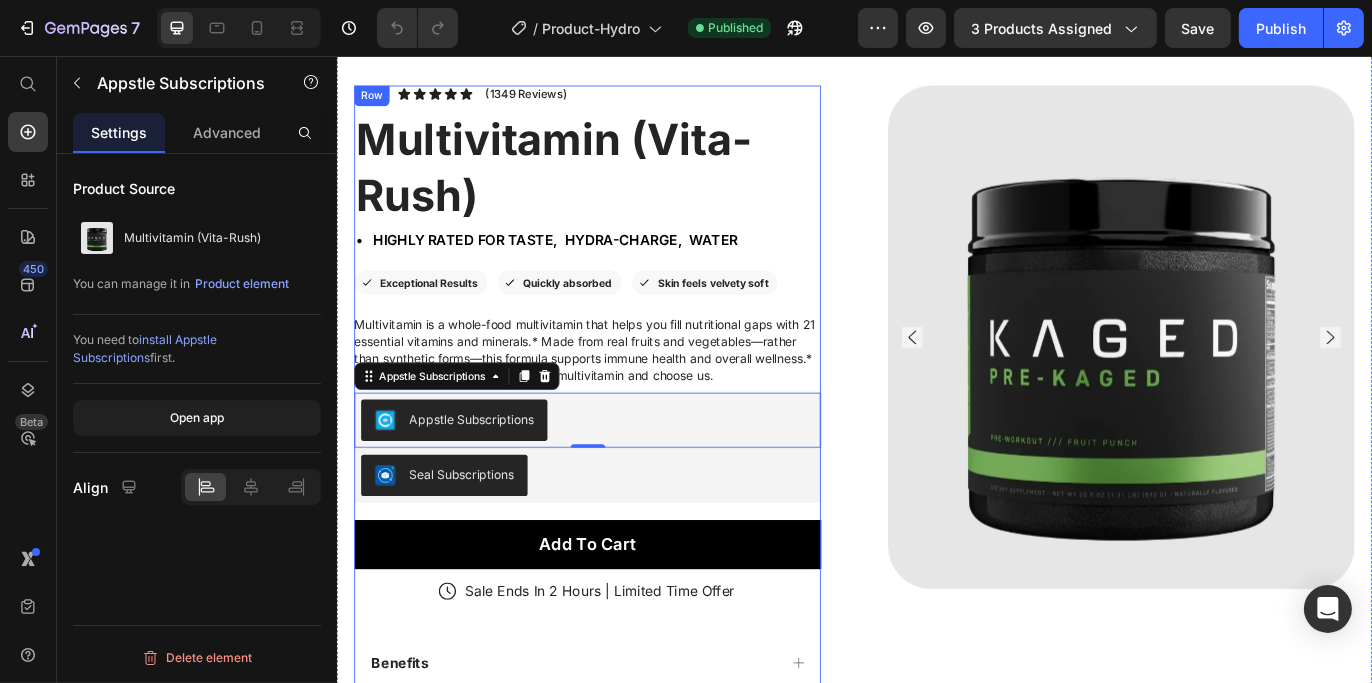 scroll, scrollTop: 200, scrollLeft: 0, axis: vertical 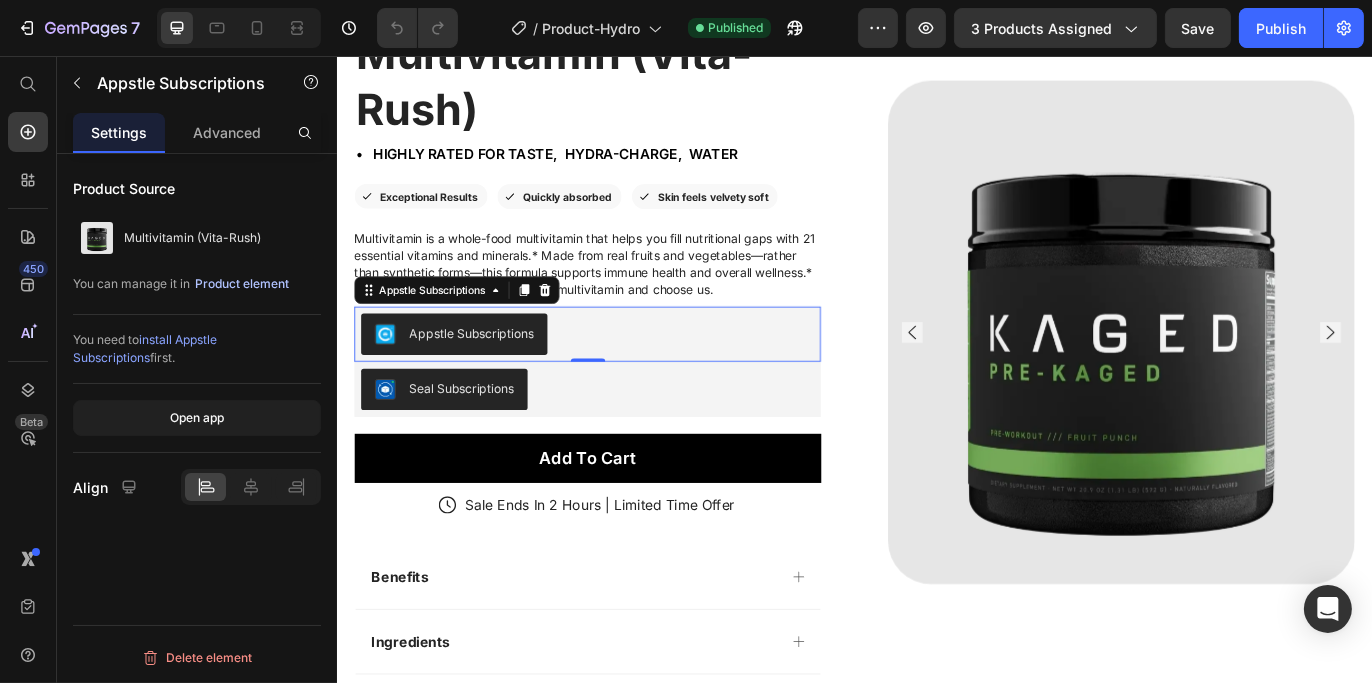 click on "Product element" at bounding box center [242, 284] 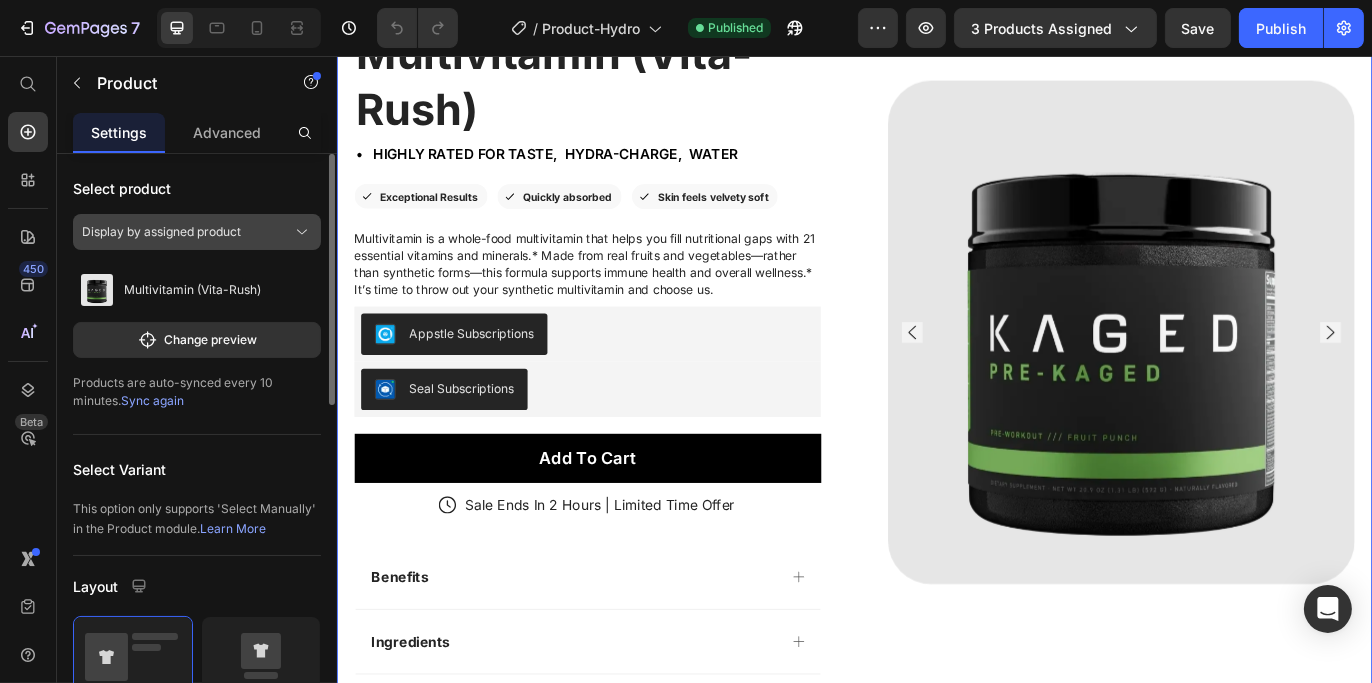 click on "Display by assigned product" at bounding box center (161, 232) 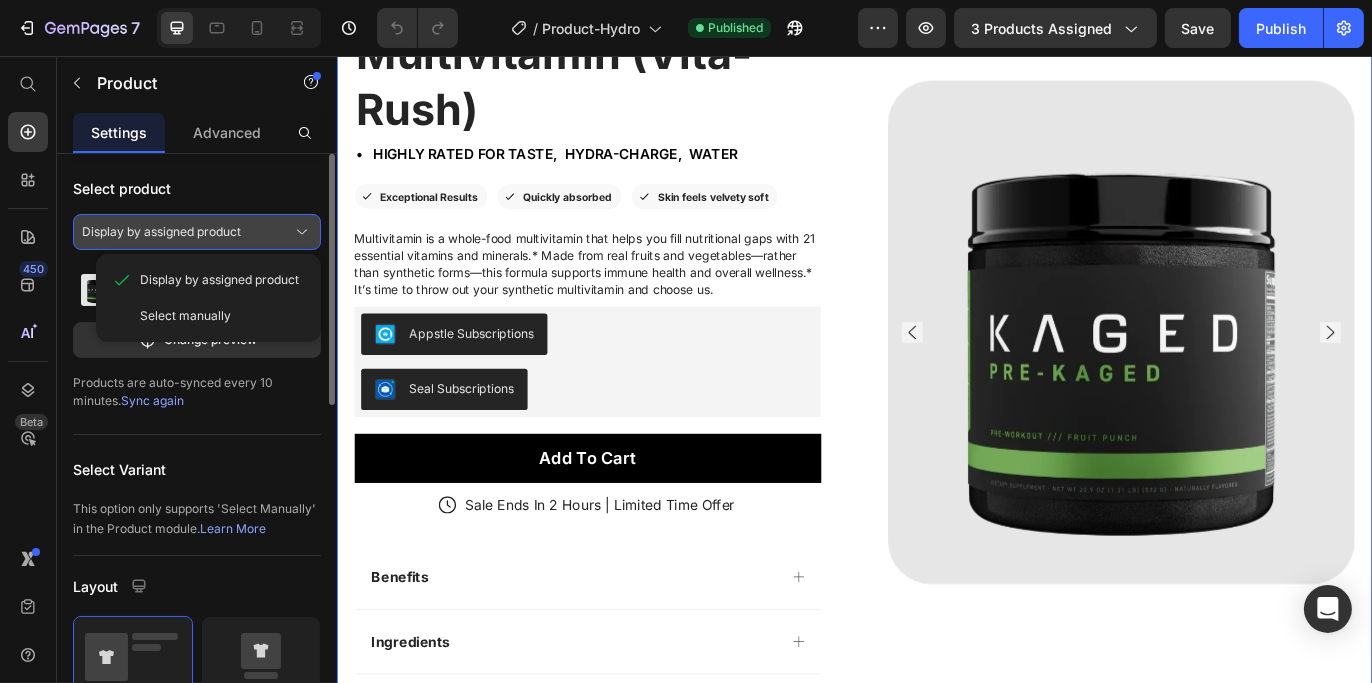 click on "Display by assigned product" at bounding box center (161, 232) 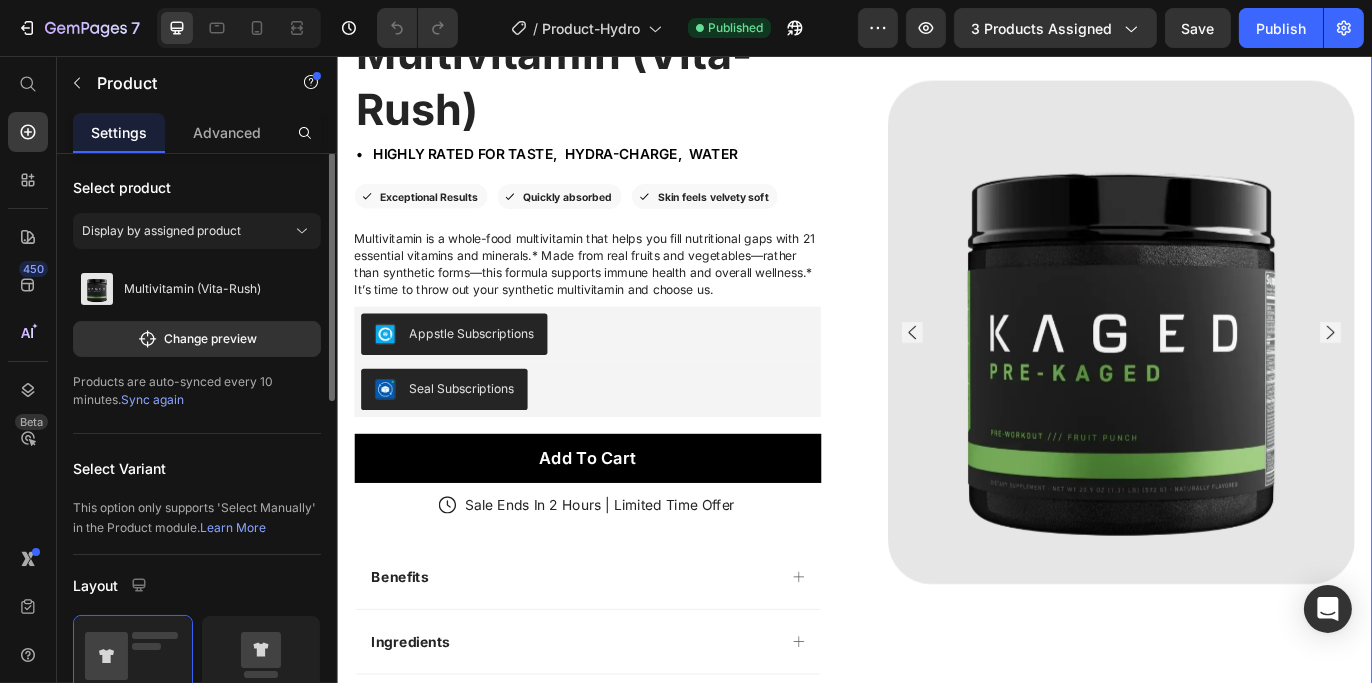 scroll, scrollTop: 0, scrollLeft: 0, axis: both 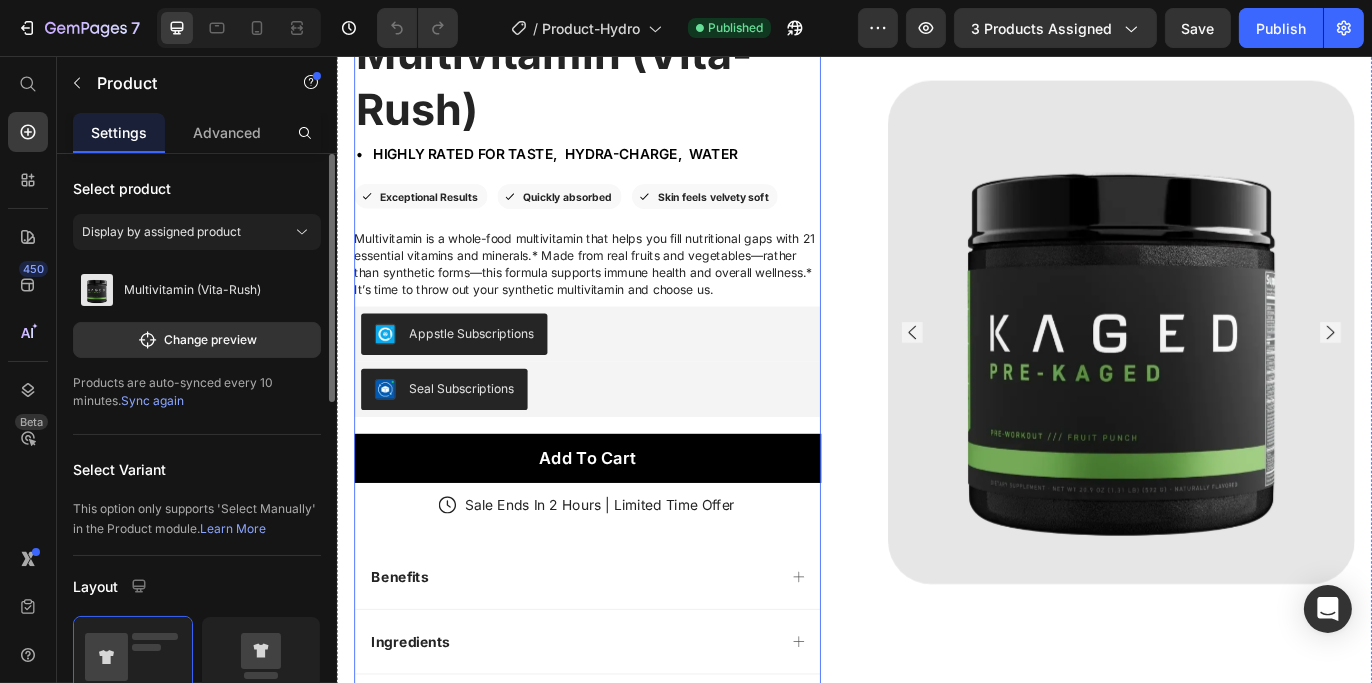 click on "•   HIGHLY RATED FOR Taste,  hydra-charge,  water" at bounding box center (579, 169) 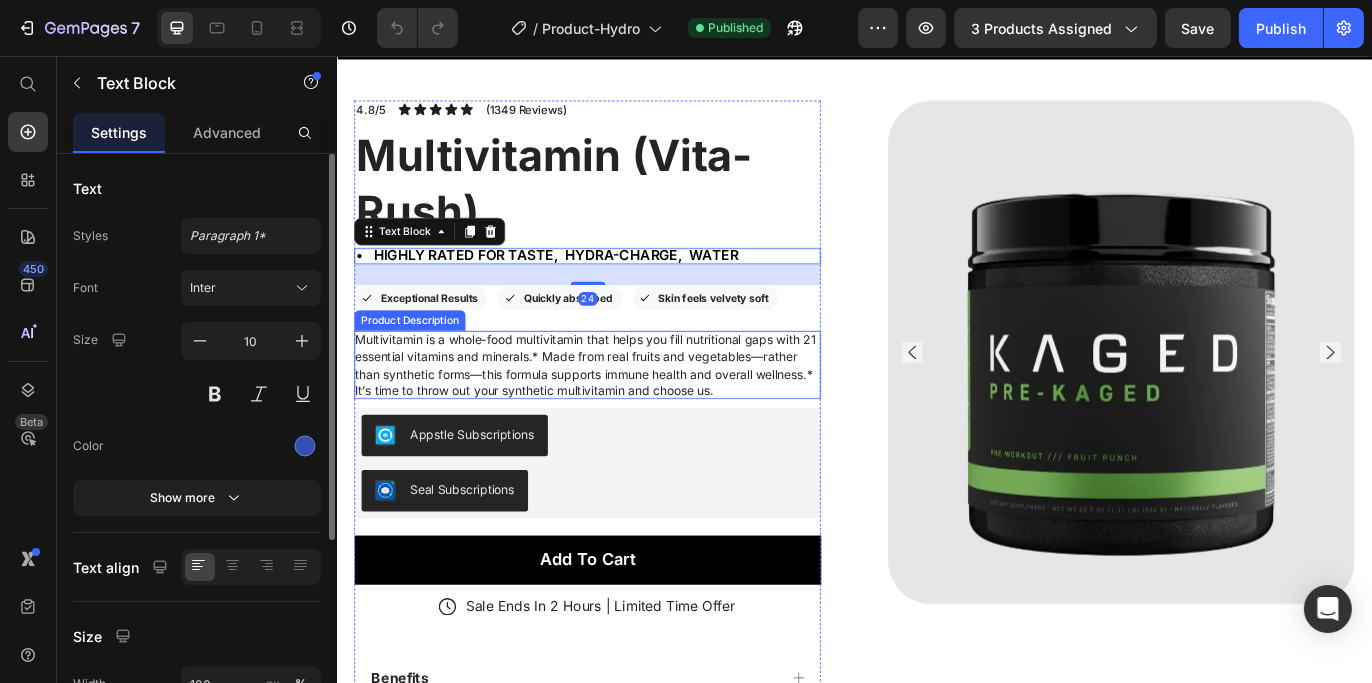 scroll, scrollTop: 0, scrollLeft: 0, axis: both 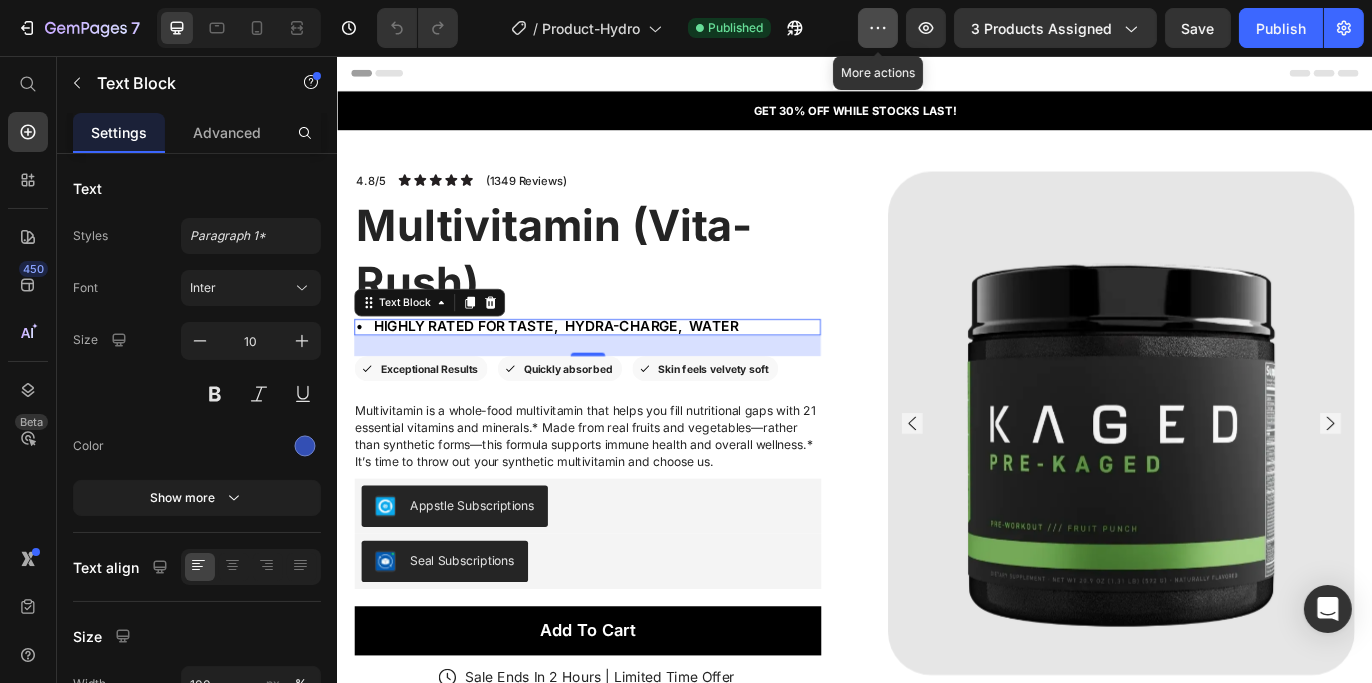 click 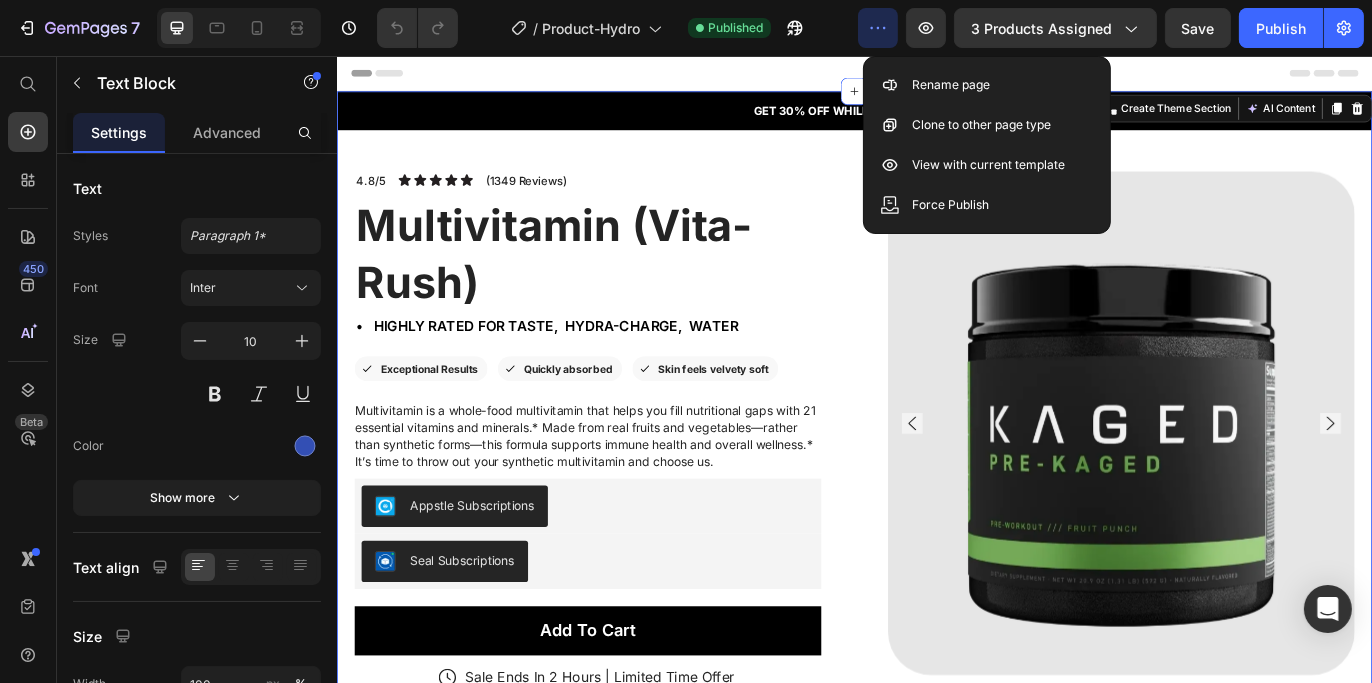 click on "GET 30% OFF WHILE STOCKS LAST! Text Block Row
Product Images 4.8/5 Text Block Icon Icon Icon Icon Icon Icon List (1349 Reviews) Text Block Row Multivitamin (Vita-Rush) Product Title •   HIGHLY RATED FOR Taste,  hydra-charge,  water Text Block
Icon Exceptional Results Text Block Row
Icon Quickly absorbed Text Block Row Row
Icon Skin feels velvety soft Text Block Row Row Multivitamin is a whole-food multivitamin that helps you fill nutritional gaps with 21 essential vitamins and minerals.* Made from real fruits and vegetables—rather than synthetic forms—this formula supports immune health and overall wellness.* It’s time to throw out your synthetic multivitamin and choose us. Product Description Appstle Subscriptions Appstle Subscriptions Seal Subscriptions Seal Subscriptions Add To Cart Add to Cart
Sale Ends In 2 Hours | Limited Time Offer Item List
Benefits
Ingredients
How to use Accordion Row Product" at bounding box center [936, 573] 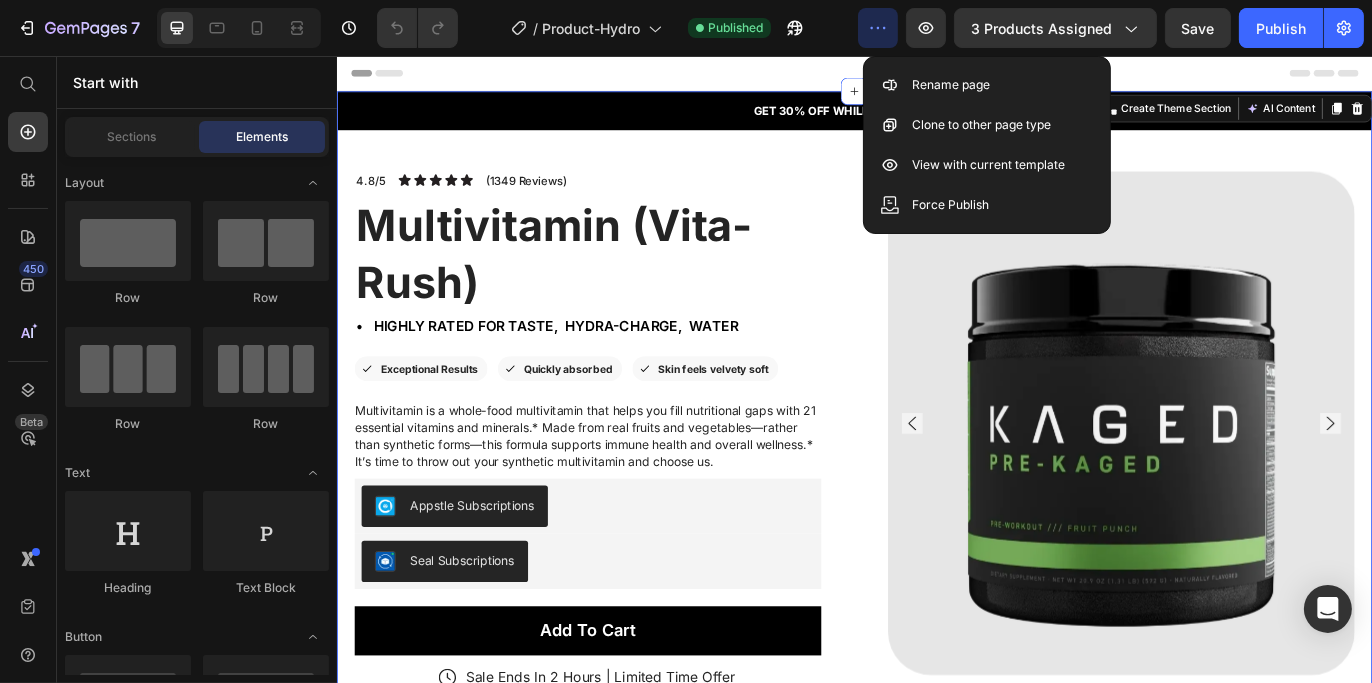 click on "Header" at bounding box center [936, 76] 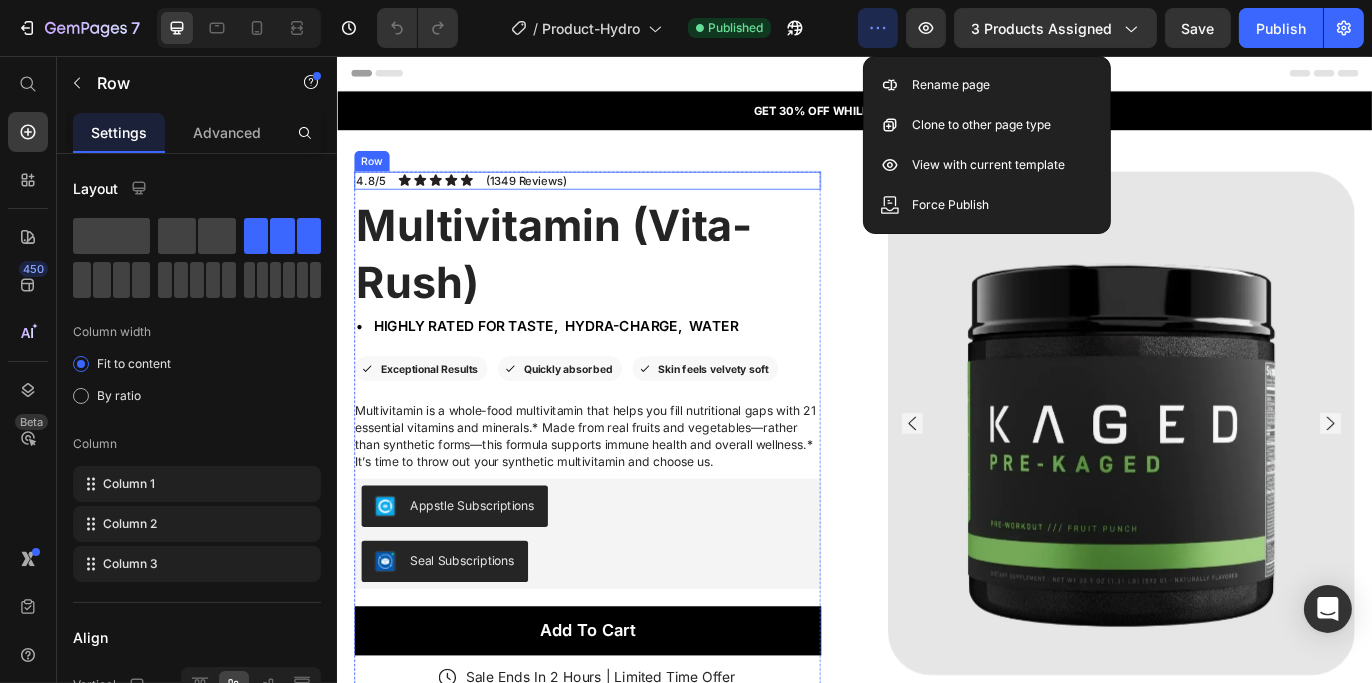 click on "4.8/5 Text Block Icon Icon Icon Icon Icon Icon List (1349 Reviews) Text Block Row" at bounding box center (626, 200) 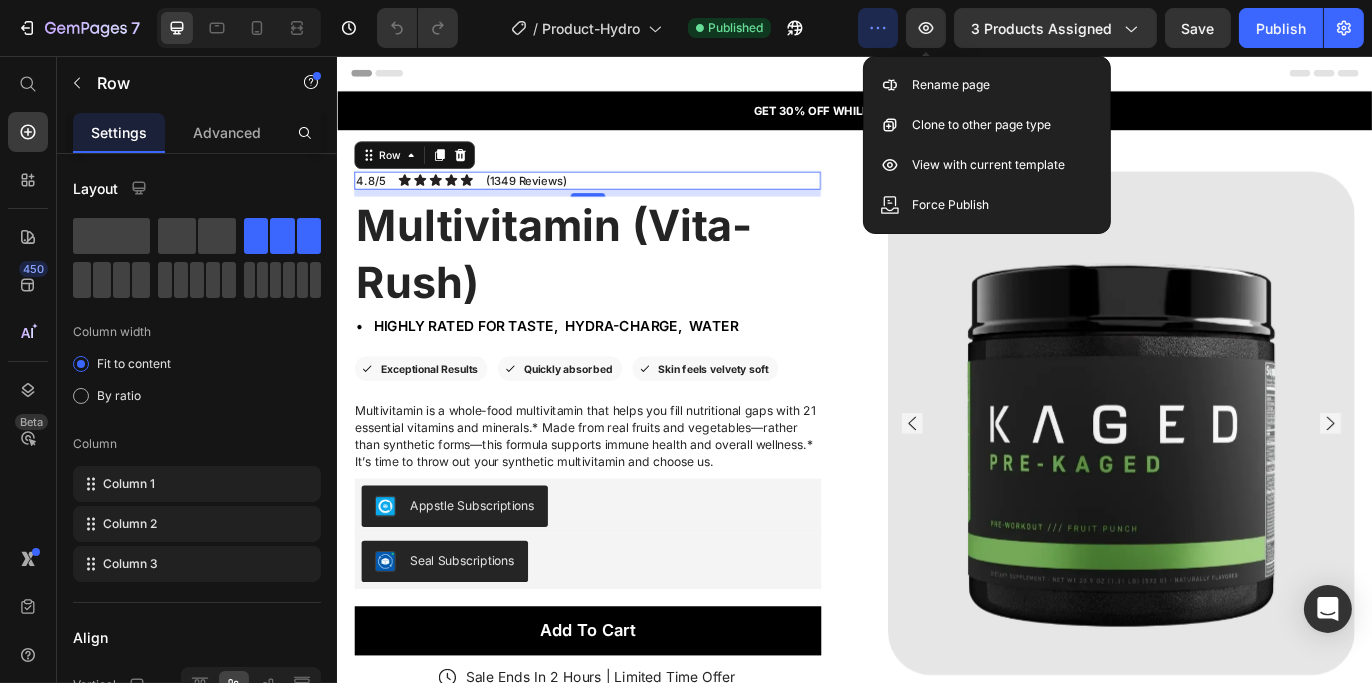 click on "/  Product-Hydro Published" 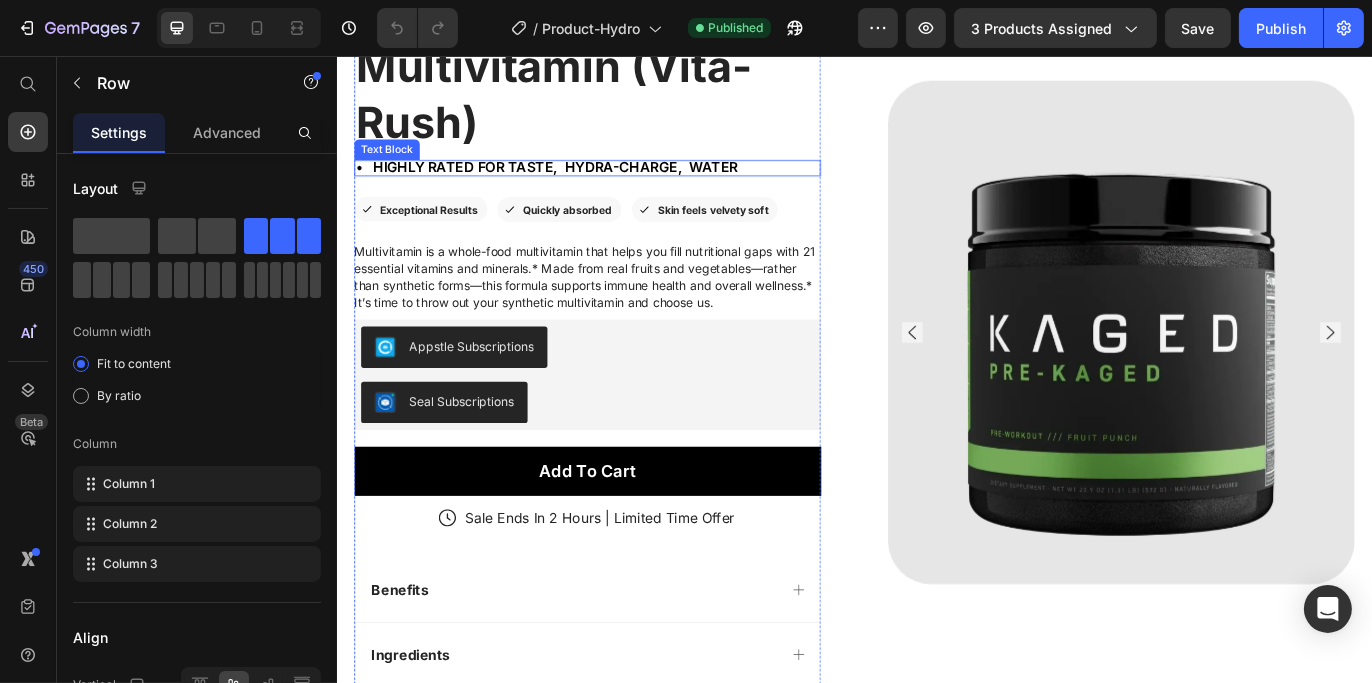 scroll, scrollTop: 200, scrollLeft: 0, axis: vertical 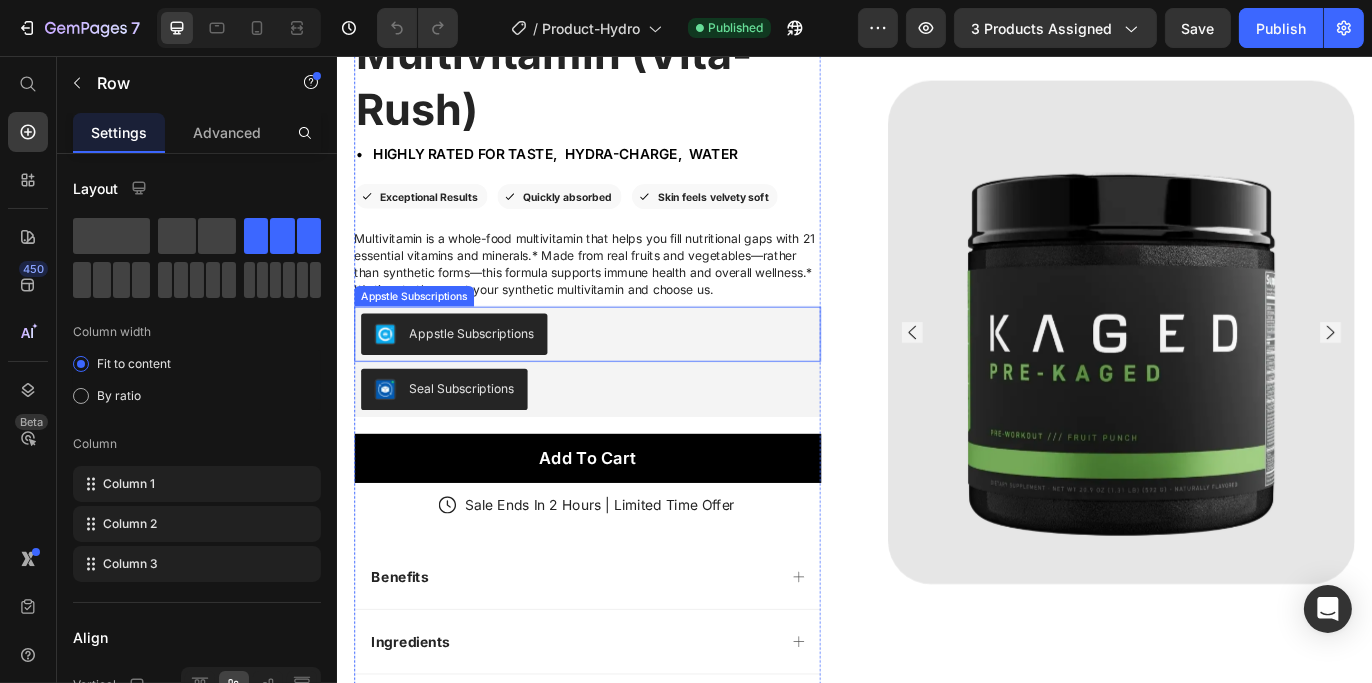 click on "Appstle Subscriptions" at bounding box center [492, 376] 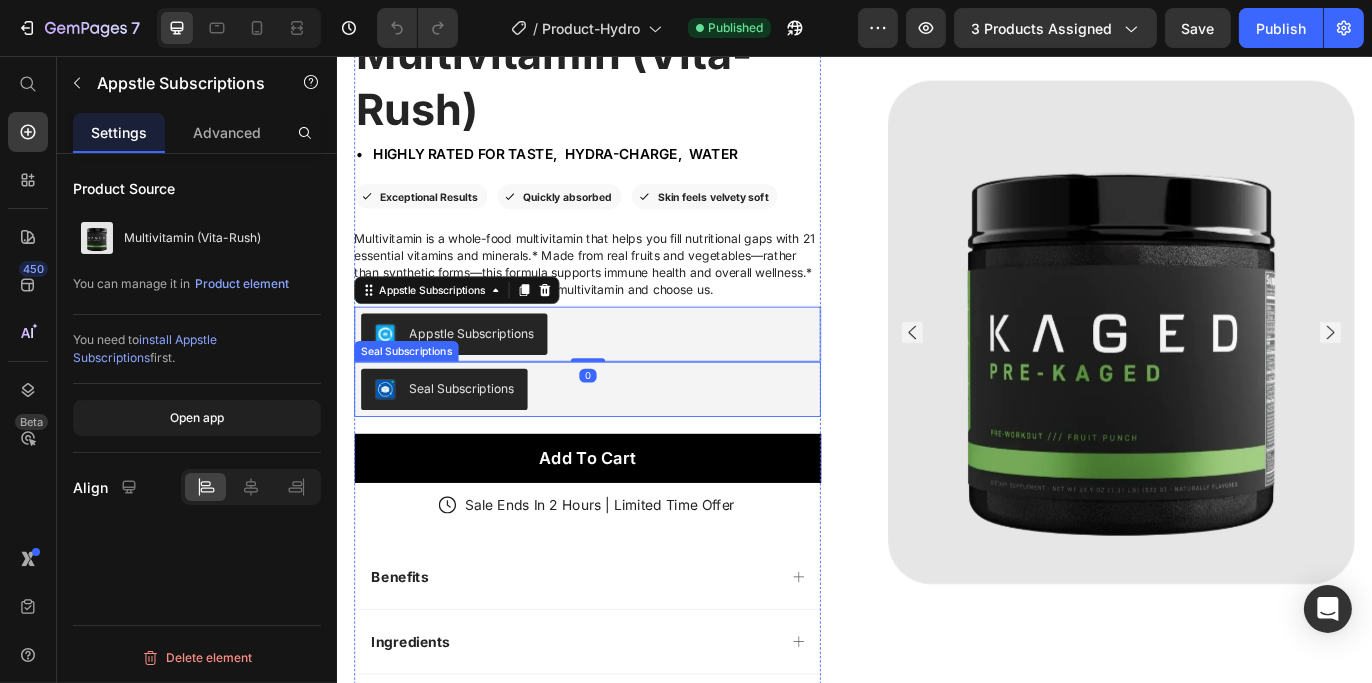 click on "Seal Subscriptions" at bounding box center [480, 440] 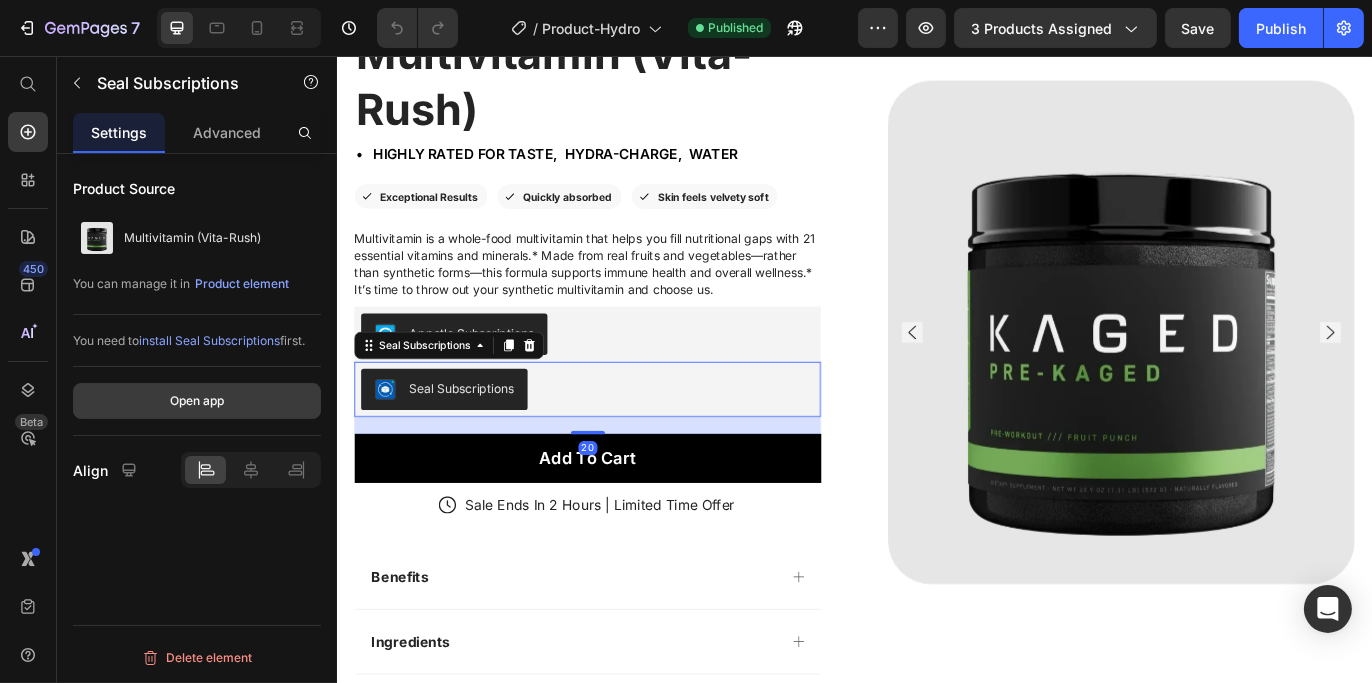 click on "Open app" at bounding box center (197, 401) 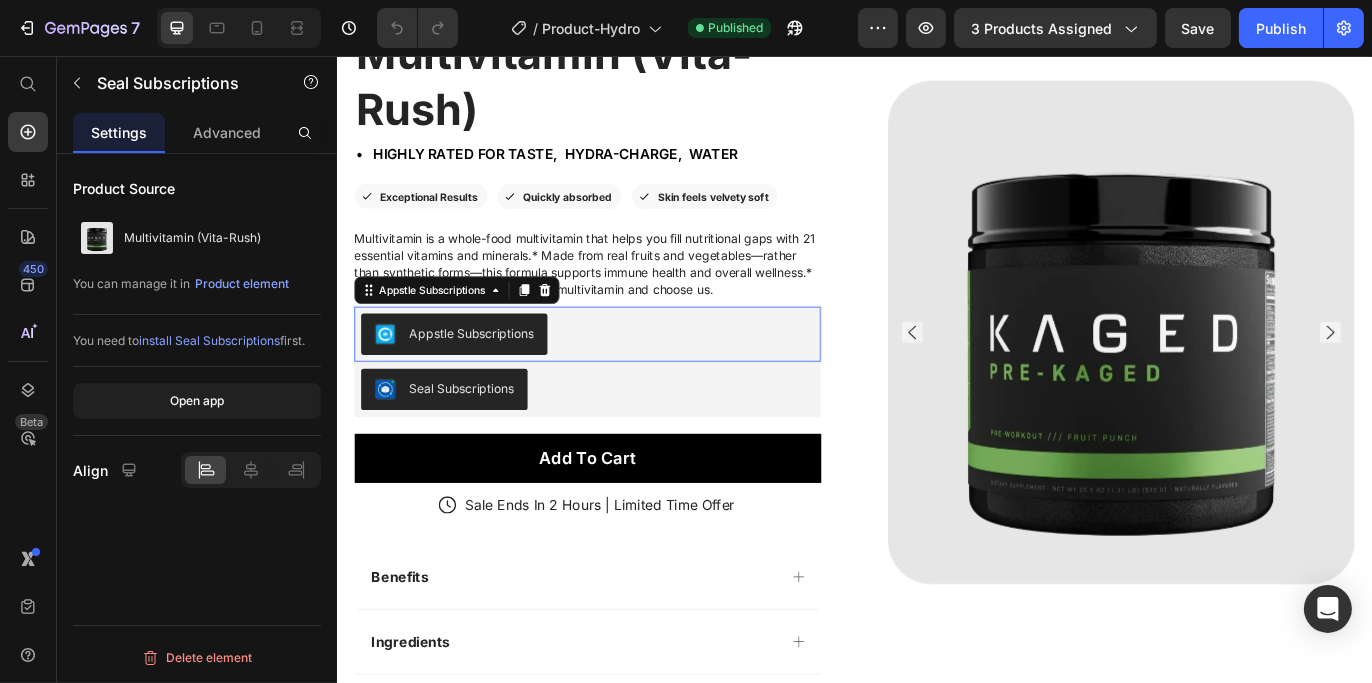 click on "Appstle Subscriptions" at bounding box center [472, 378] 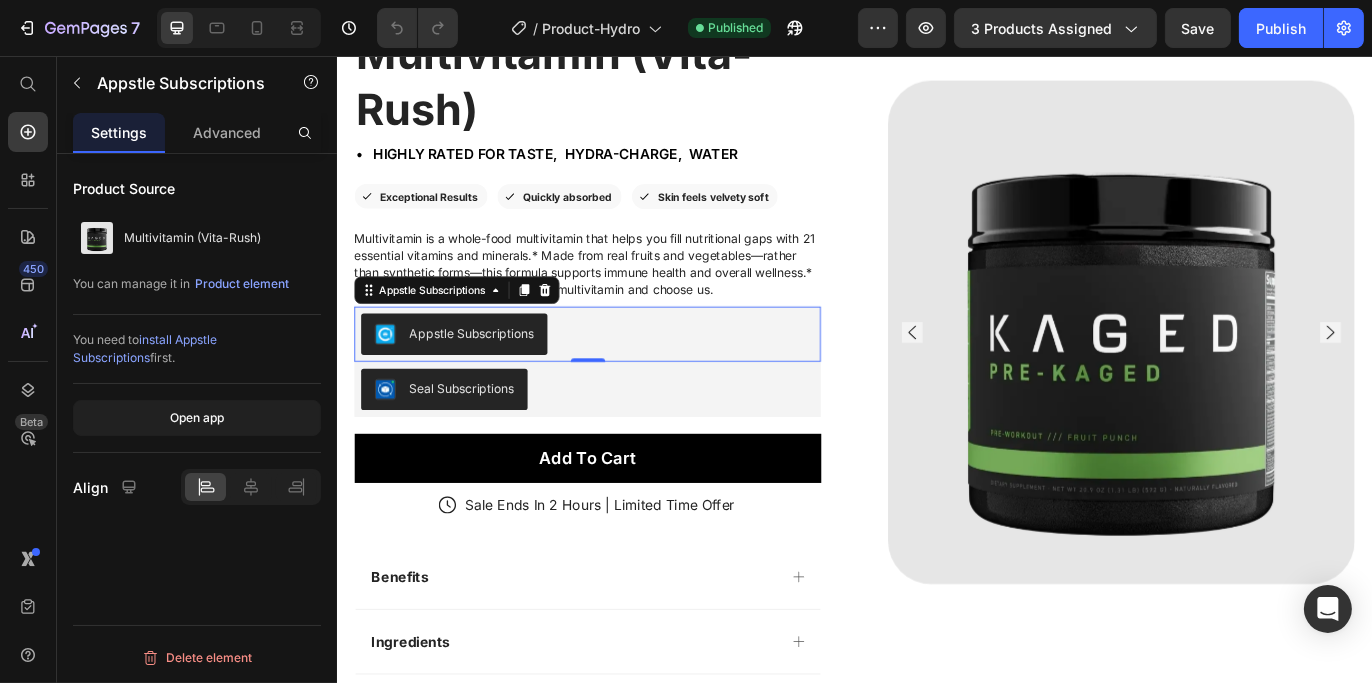 click on "install Appstle Subscriptions" at bounding box center [145, 348] 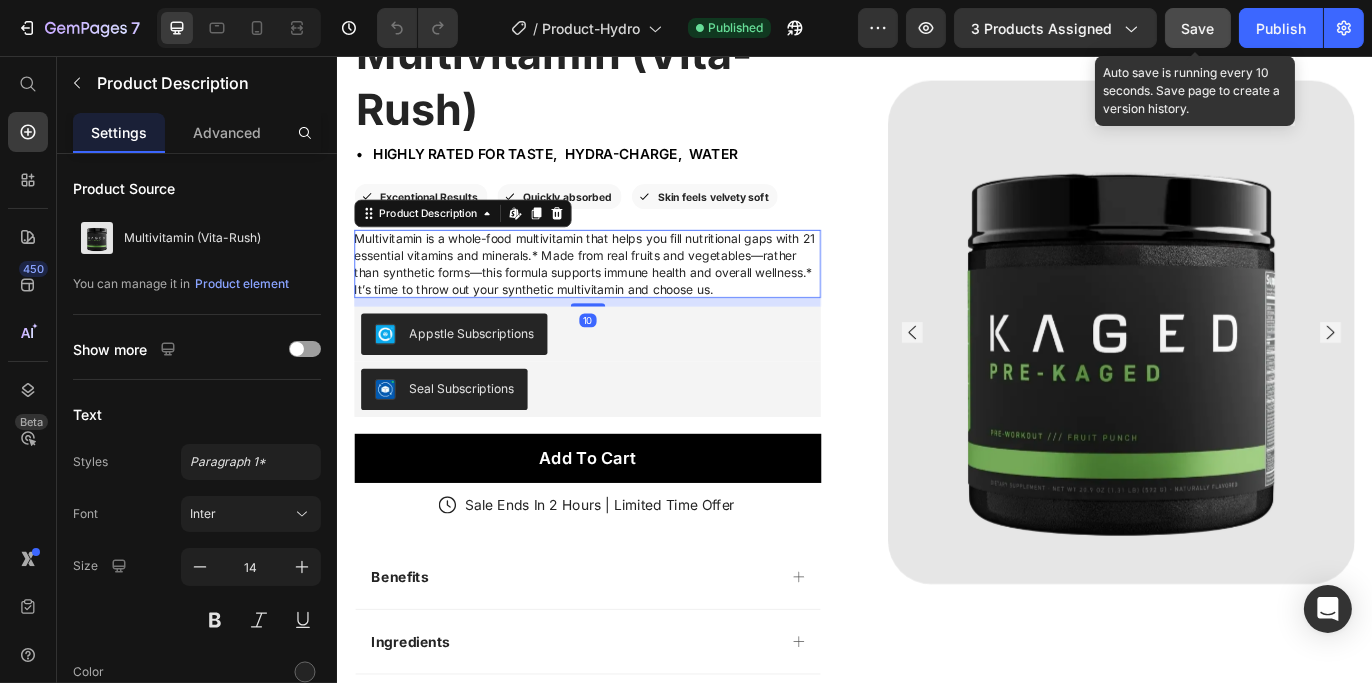 click on "Save" at bounding box center [1198, 28] 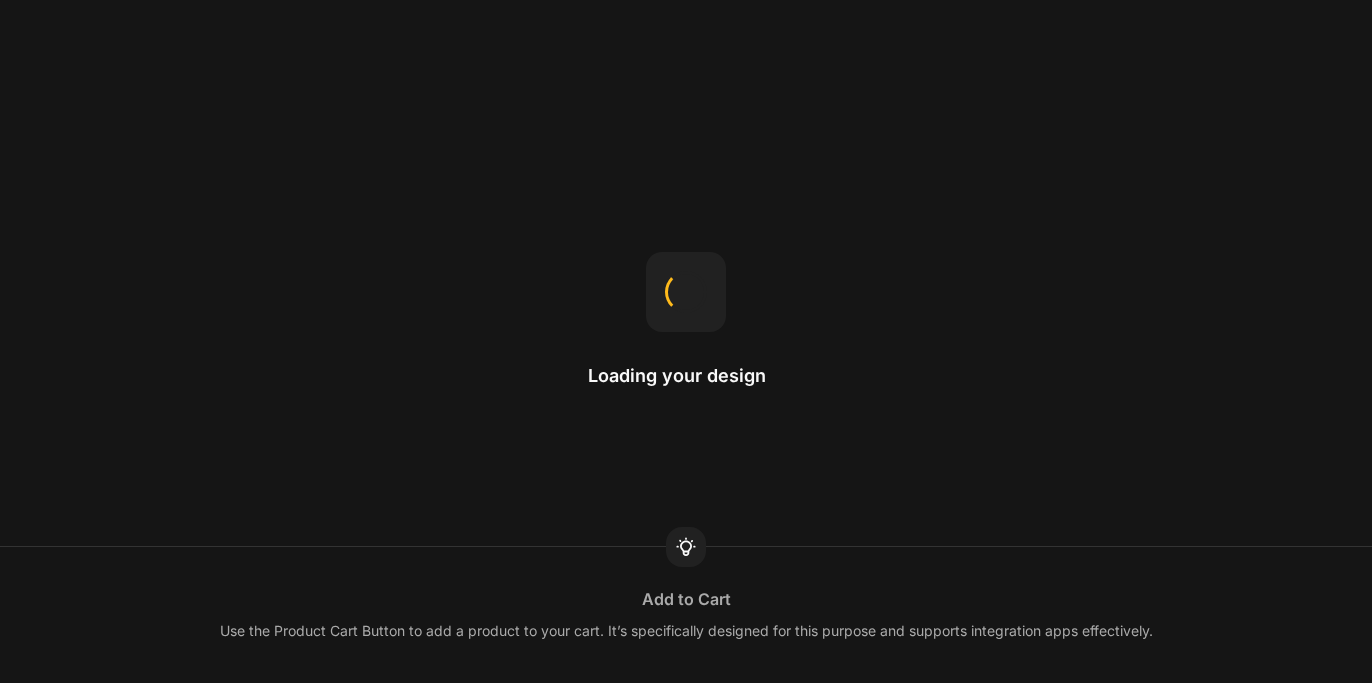scroll, scrollTop: 0, scrollLeft: 0, axis: both 